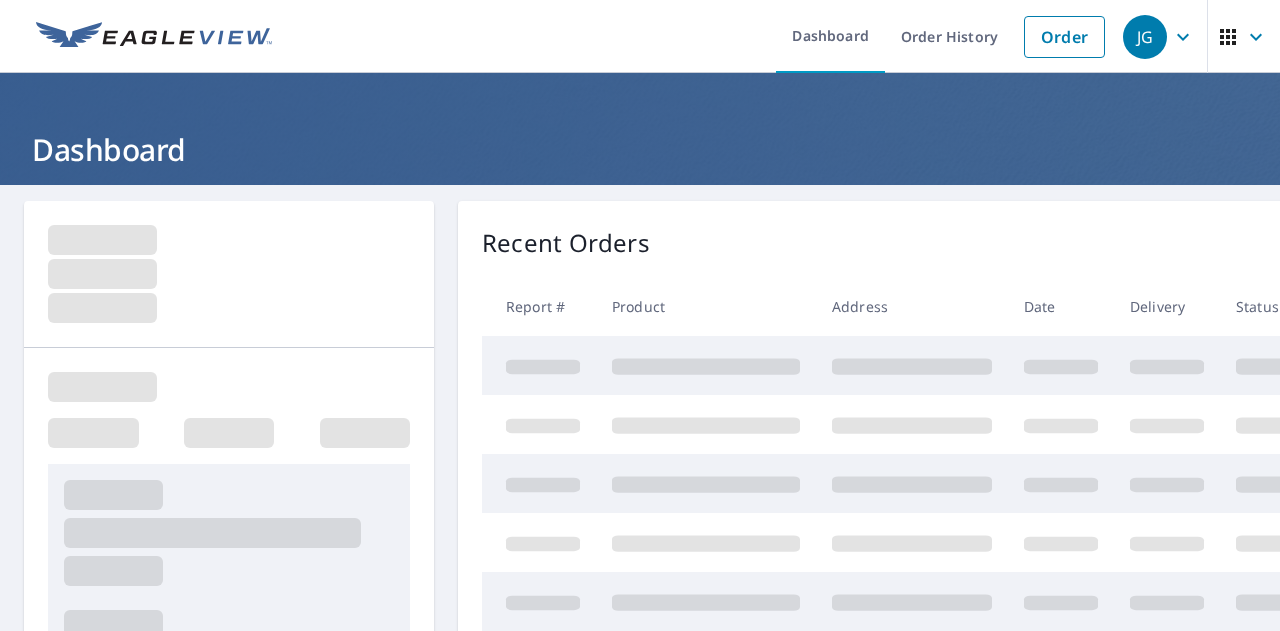 scroll, scrollTop: 0, scrollLeft: 0, axis: both 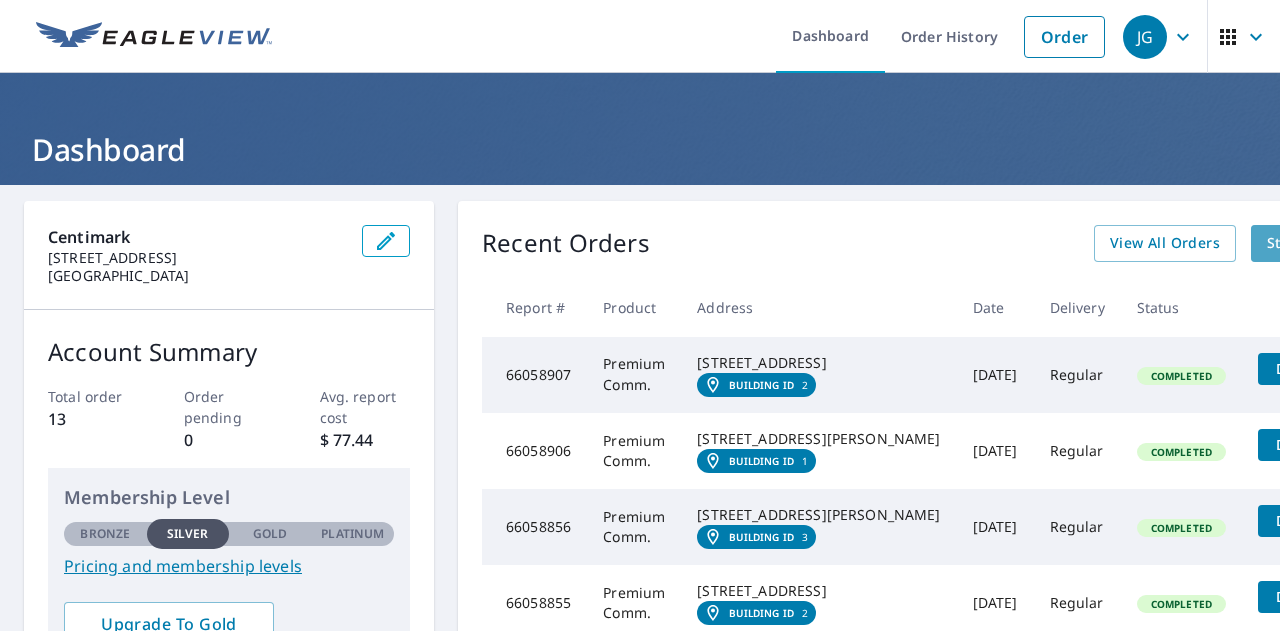 click on "Start New Order" at bounding box center (1325, 243) 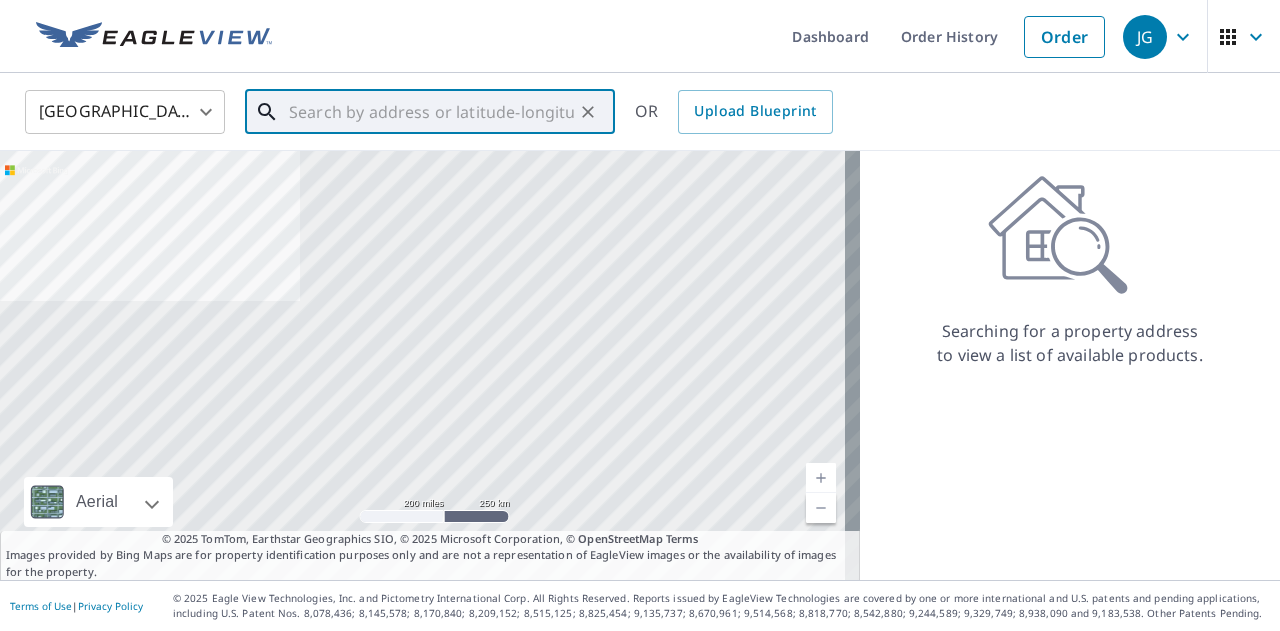 click at bounding box center (431, 112) 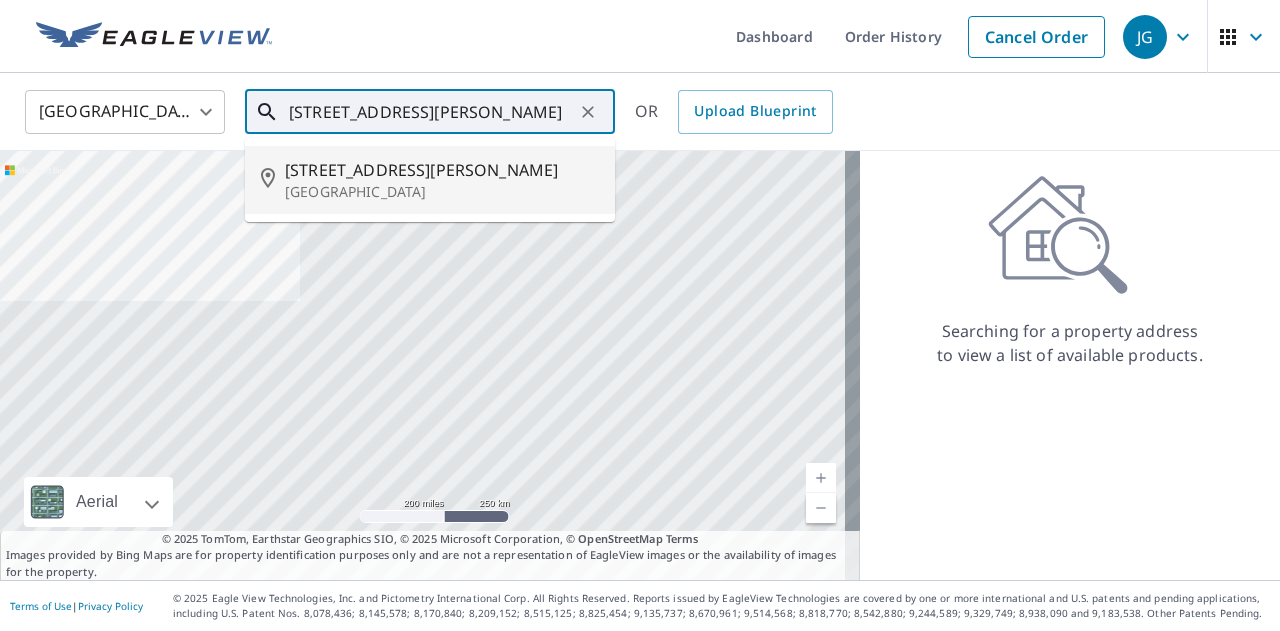 click on "[STREET_ADDRESS][PERSON_NAME]" at bounding box center (442, 170) 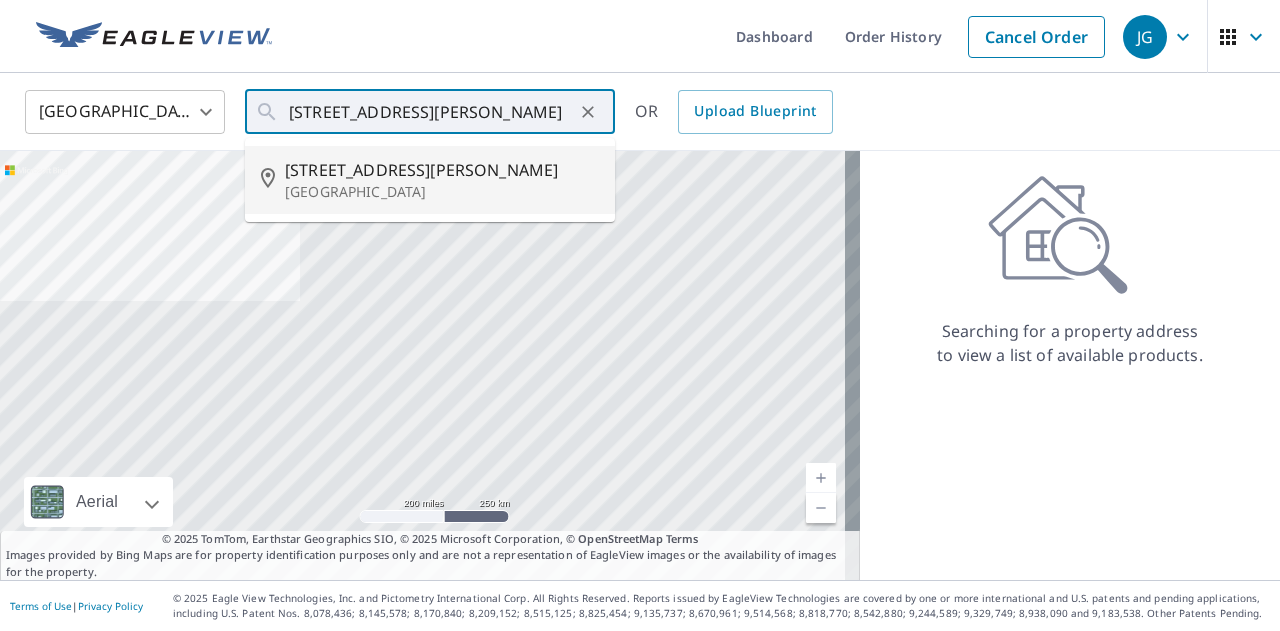type on "[STREET_ADDRESS]" 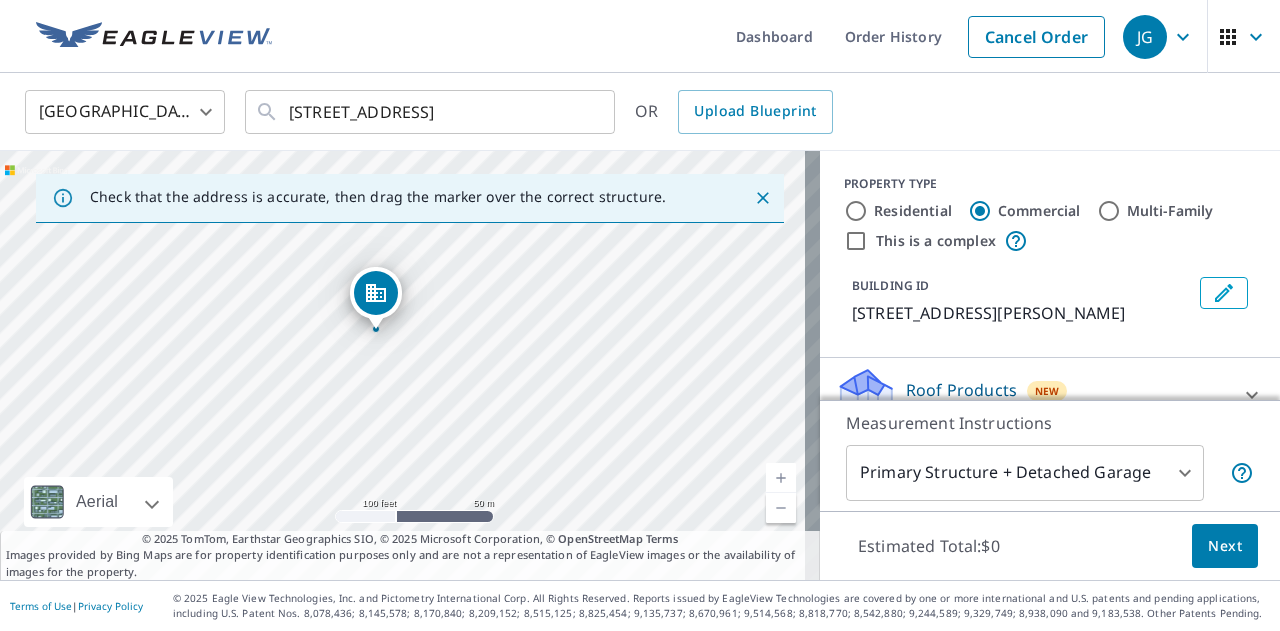 click on "Multi-Family" at bounding box center (1109, 211) 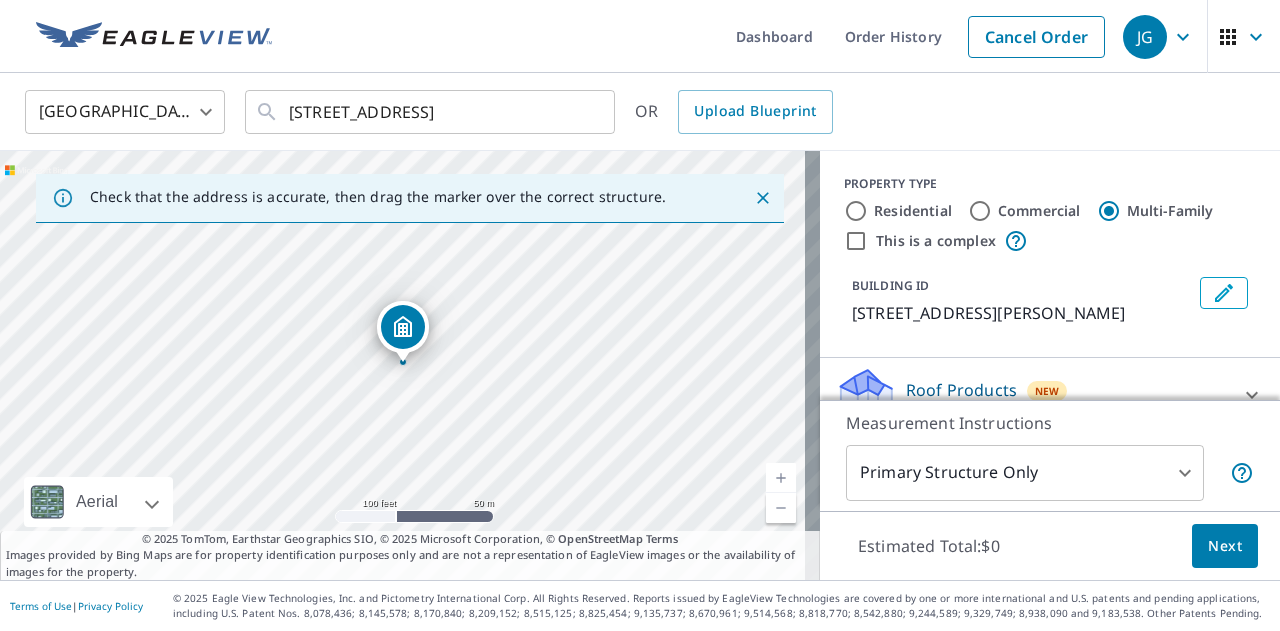 click on "This is a complex" at bounding box center [856, 241] 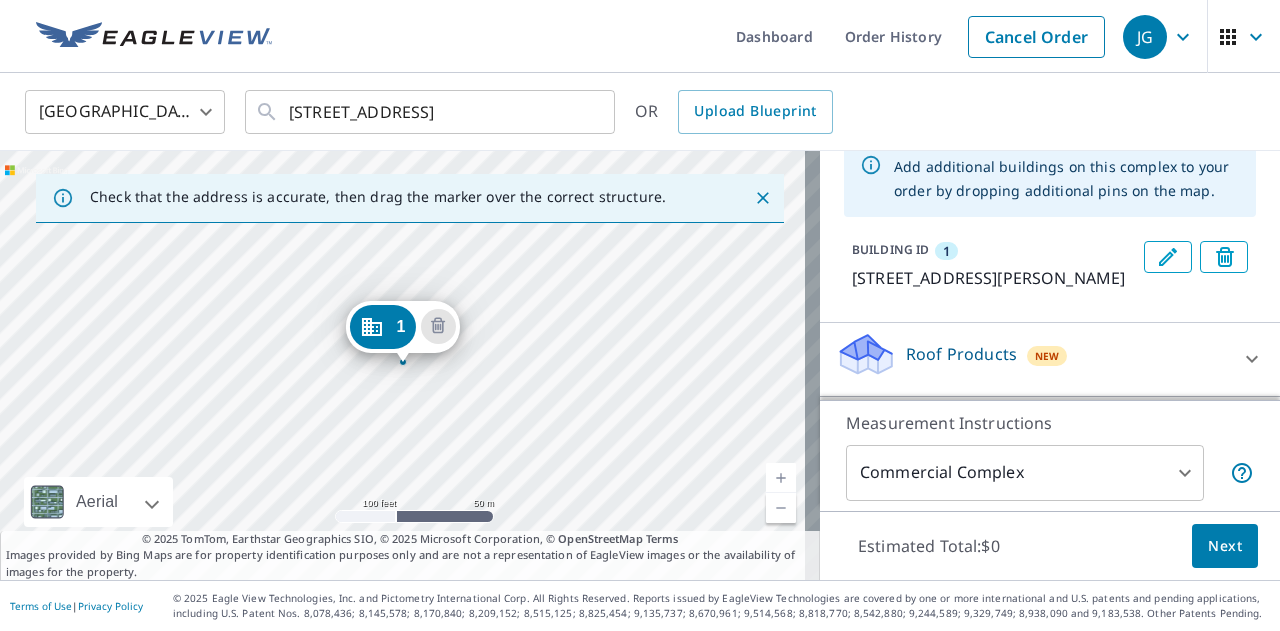 scroll, scrollTop: 97, scrollLeft: 0, axis: vertical 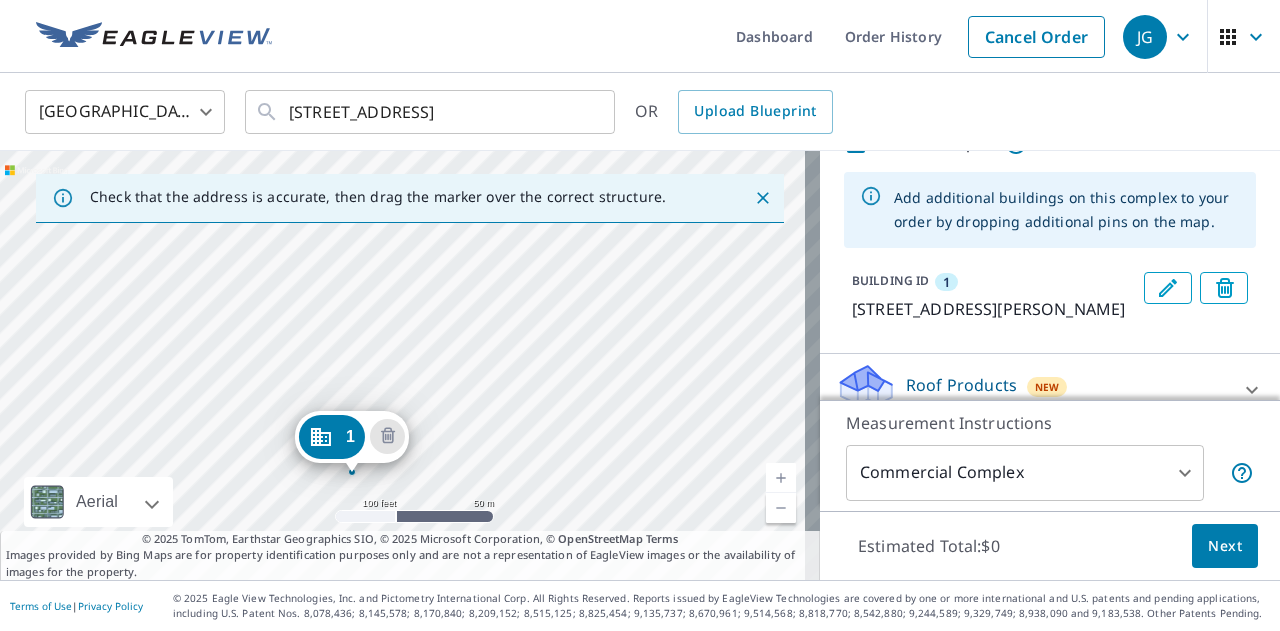 drag, startPoint x: 422, startPoint y: 338, endPoint x: 371, endPoint y: 448, distance: 121.24768 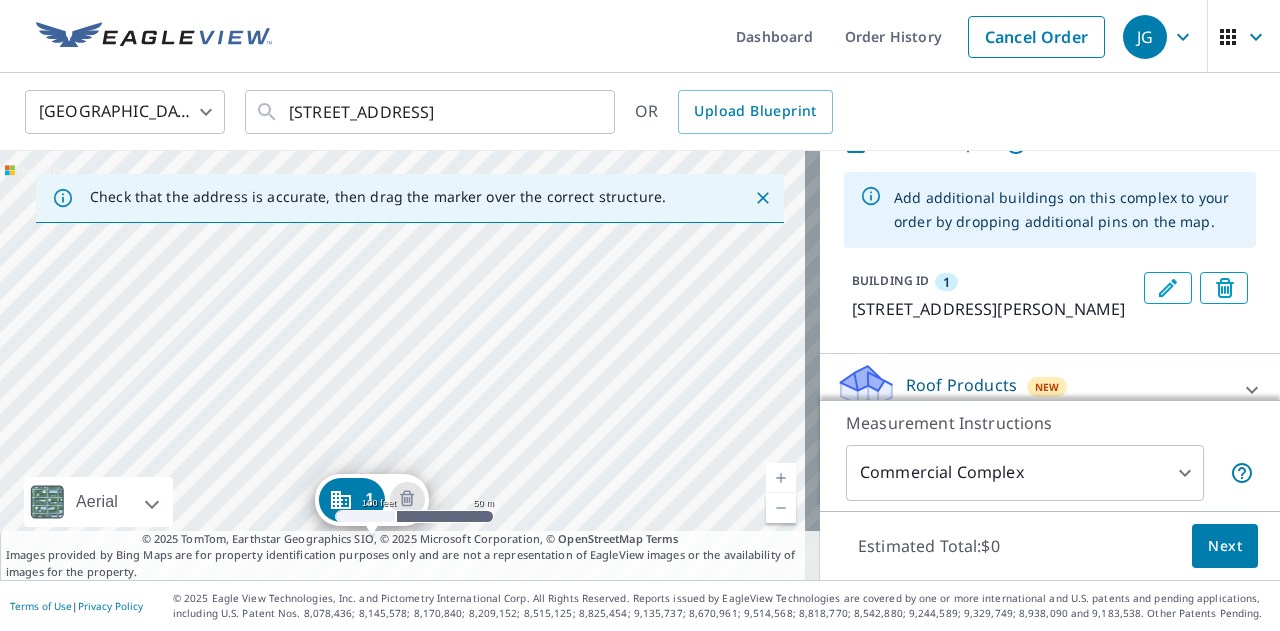 drag, startPoint x: 524, startPoint y: 391, endPoint x: 494, endPoint y: 554, distance: 165.73775 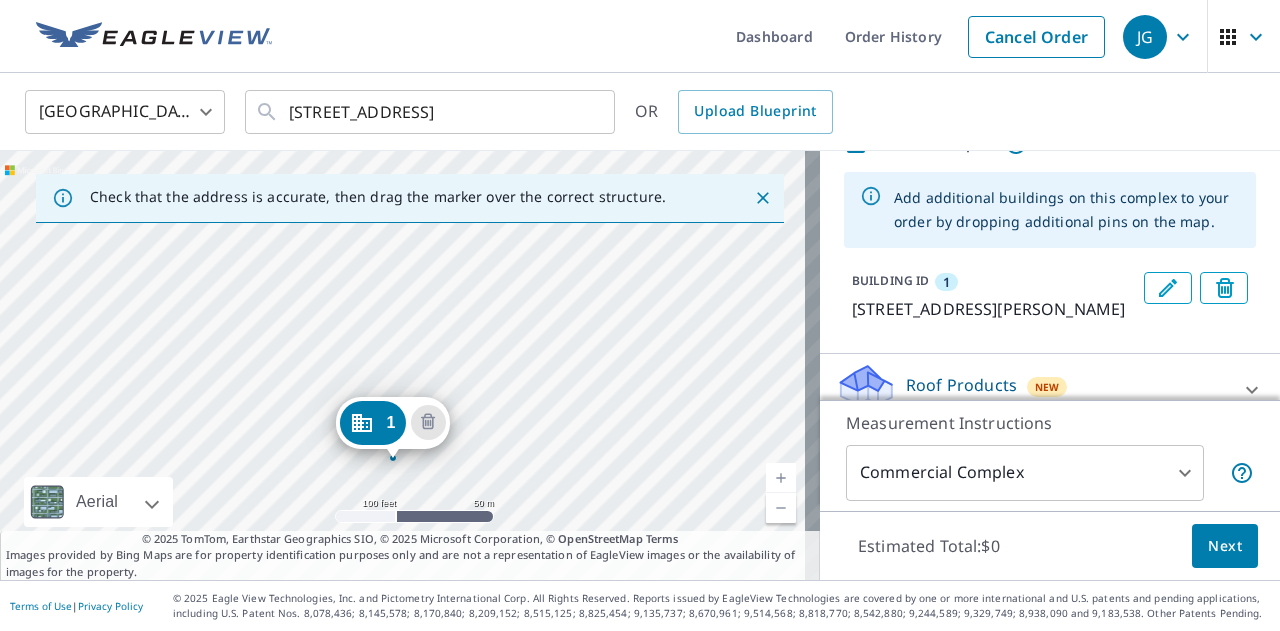 click on "1 [STREET_ADDRESS]" at bounding box center (410, 365) 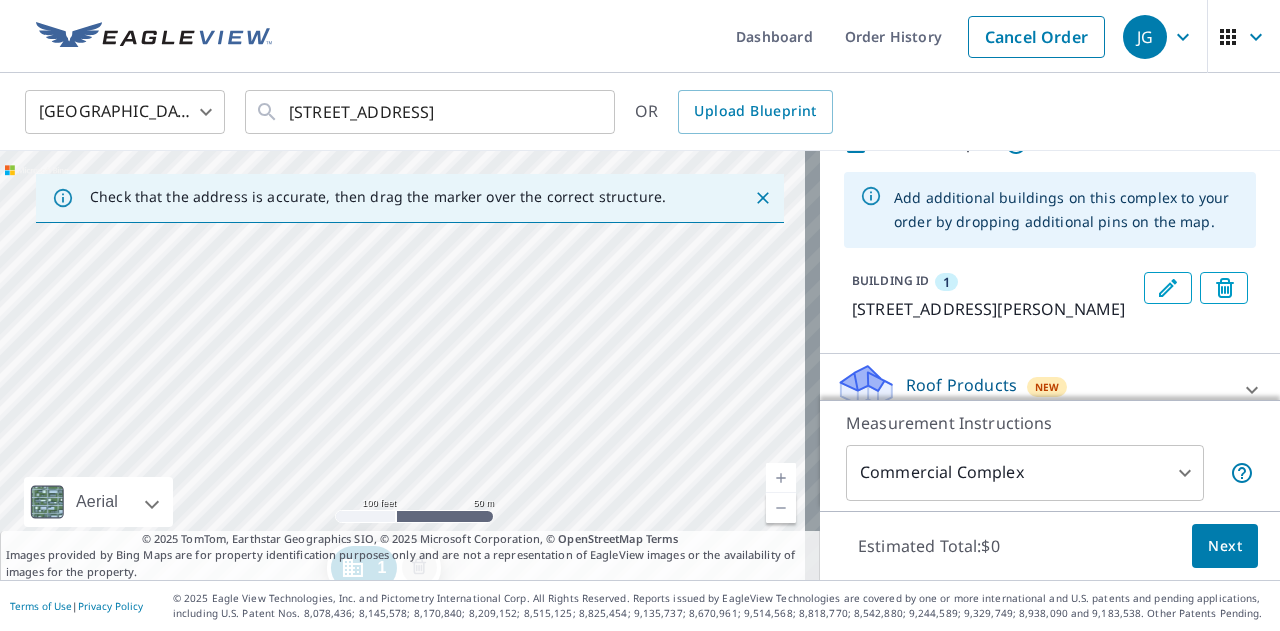 drag, startPoint x: 488, startPoint y: 324, endPoint x: 481, endPoint y: 475, distance: 151.16217 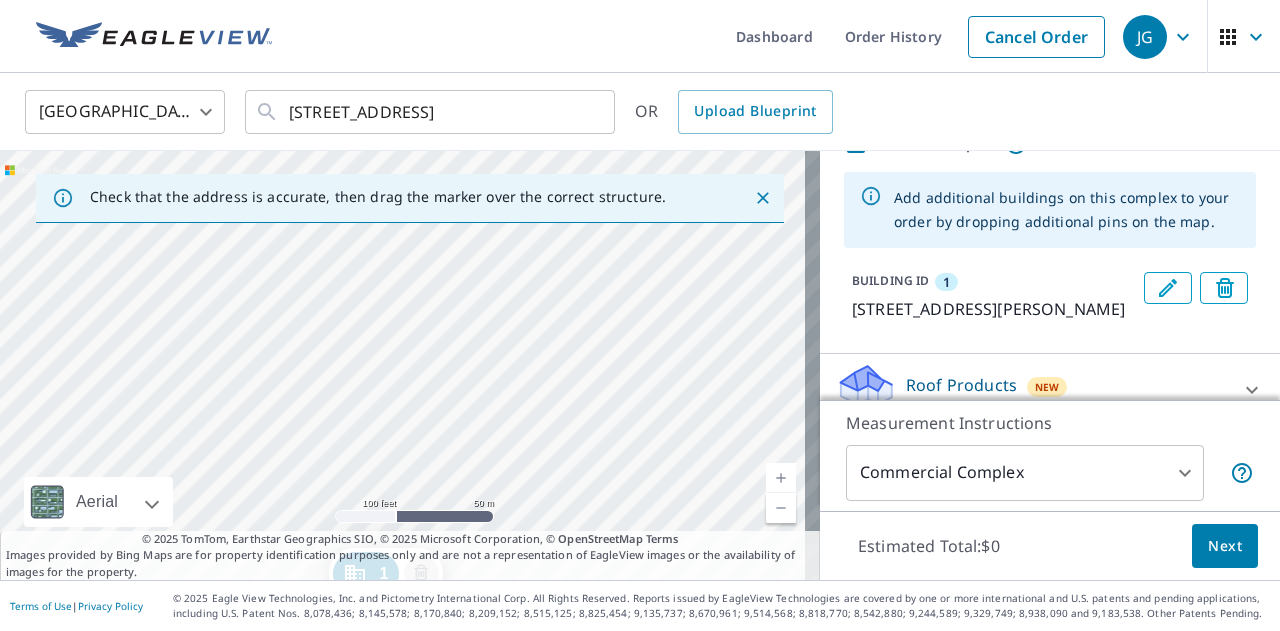 click on "1 [STREET_ADDRESS]" at bounding box center (410, 365) 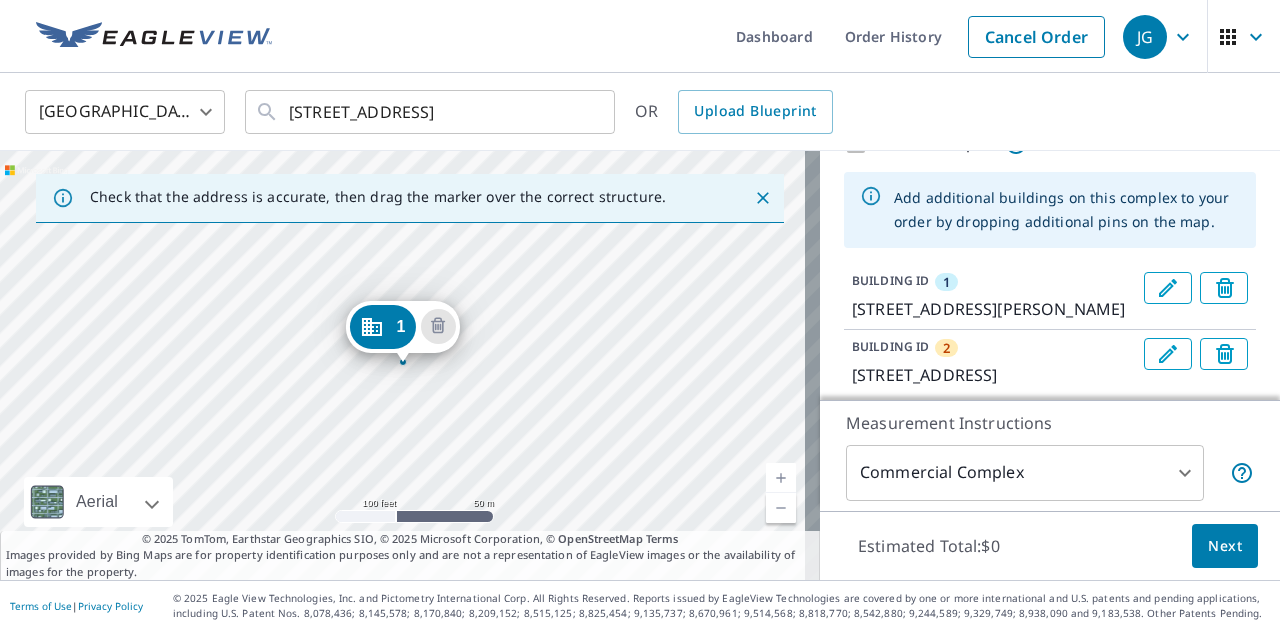 scroll, scrollTop: 197, scrollLeft: 0, axis: vertical 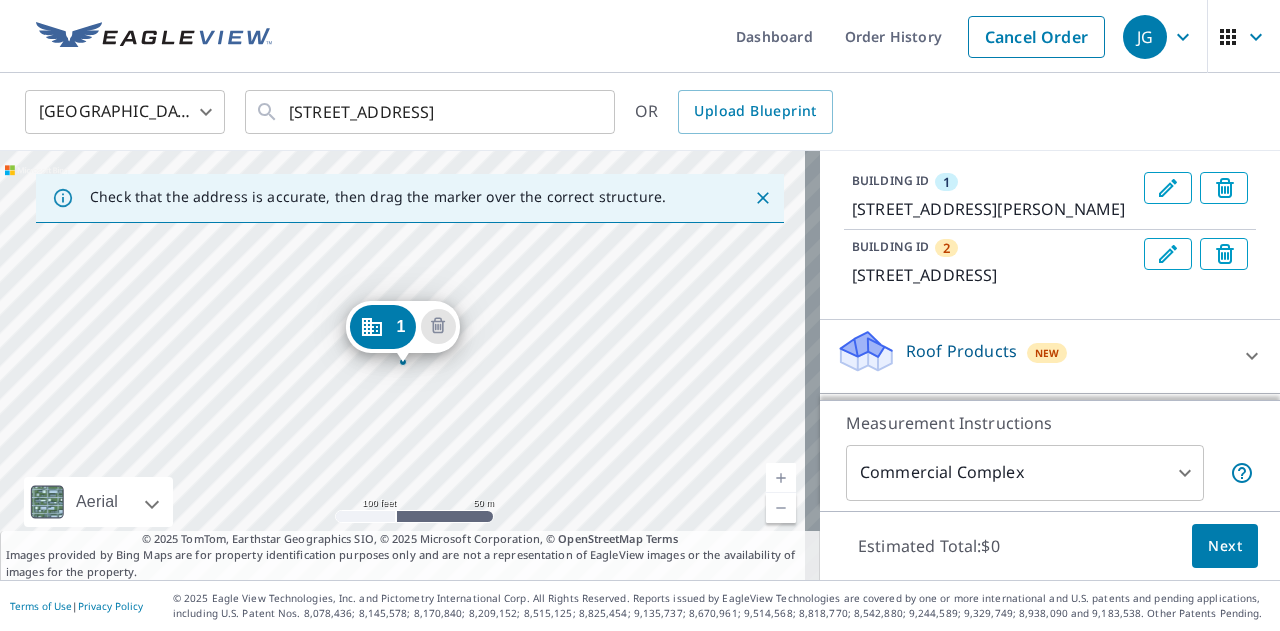 click 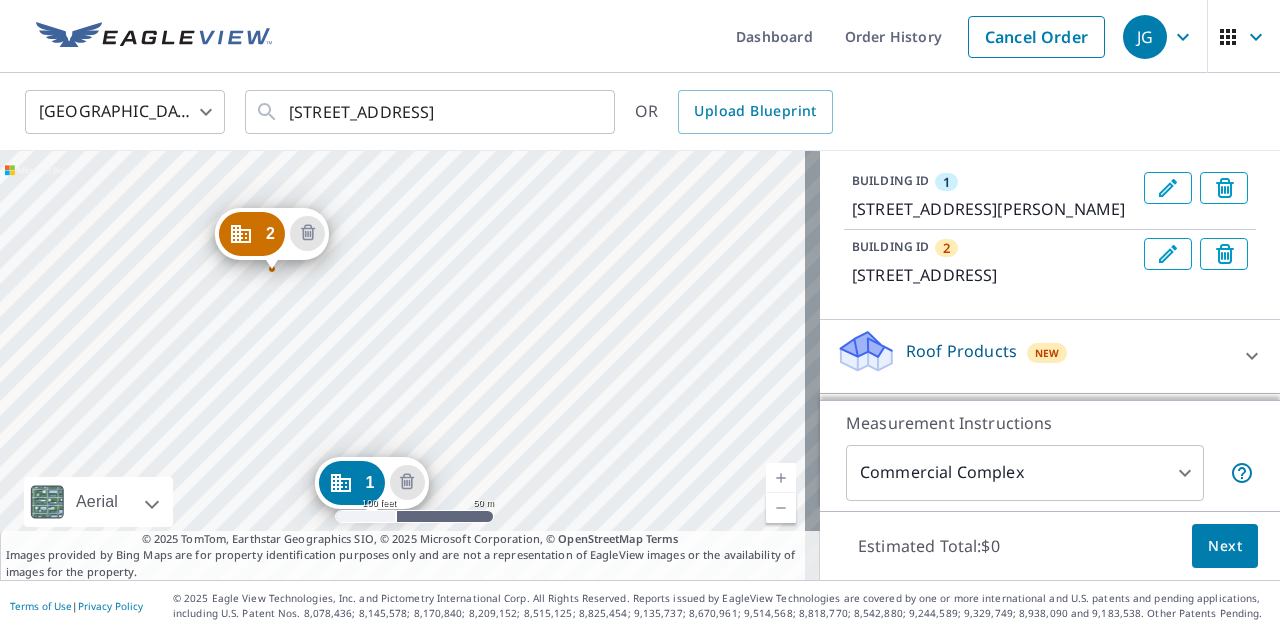 drag, startPoint x: 629, startPoint y: 435, endPoint x: 624, endPoint y: 451, distance: 16.763054 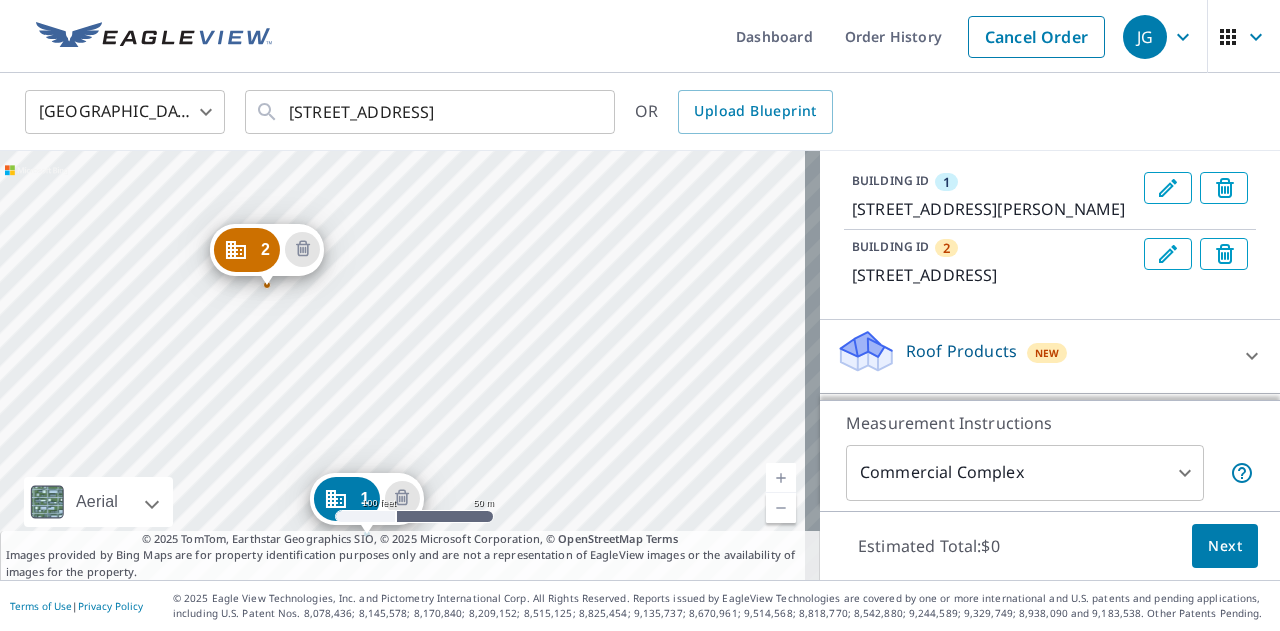 click on "[GEOGRAPHIC_DATA][STREET_ADDRESS] 1 [STREET_ADDRESS]" at bounding box center (410, 365) 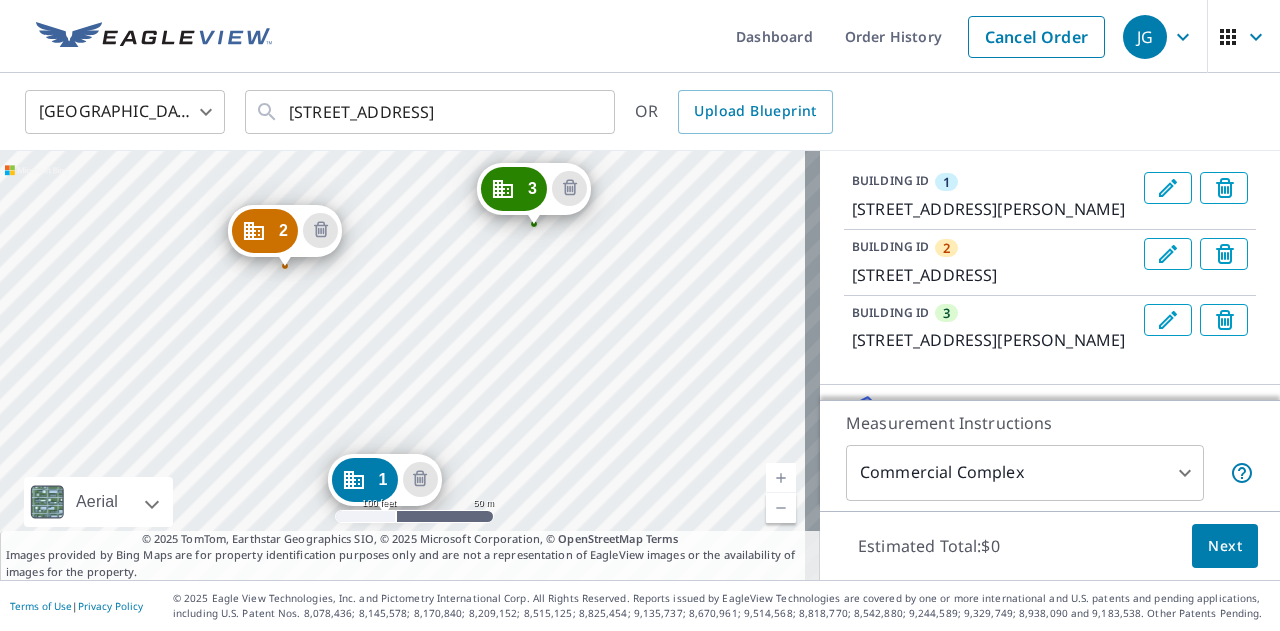 drag, startPoint x: 578, startPoint y: 246, endPoint x: 560, endPoint y: 399, distance: 154.05519 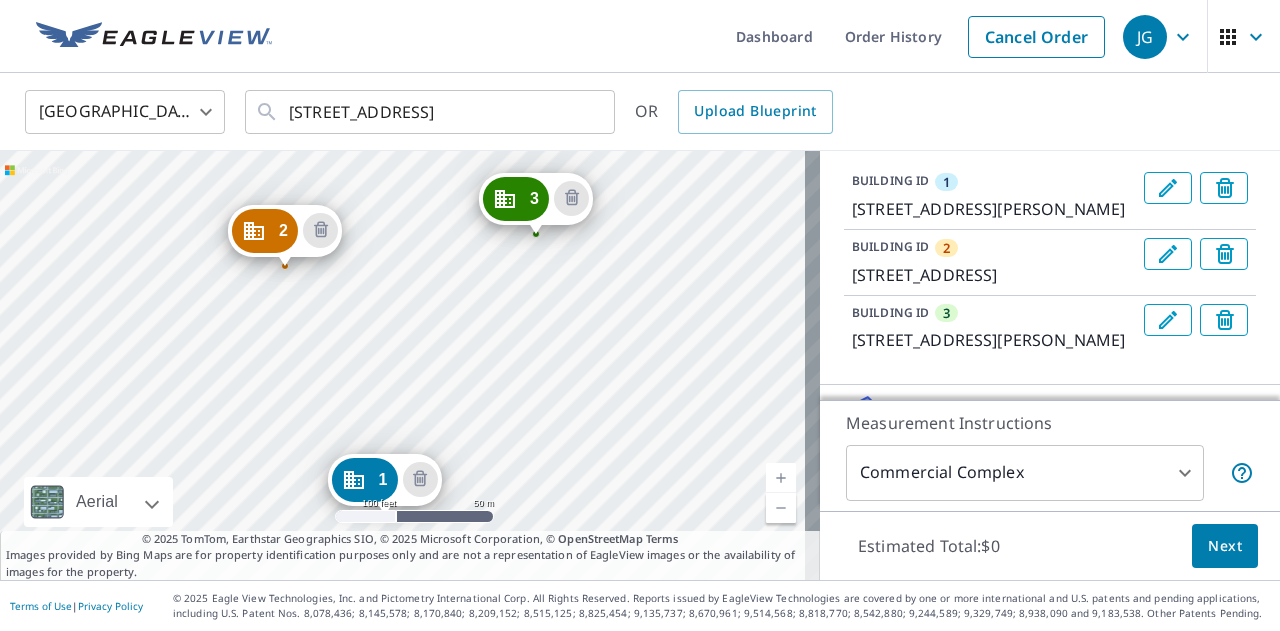 drag, startPoint x: 552, startPoint y: 203, endPoint x: 554, endPoint y: 213, distance: 10.198039 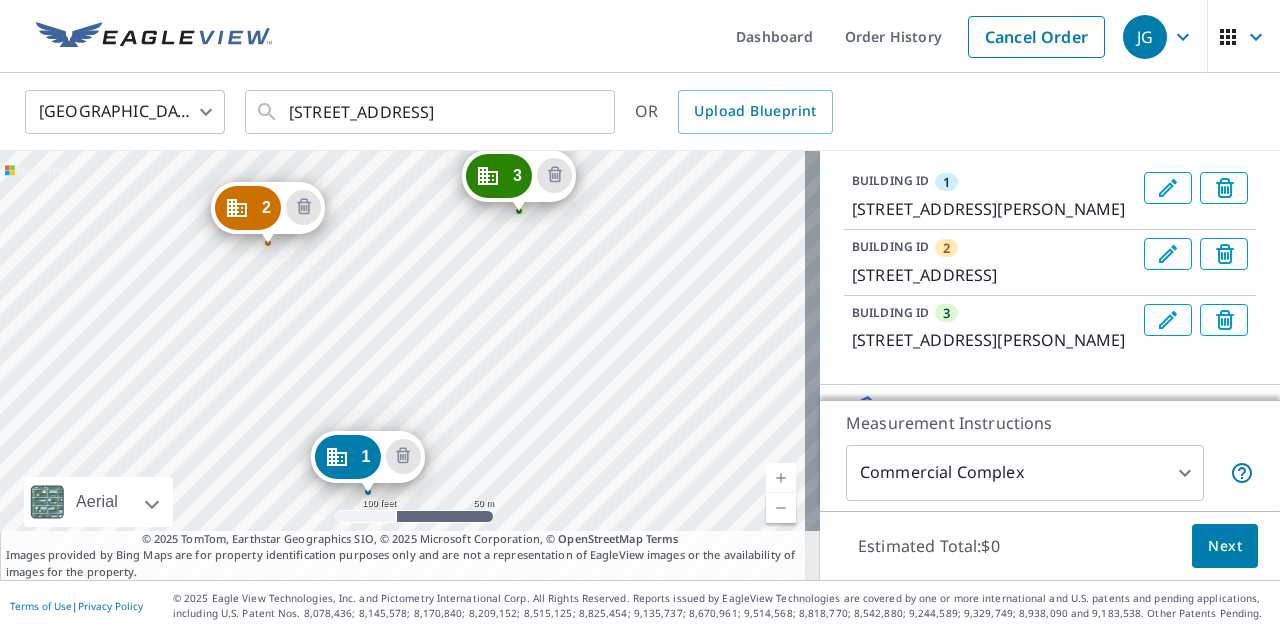 drag, startPoint x: 578, startPoint y: 270, endPoint x: 543, endPoint y: 400, distance: 134.62912 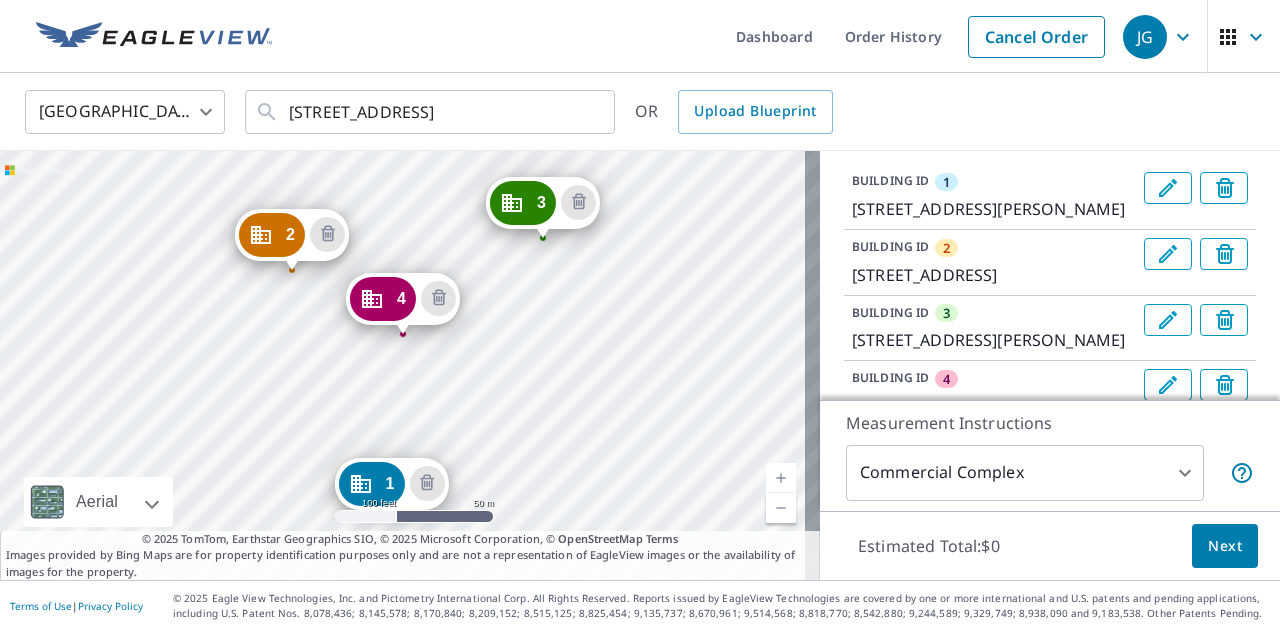 drag, startPoint x: 548, startPoint y: 293, endPoint x: 537, endPoint y: 450, distance: 157.38487 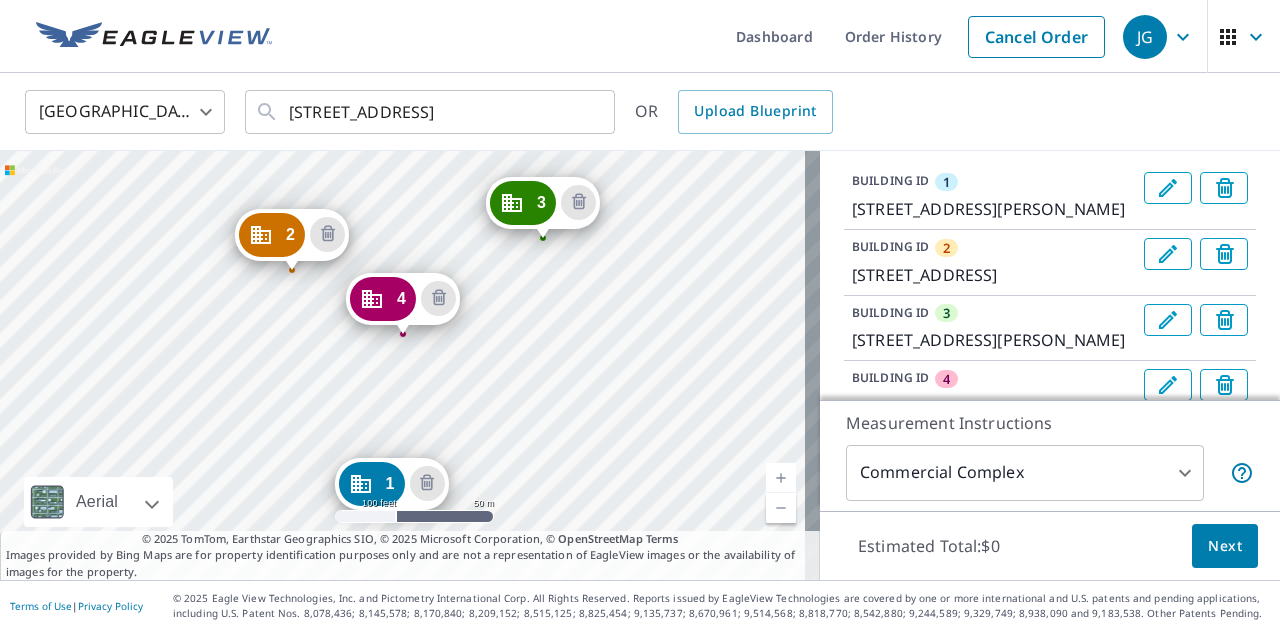 click on "[GEOGRAPHIC_DATA][STREET_ADDRESS] 3 [STREET_ADDRESS] 4 1122 [STREET_ADDRESS] 1 1112 [STREET_ADDRESS]" at bounding box center (410, 365) 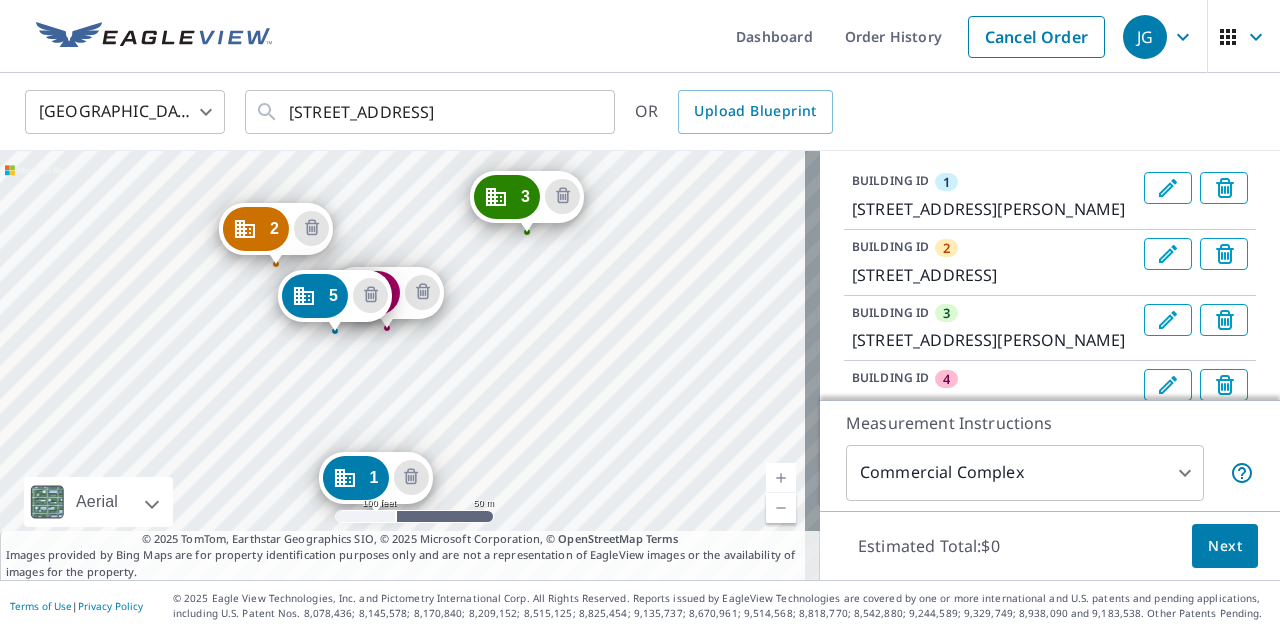 drag, startPoint x: 610, startPoint y: 256, endPoint x: 583, endPoint y: 407, distance: 153.39491 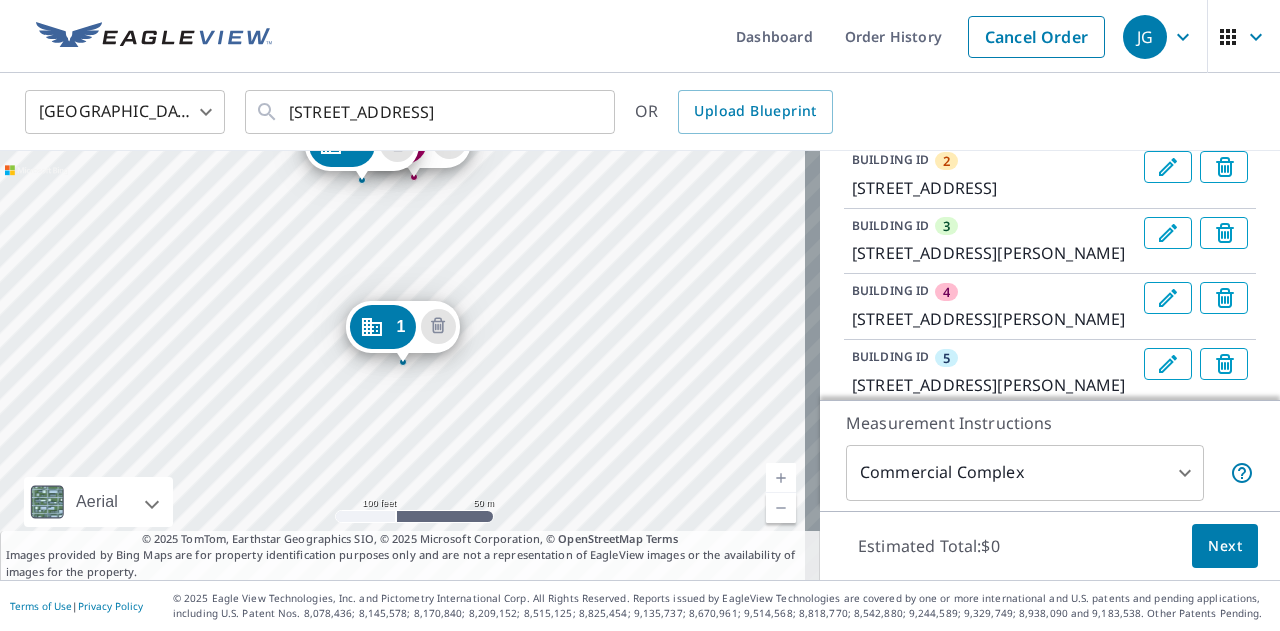 scroll, scrollTop: 397, scrollLeft: 0, axis: vertical 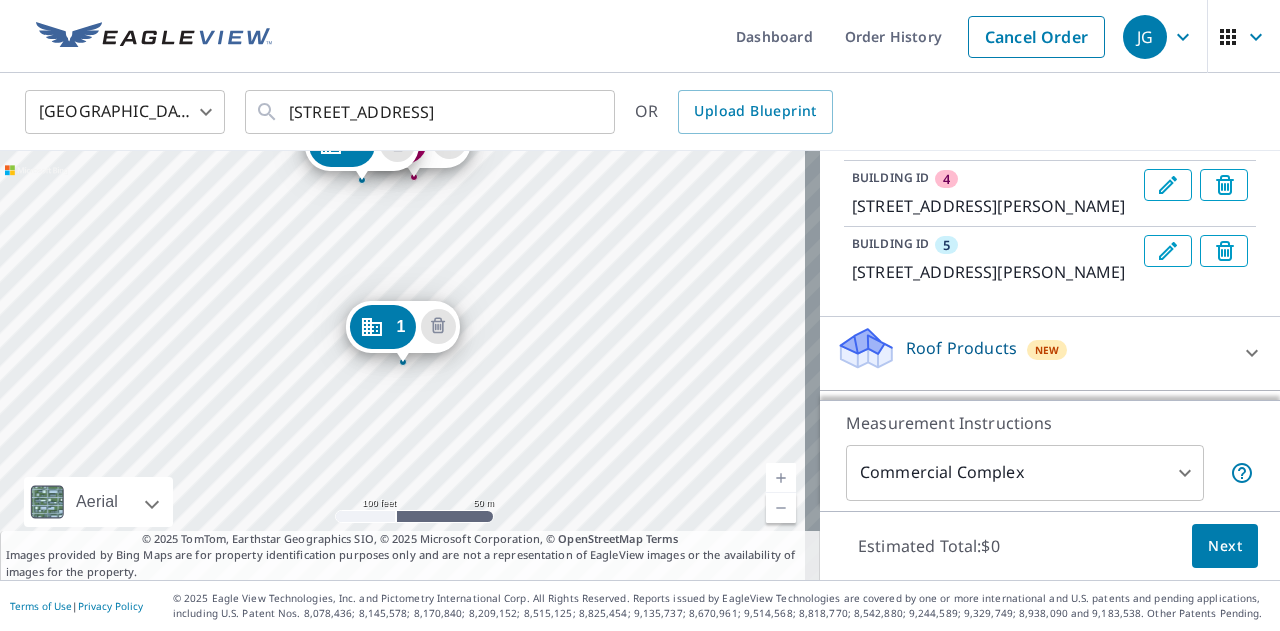 click on "JG JG
Dashboard Order History Cancel Order JG [GEOGRAPHIC_DATA] [GEOGRAPHIC_DATA] ​ [STREET_ADDRESS] ​ OR Upload Blueprint [GEOGRAPHIC_DATA][STREET_ADDRESS] 3 [STREET_ADDRESS] 4 1122 1/[GEOGRAPHIC_DATA] 5 1122 1/2 [GEOGRAPHIC_DATA] 1 1112 1/[GEOGRAPHIC_DATA] Aerial Road A standard road map Aerial A detailed look from above Labels Labels 100 feet 50 m © 2025 TomTom, © Vexcel Imaging, © 2025 Microsoft Corporation,  © OpenStreetMap Terms © 2025 TomTom, Earthstar Geographics SIO, © 2025 Microsoft Corporation, ©   OpenStreetMap   Terms Images provided by Bing Maps are for property identification purposes only and are not a representation of EagleView images or the availability of images for the property. PROPERTY TYPE Residential Commercial Multi-Family This is a complex Add additional buildings on this complex to your order by dropping additional pins on the map. BUILDING ID 1 1112 [STREET_ADDRESS] BUILDING ID 2 BUILDING ID 3 BUILDING ID 4 5" at bounding box center [640, 315] 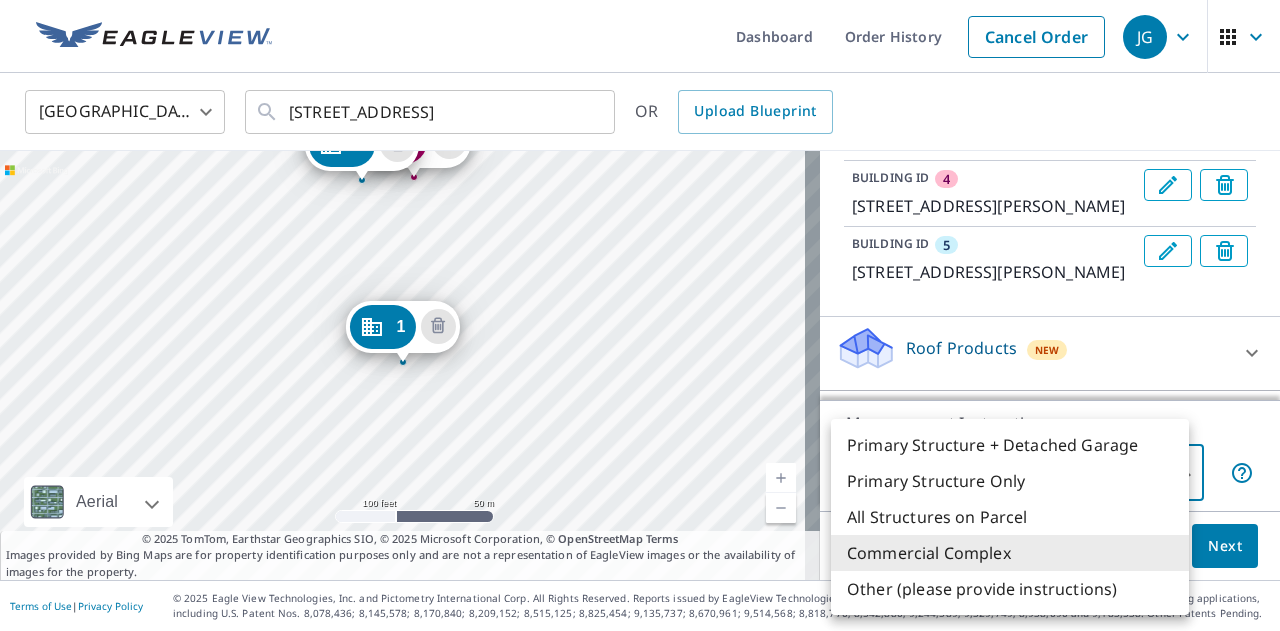 drag, startPoint x: 578, startPoint y: 218, endPoint x: 560, endPoint y: 405, distance: 187.86432 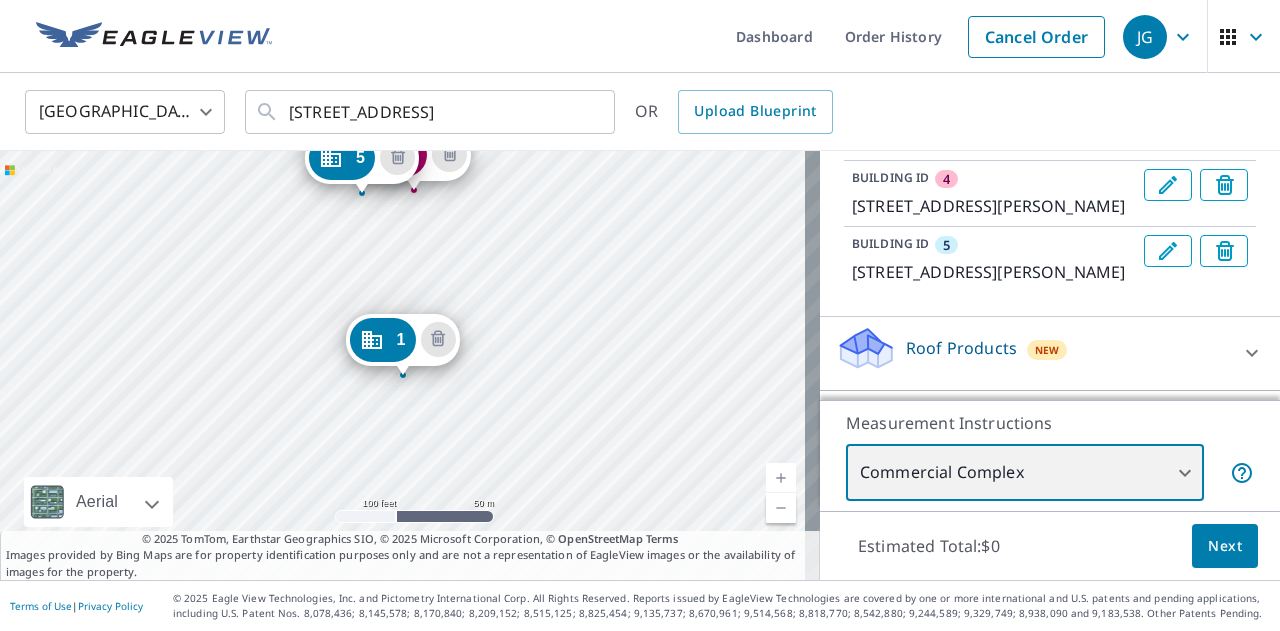 drag, startPoint x: 584, startPoint y: 340, endPoint x: 584, endPoint y: 351, distance: 11 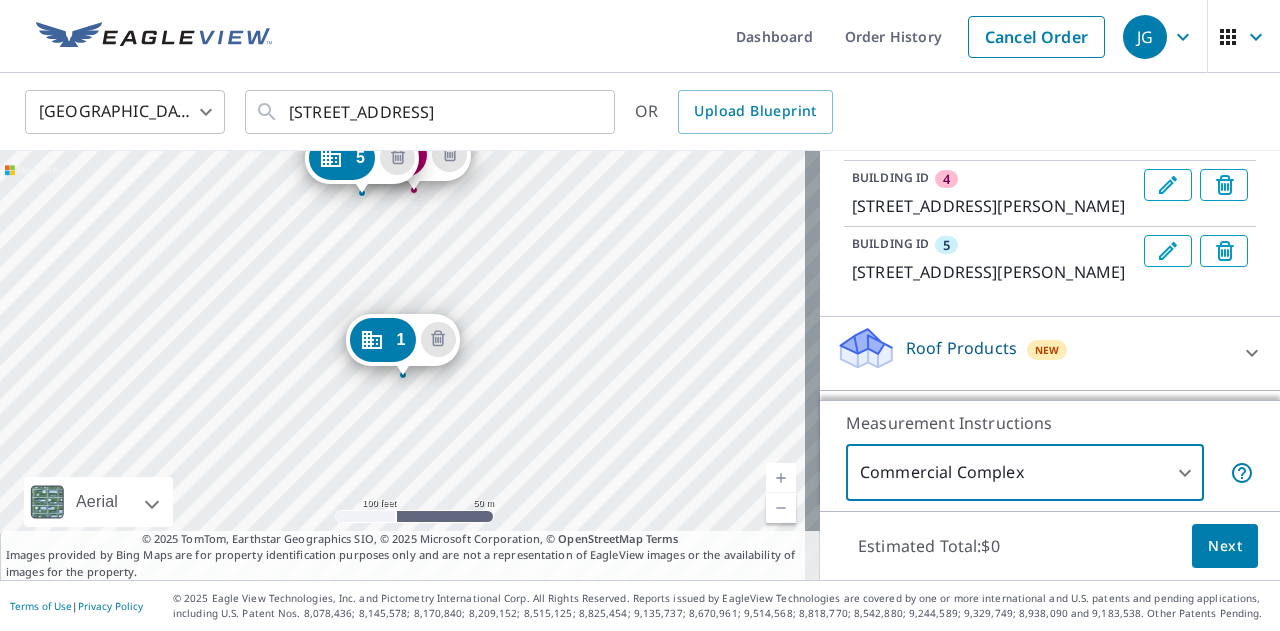 click on "Measurement Instructions Commercial Complex 4 ​" at bounding box center (1050, 455) 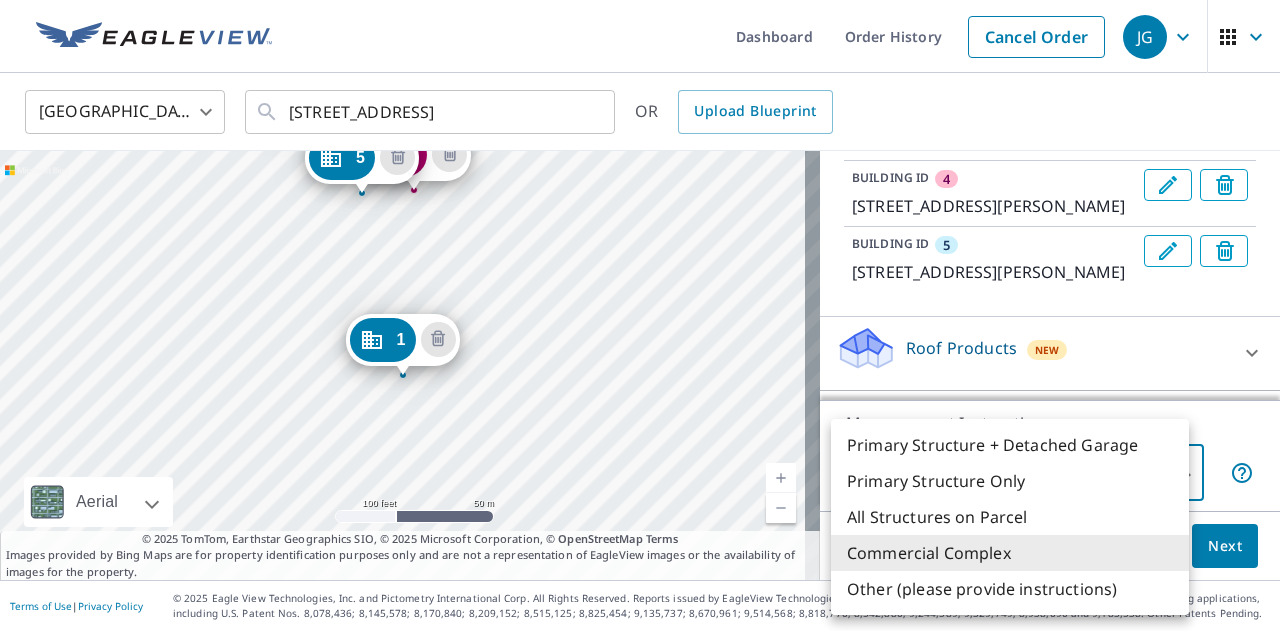 click on "JG JG
Dashboard Order History Cancel Order JG [GEOGRAPHIC_DATA] [GEOGRAPHIC_DATA] ​ [STREET_ADDRESS] ​ OR Upload Blueprint [GEOGRAPHIC_DATA][STREET_ADDRESS] 3 [STREET_ADDRESS] 4 1122 1/[GEOGRAPHIC_DATA] 5 1122 1/2 [GEOGRAPHIC_DATA] 1 1112 1/[GEOGRAPHIC_DATA] Aerial Road A standard road map Aerial A detailed look from above Labels Labels 100 feet 50 m © 2025 TomTom, © Vexcel Imaging, © 2025 Microsoft Corporation,  © OpenStreetMap Terms © 2025 TomTom, Earthstar Geographics SIO, © 2025 Microsoft Corporation, ©   OpenStreetMap   Terms Images provided by Bing Maps are for property identification purposes only and are not a representation of EagleView images or the availability of images for the property. PROPERTY TYPE Residential Commercial Multi-Family This is a complex Add additional buildings on this complex to your order by dropping additional pins on the map. BUILDING ID 1 1112 [STREET_ADDRESS] BUILDING ID 2 BUILDING ID 3 BUILDING ID 4 5" at bounding box center (640, 315) 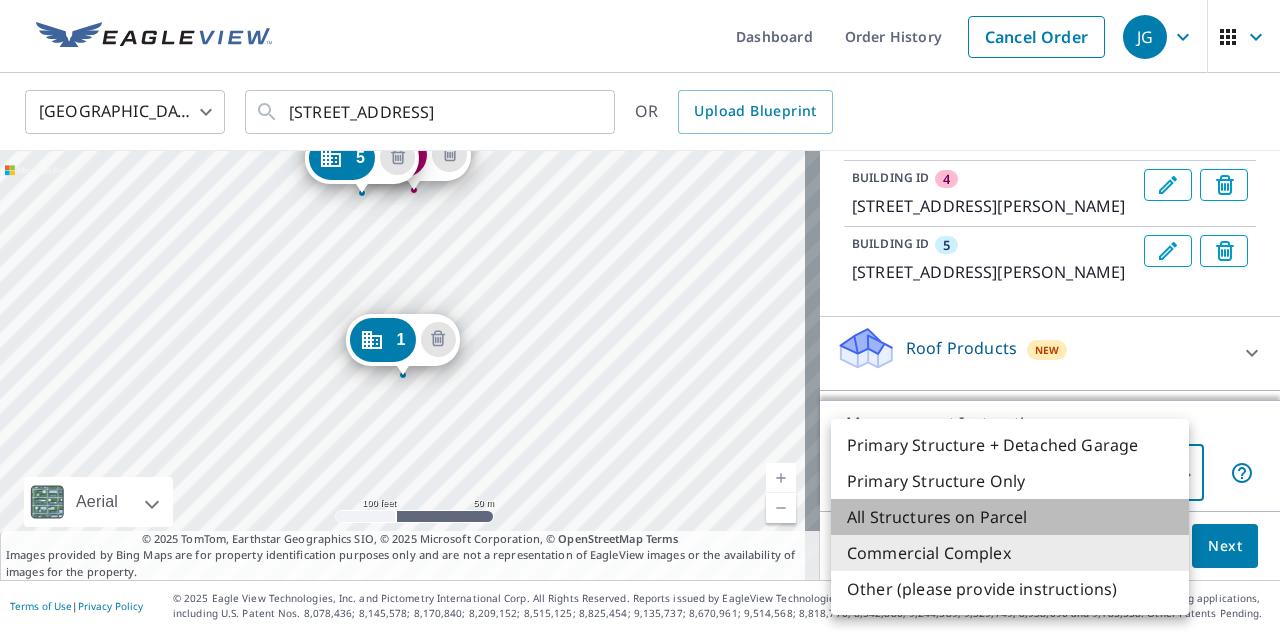 click on "All Structures on Parcel" at bounding box center [1010, 517] 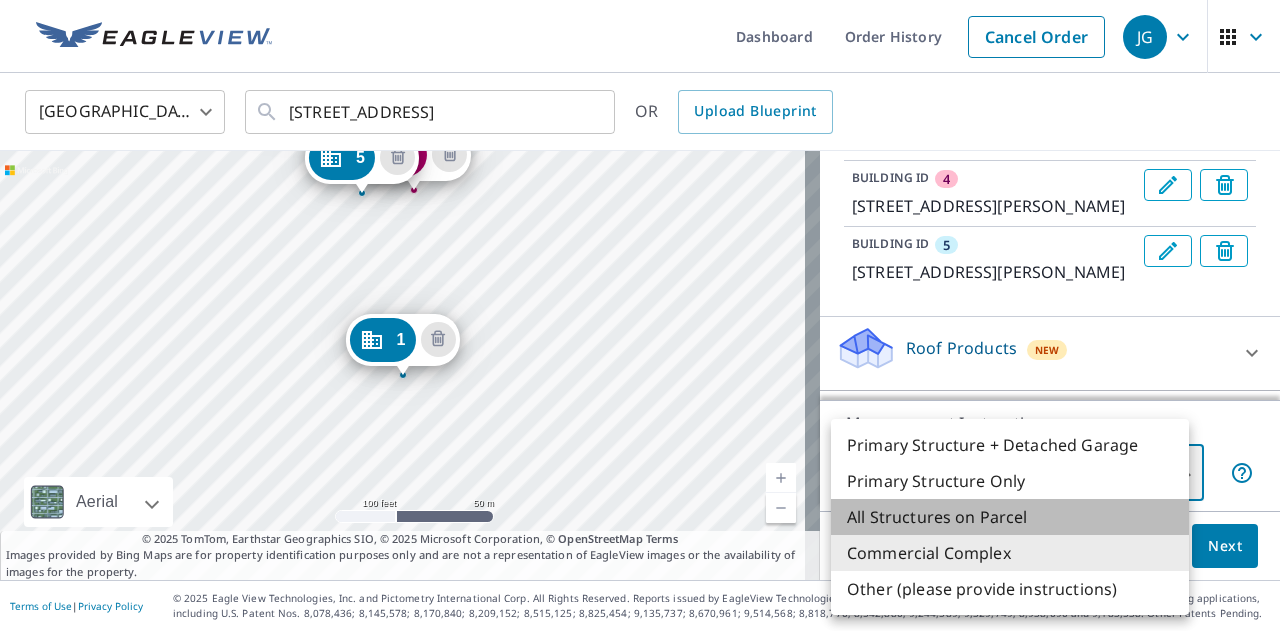 type on "3" 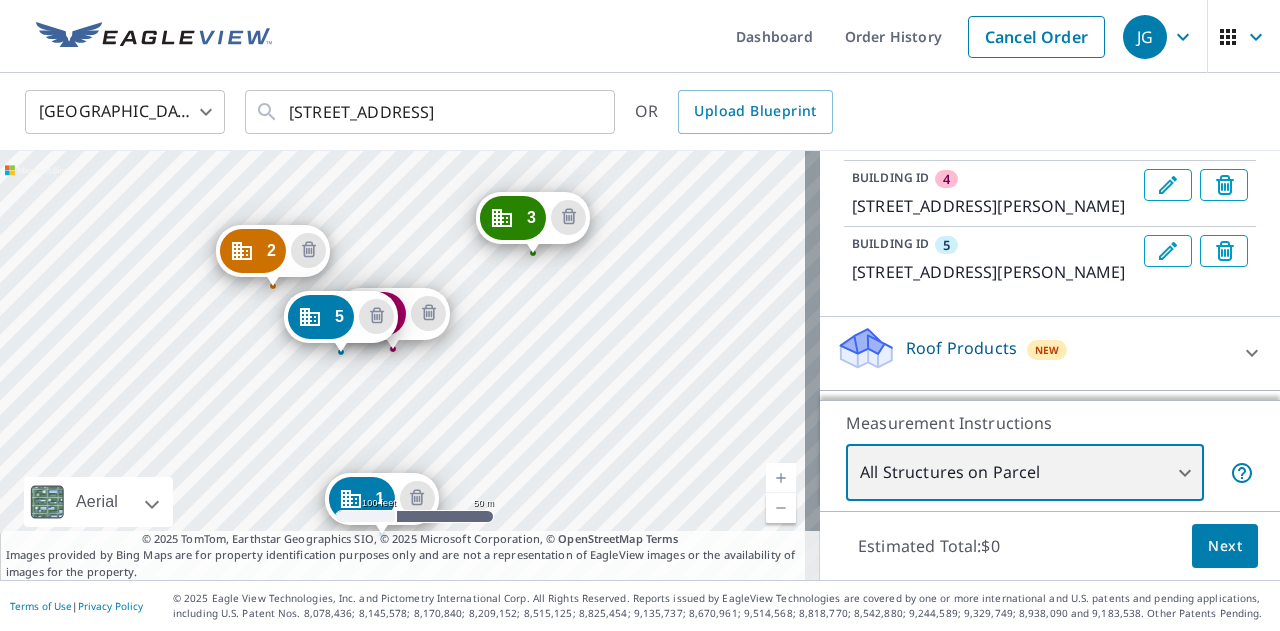 drag, startPoint x: 599, startPoint y: 297, endPoint x: 578, endPoint y: 469, distance: 173.27724 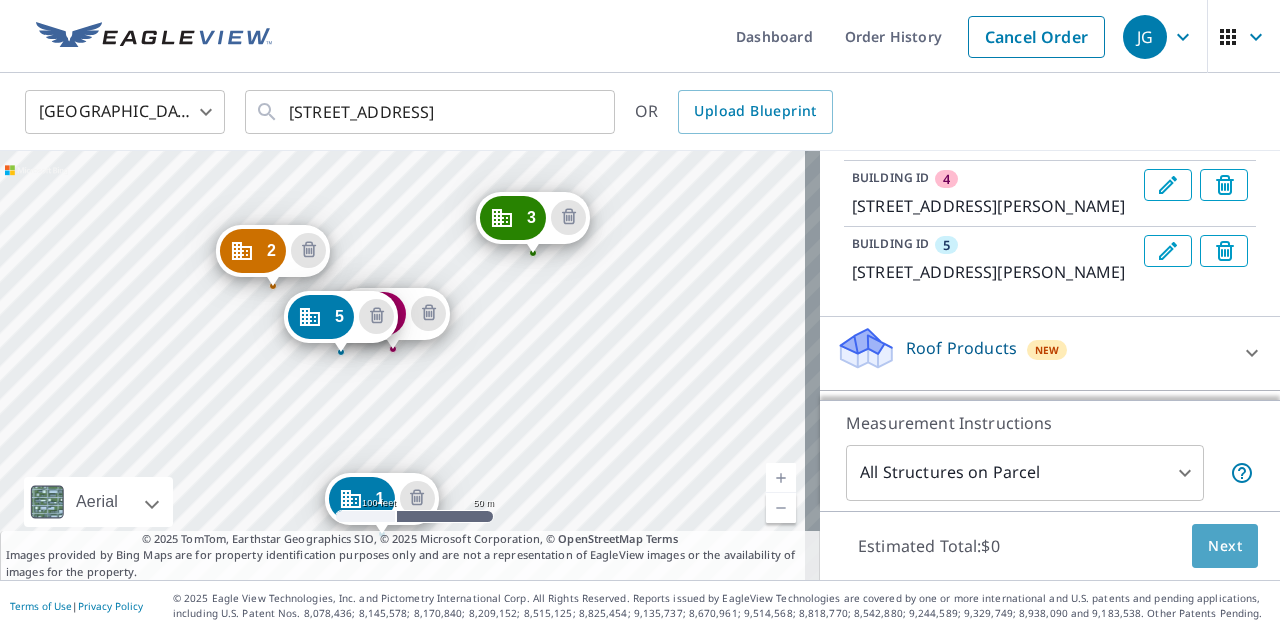 click on "Next" at bounding box center [1225, 546] 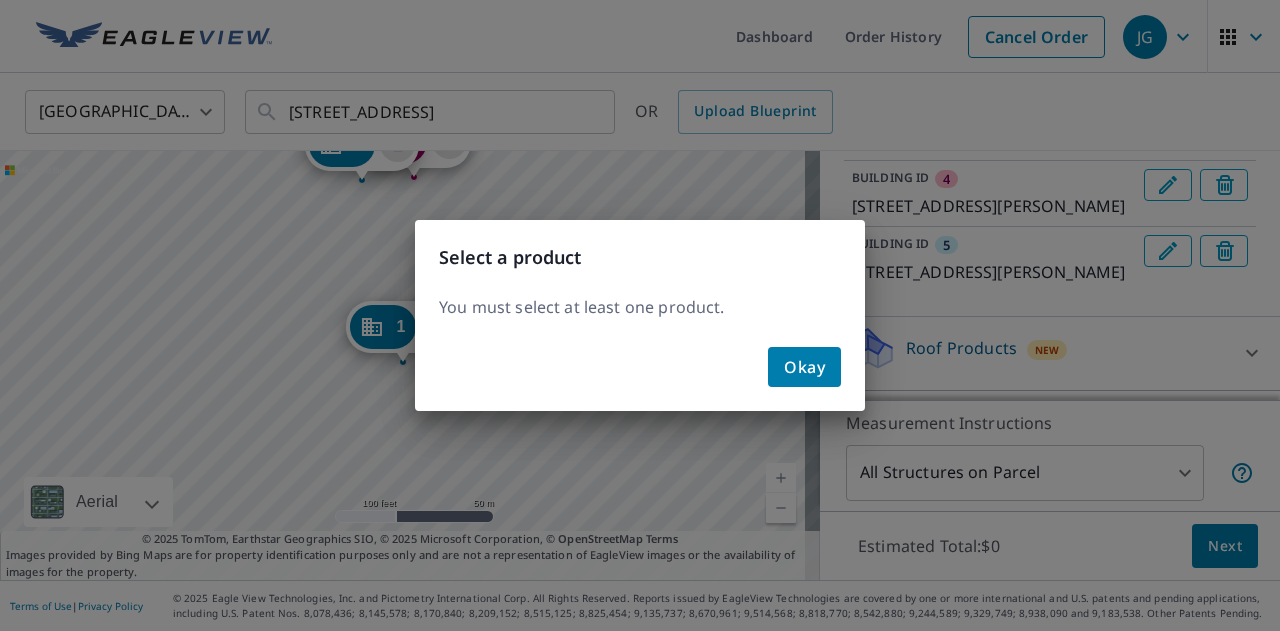 click on "Okay" at bounding box center (804, 367) 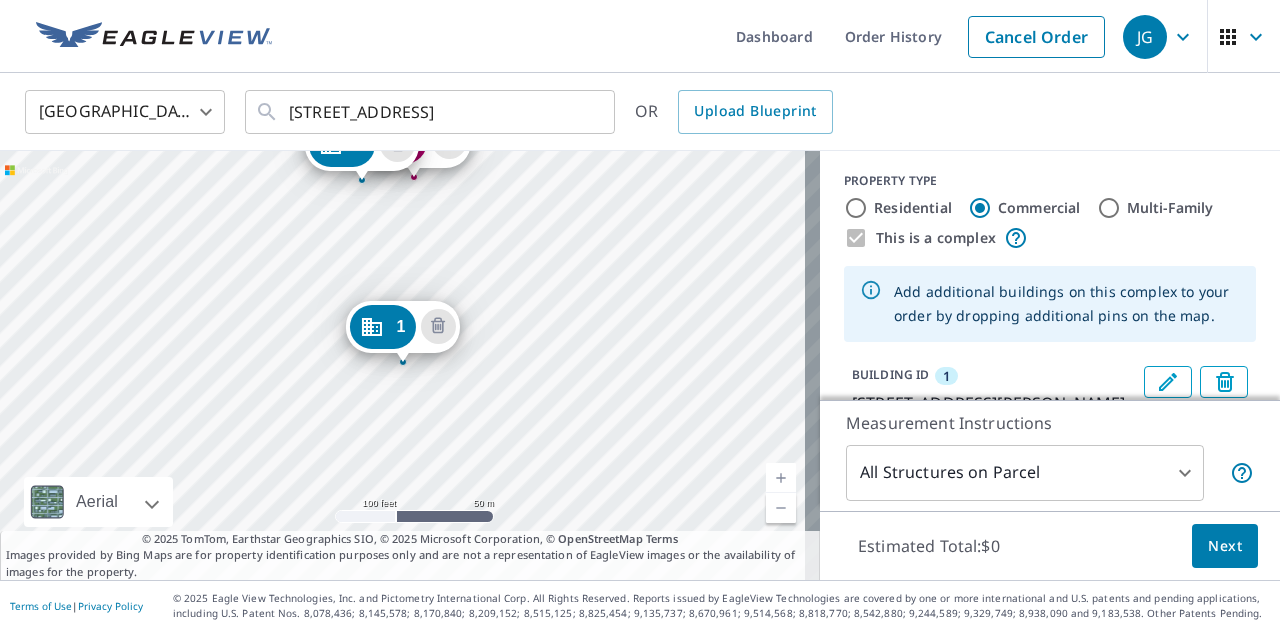 scroll, scrollTop: 0, scrollLeft: 0, axis: both 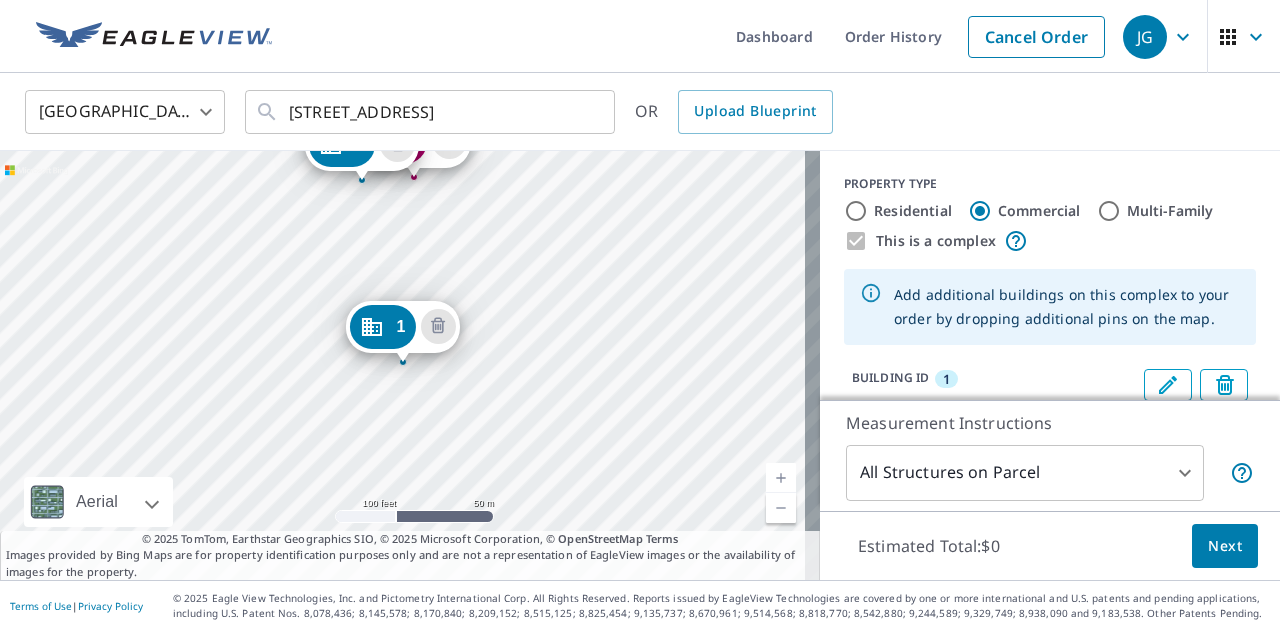 click on "Multi-Family" at bounding box center [1155, 211] 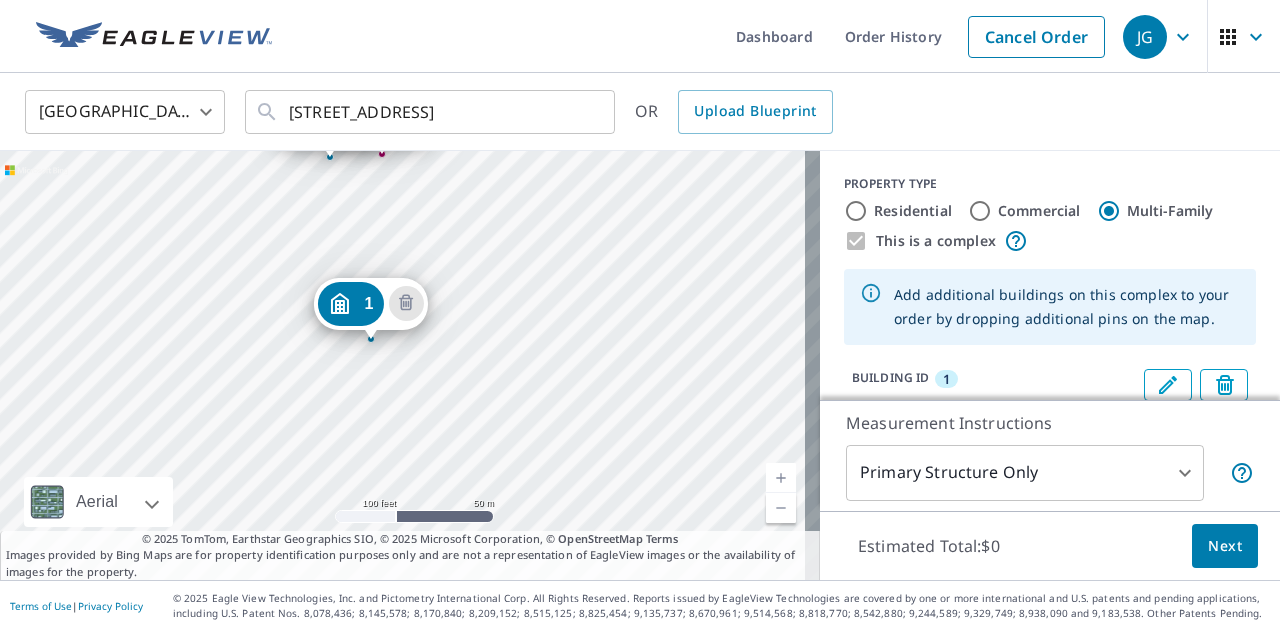 drag, startPoint x: 682, startPoint y: 440, endPoint x: 674, endPoint y: 220, distance: 220.1454 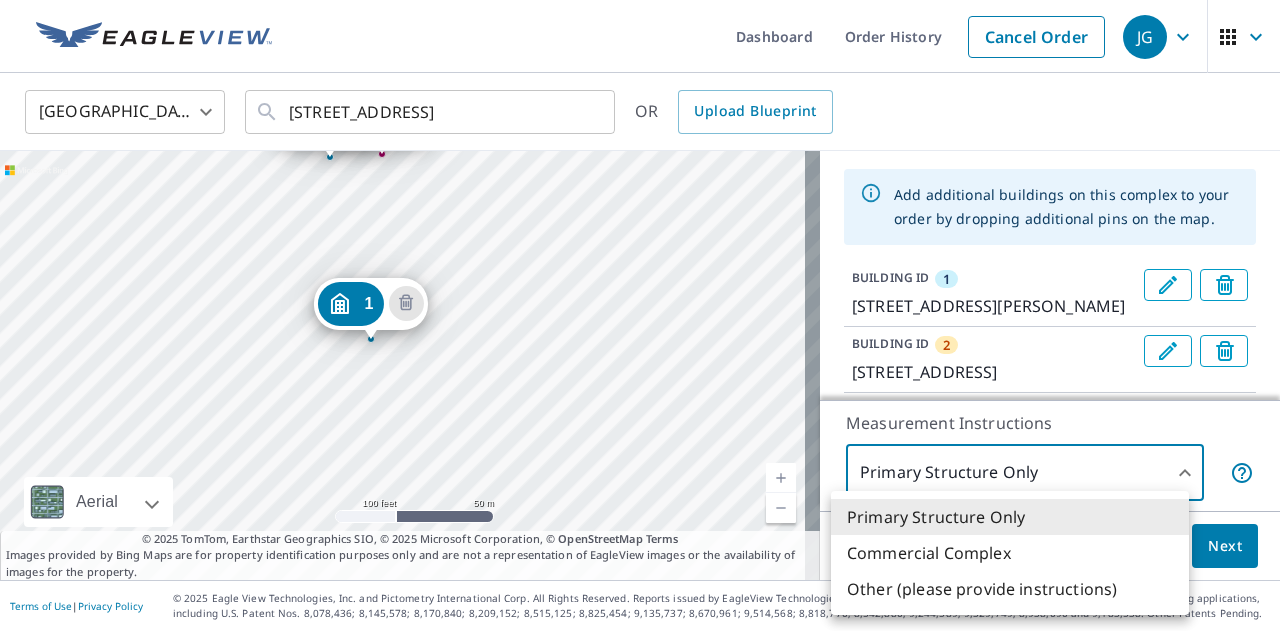 click on "JG JG
Dashboard Order History Cancel Order JG [GEOGRAPHIC_DATA] [GEOGRAPHIC_DATA] ​ [STREET_ADDRESS] ​ OR Upload Blueprint [GEOGRAPHIC_DATA][STREET_ADDRESS] 3 [STREET_ADDRESS] 4 1122 1/[GEOGRAPHIC_DATA] 5 1122 1/2 [GEOGRAPHIC_DATA] 1 1112 1/[GEOGRAPHIC_DATA] Aerial Road A standard road map Aerial A detailed look from above Labels Labels 100 feet 50 m © 2025 TomTom, © Vexcel Imaging, © 2025 Microsoft Corporation,  © OpenStreetMap Terms © 2025 TomTom, Earthstar Geographics SIO, © 2025 Microsoft Corporation, ©   OpenStreetMap   Terms Images provided by Bing Maps are for property identification purposes only and are not a representation of EagleView images or the availability of images for the property. PROPERTY TYPE Residential Commercial Multi-Family This is a complex Add additional buildings on this complex to your order by dropping additional pins on the map. BUILDING ID 1 1112 [STREET_ADDRESS] BUILDING ID 2 BUILDING ID 3 BUILDING ID 4 5" at bounding box center (640, 315) 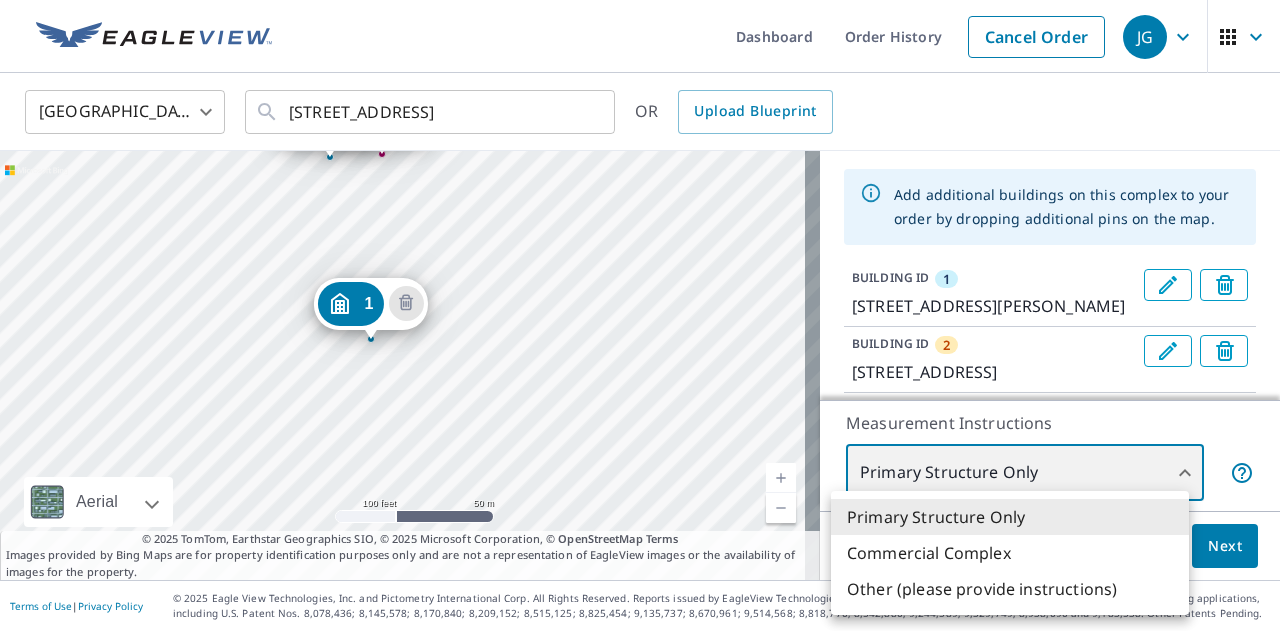 type on "4" 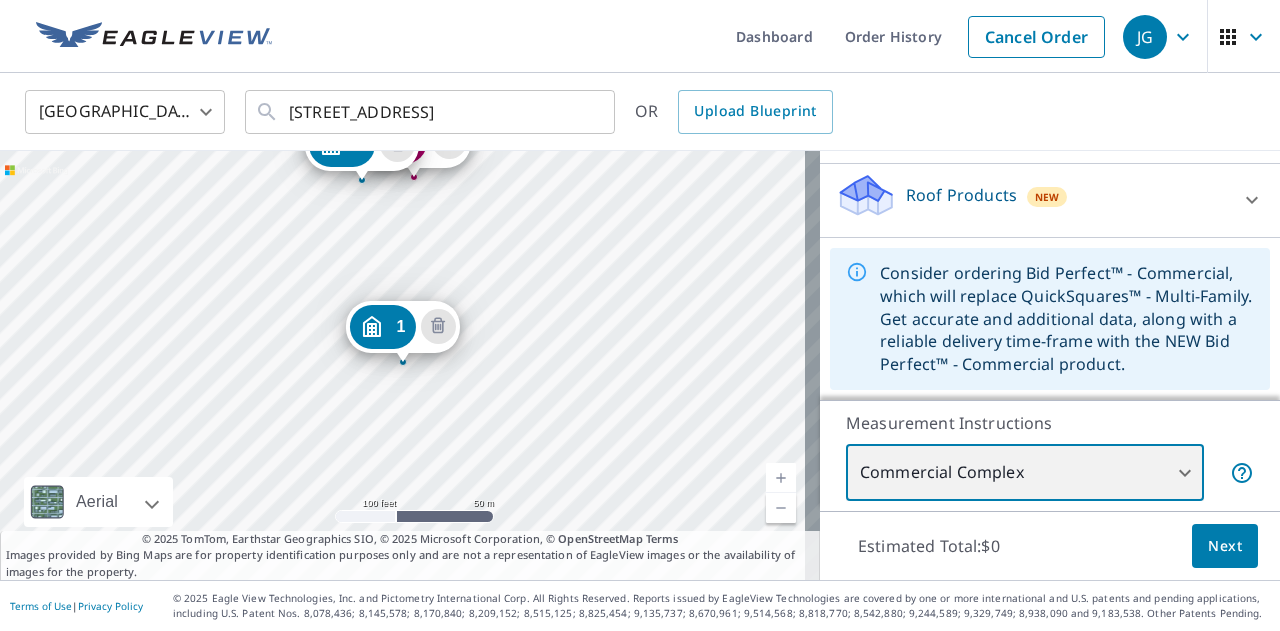 scroll, scrollTop: 644, scrollLeft: 0, axis: vertical 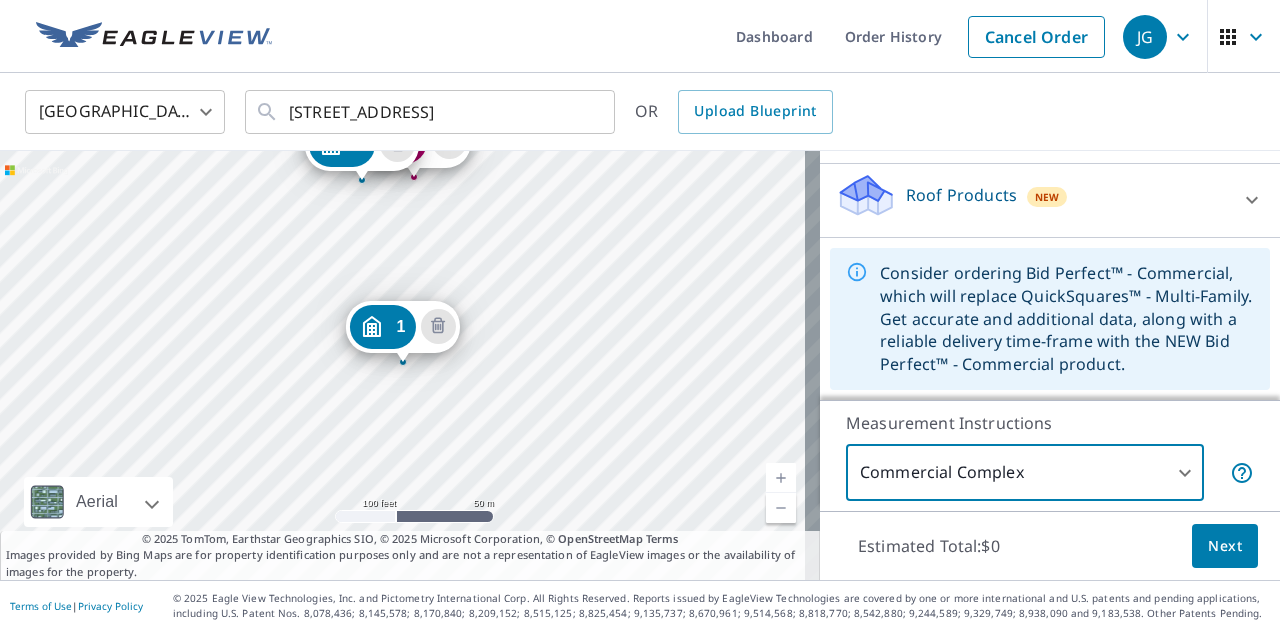click 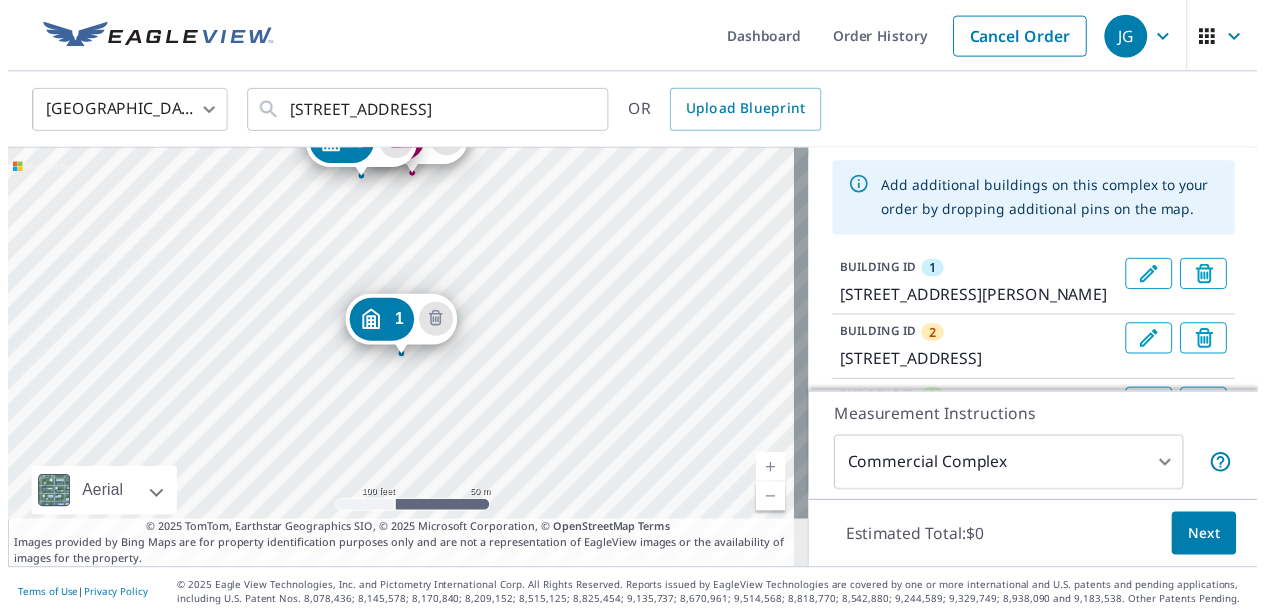 scroll, scrollTop: 0, scrollLeft: 0, axis: both 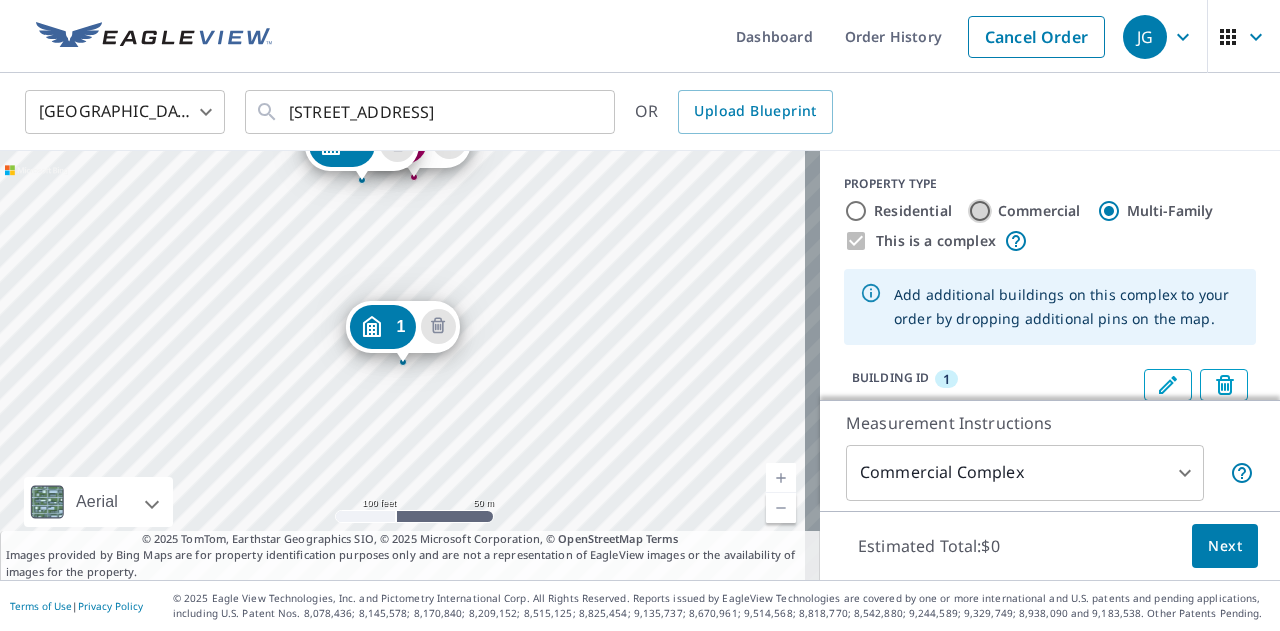 click on "Commercial" at bounding box center [980, 211] 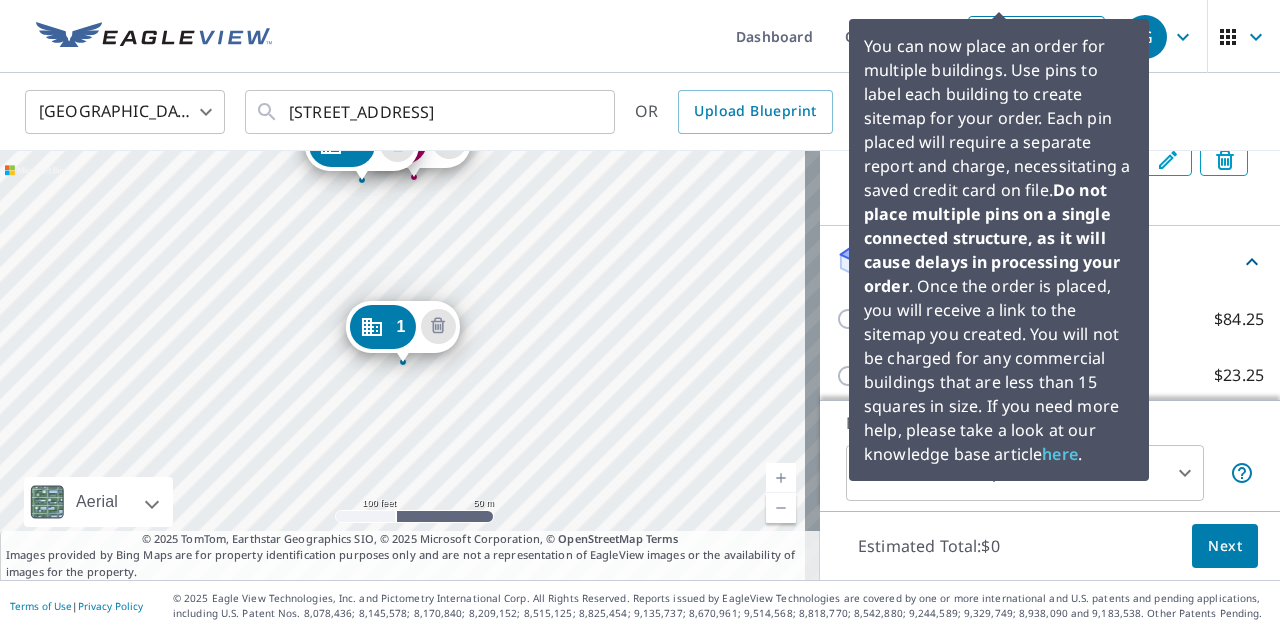 scroll, scrollTop: 500, scrollLeft: 0, axis: vertical 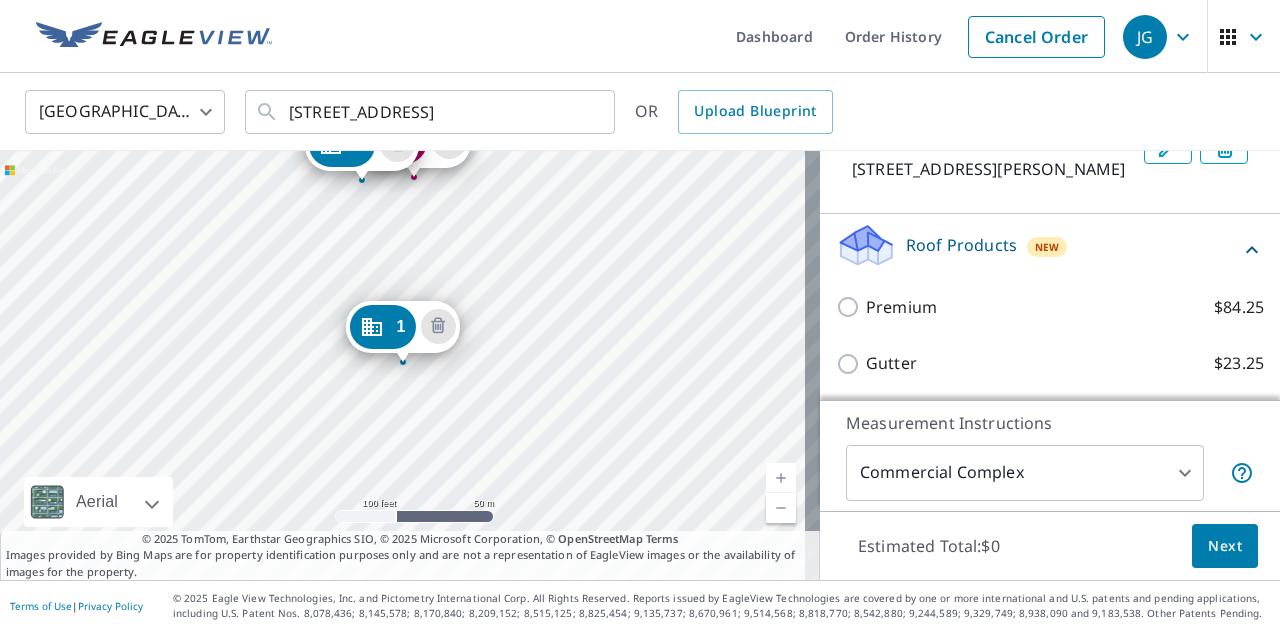 click on "BUILDING ID 5 [STREET_ADDRESS][PERSON_NAME]" at bounding box center [1050, 156] 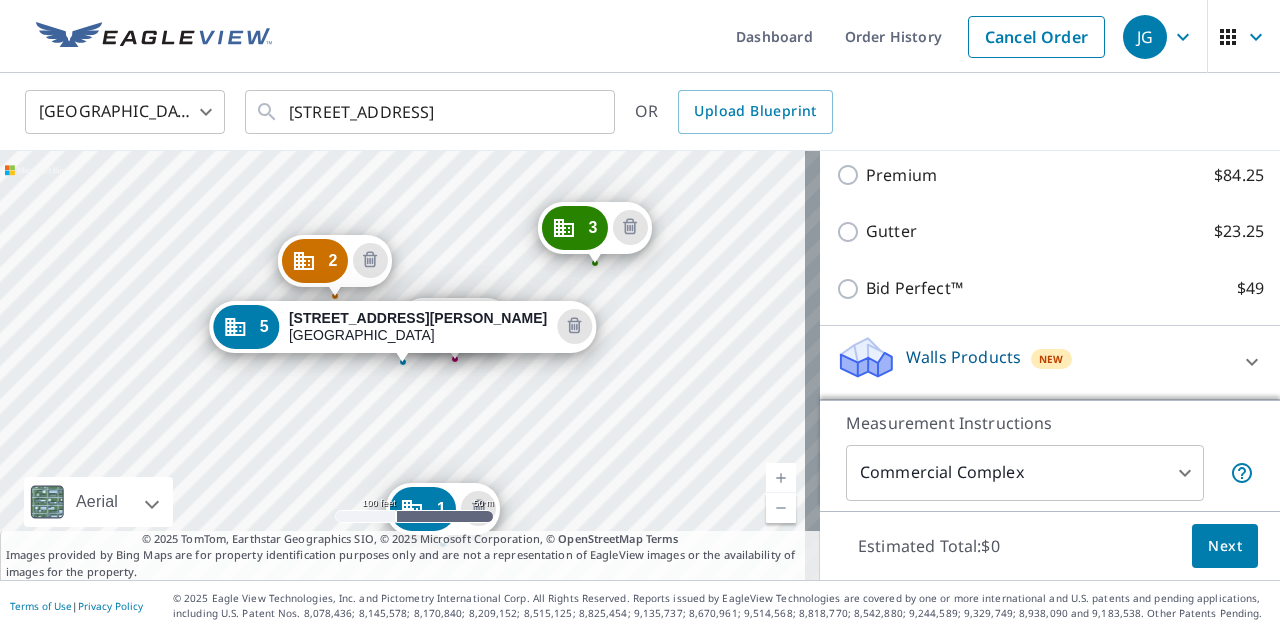 scroll, scrollTop: 626, scrollLeft: 0, axis: vertical 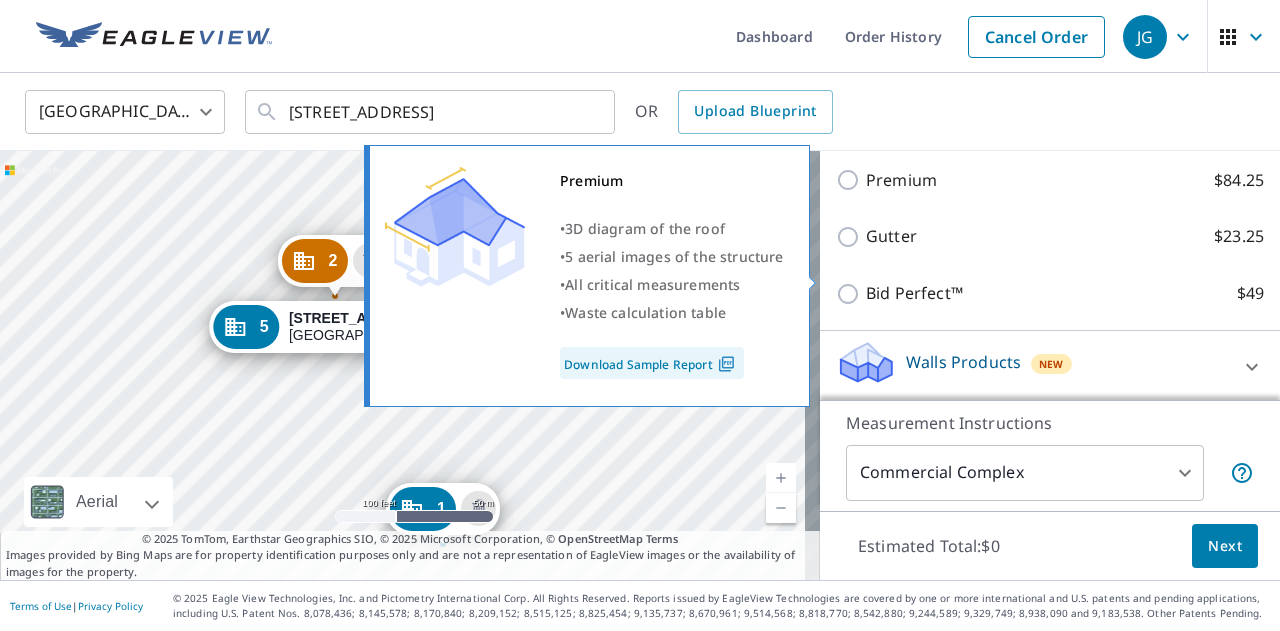 click on "Premium" at bounding box center [901, 180] 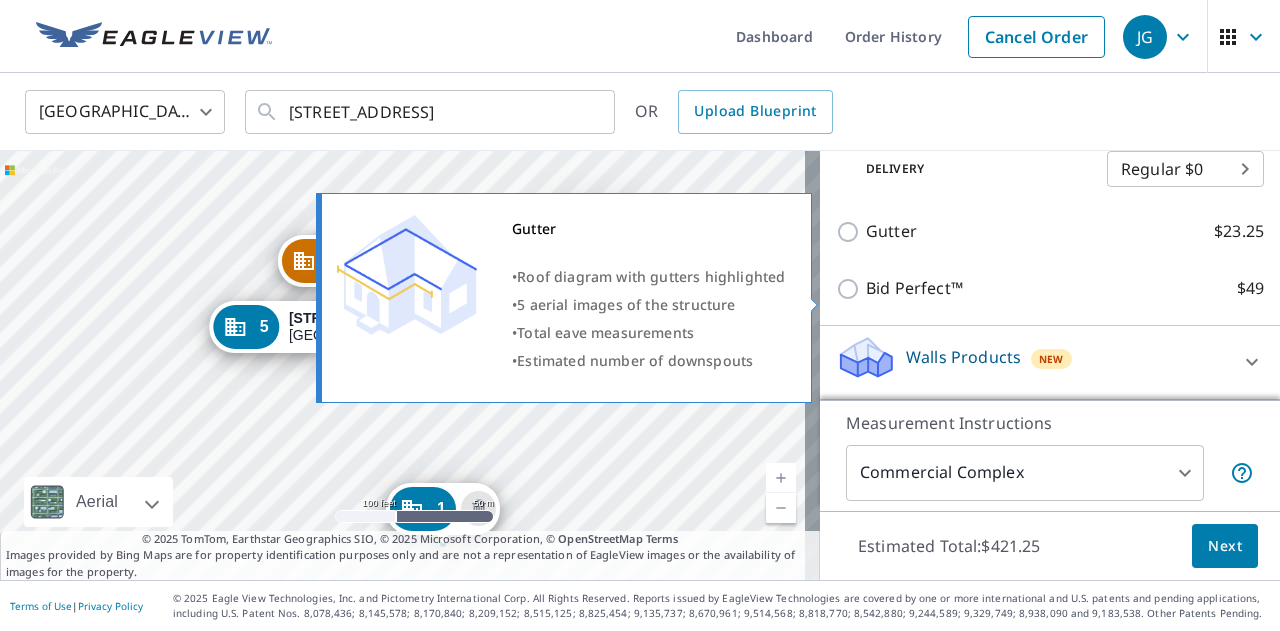 scroll, scrollTop: 726, scrollLeft: 0, axis: vertical 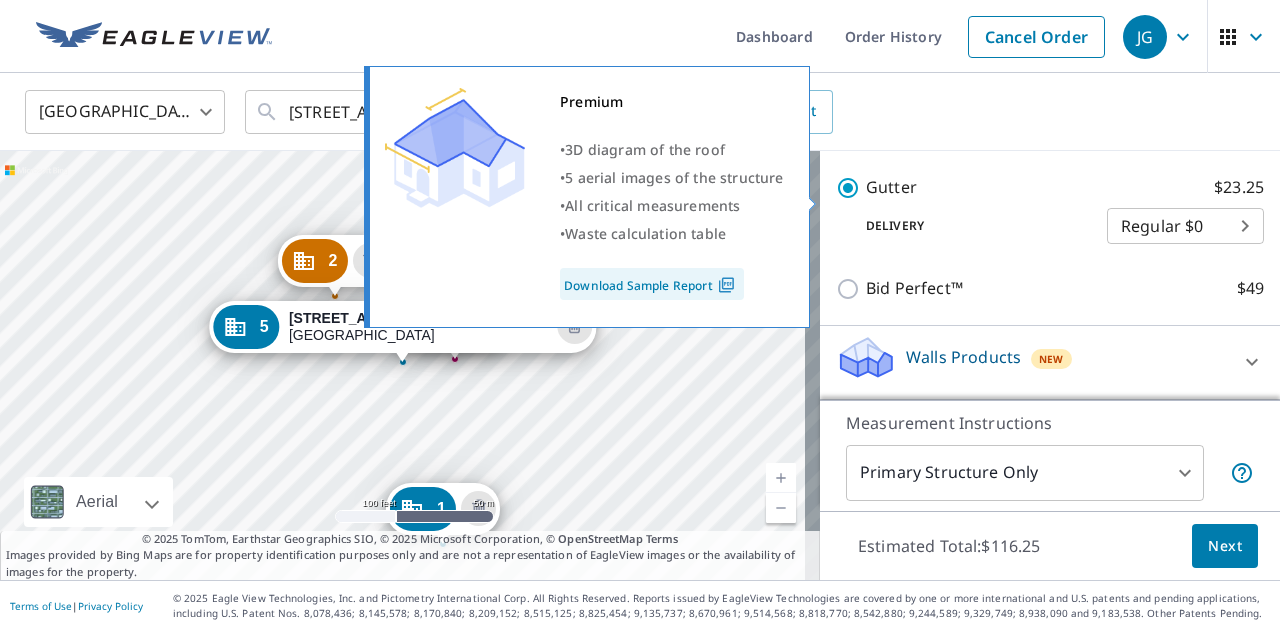 click on "Premium" at bounding box center (901, 131) 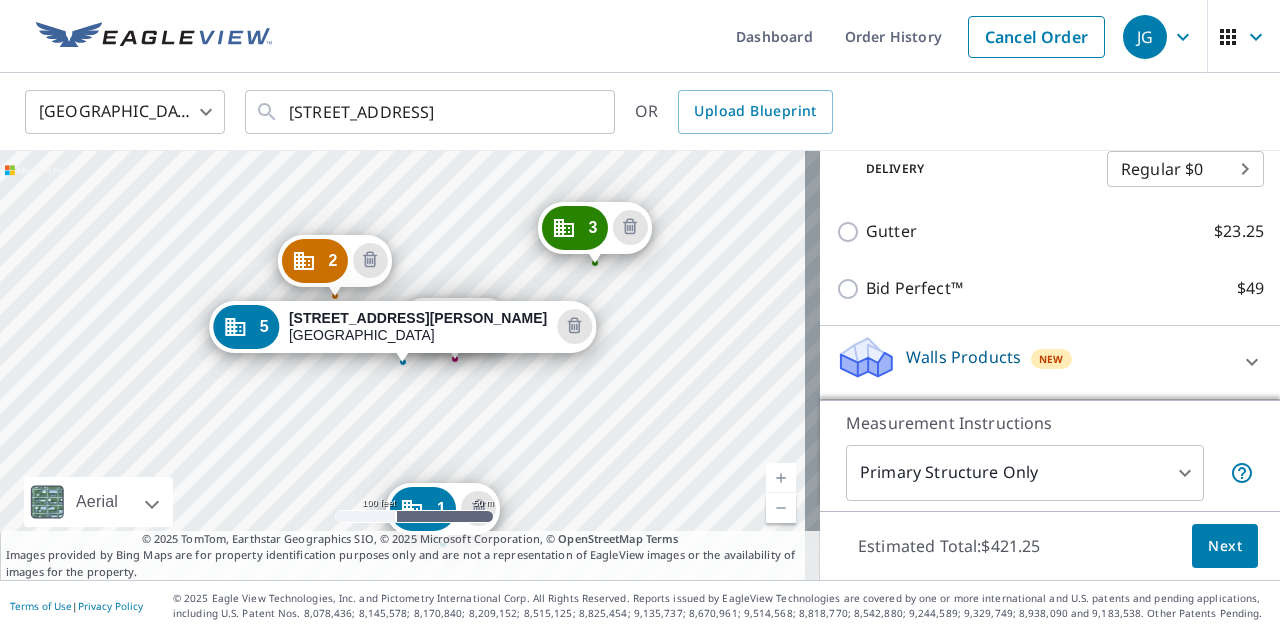 scroll, scrollTop: 791, scrollLeft: 0, axis: vertical 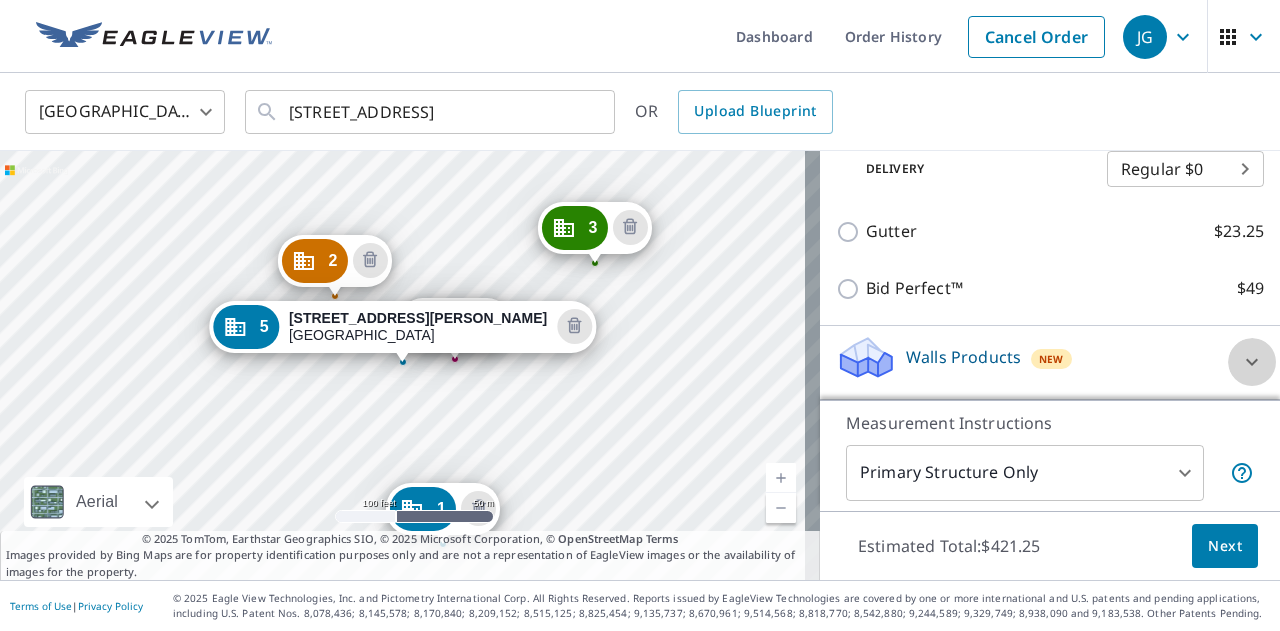 click at bounding box center [1252, 362] 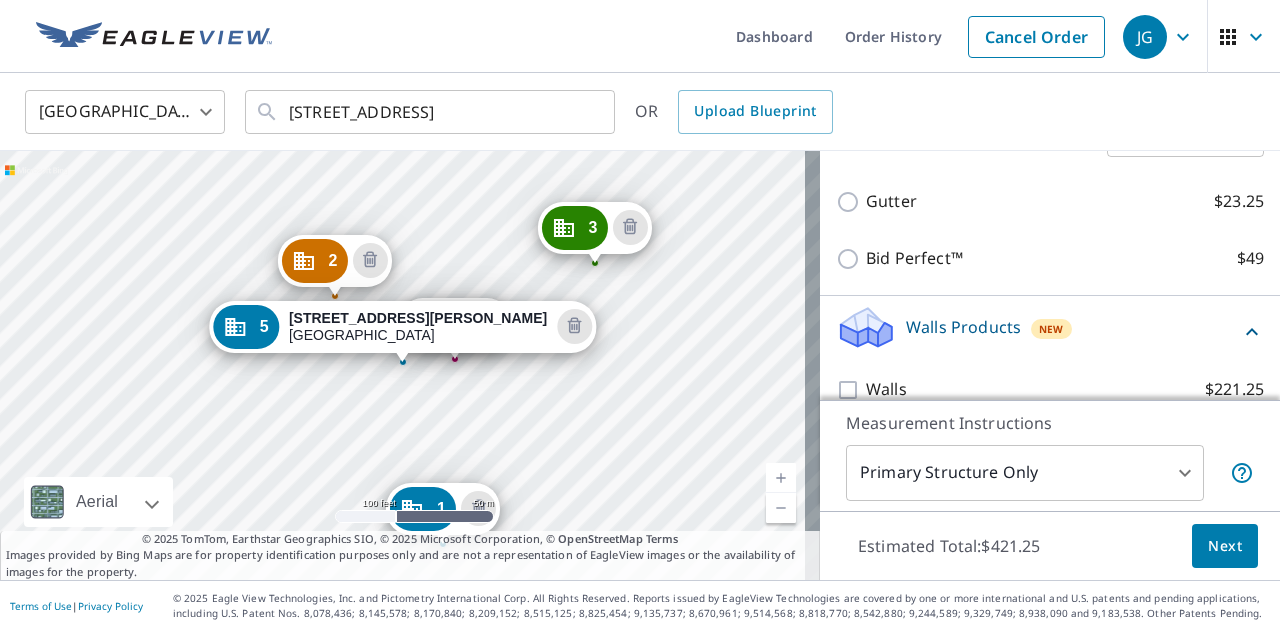 scroll, scrollTop: 848, scrollLeft: 0, axis: vertical 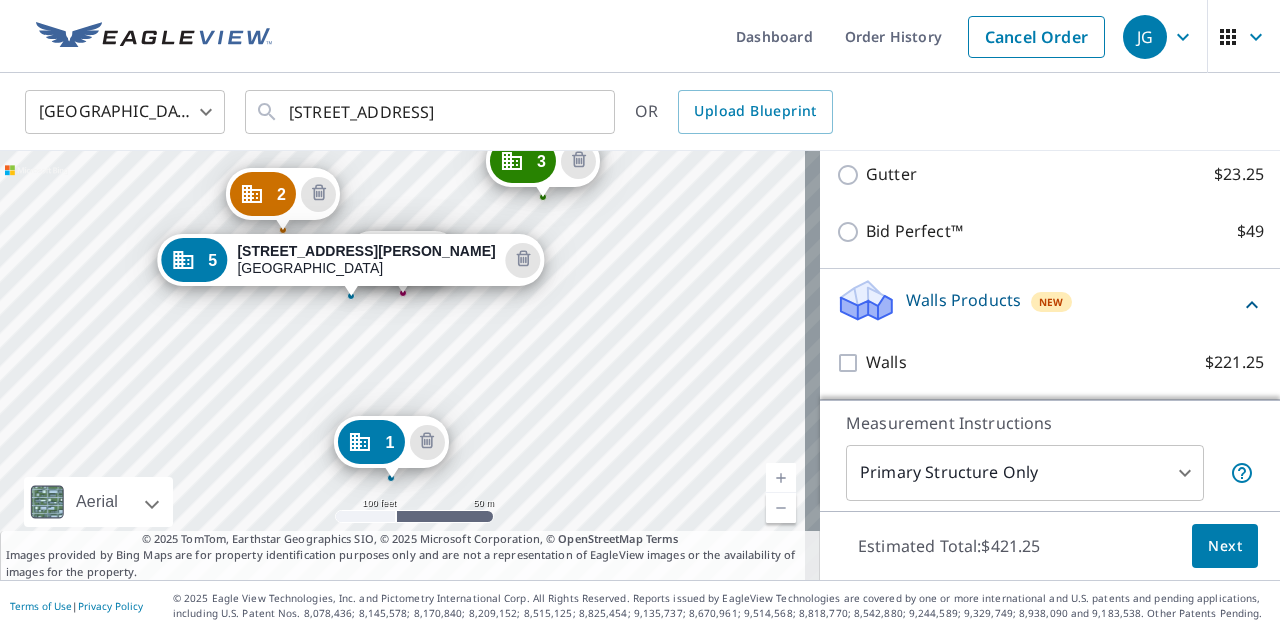 click on "Next" at bounding box center [1225, 546] 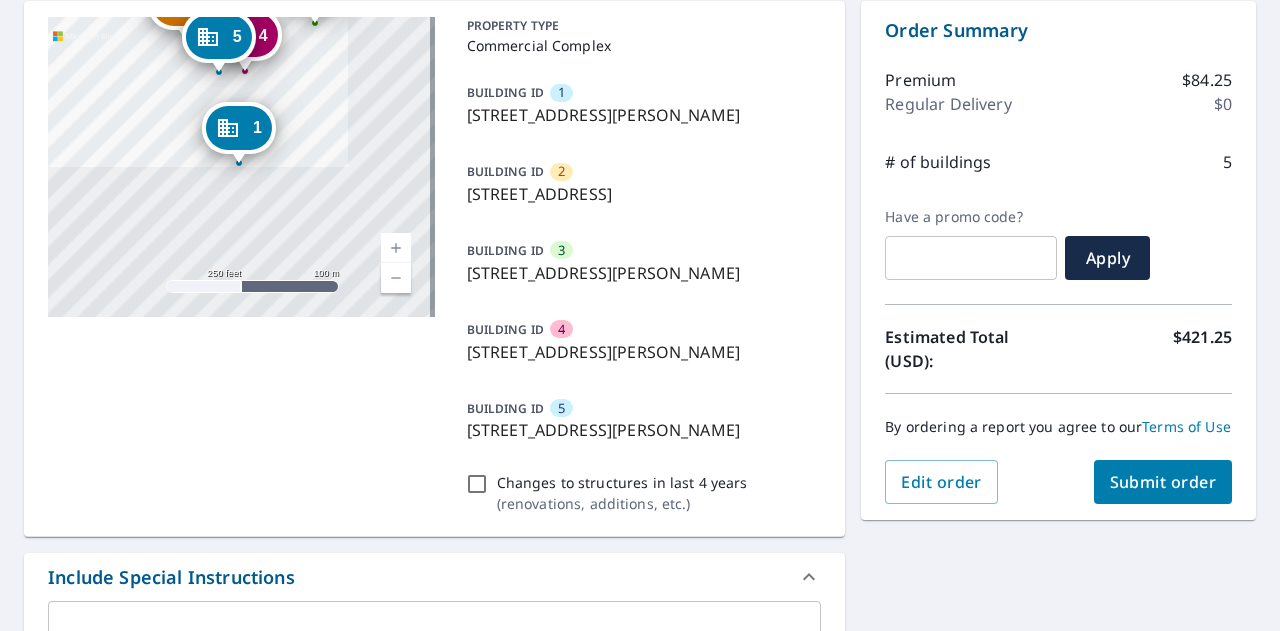 scroll, scrollTop: 300, scrollLeft: 0, axis: vertical 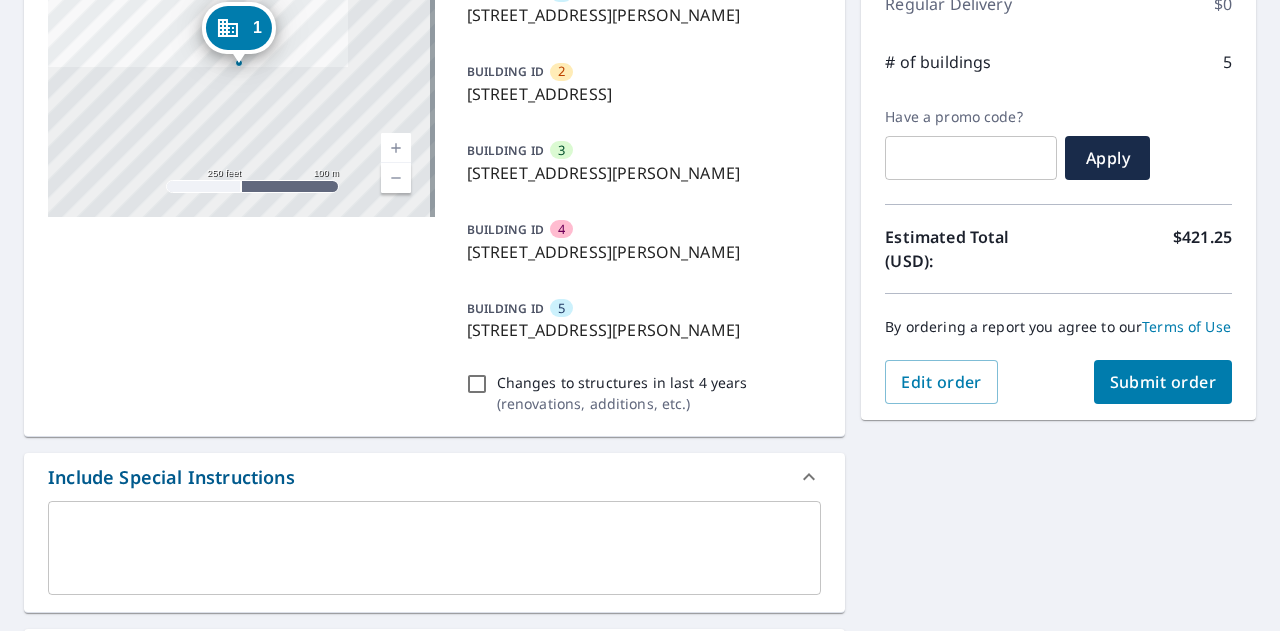 click at bounding box center [434, 548] 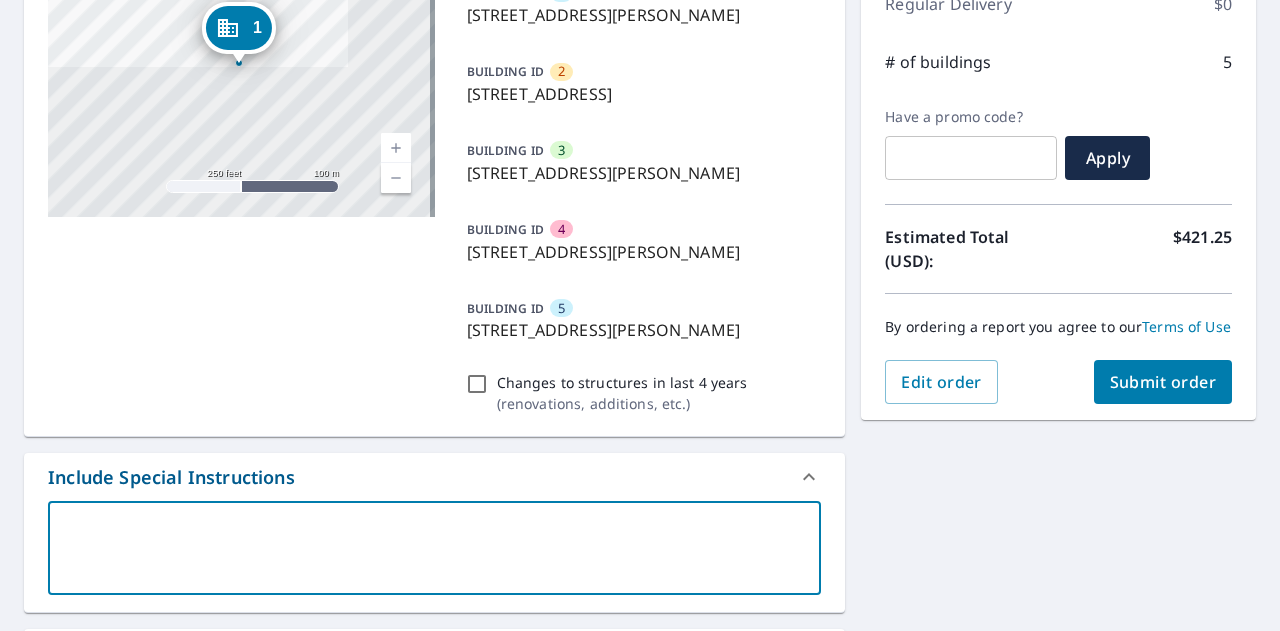 type on "B" 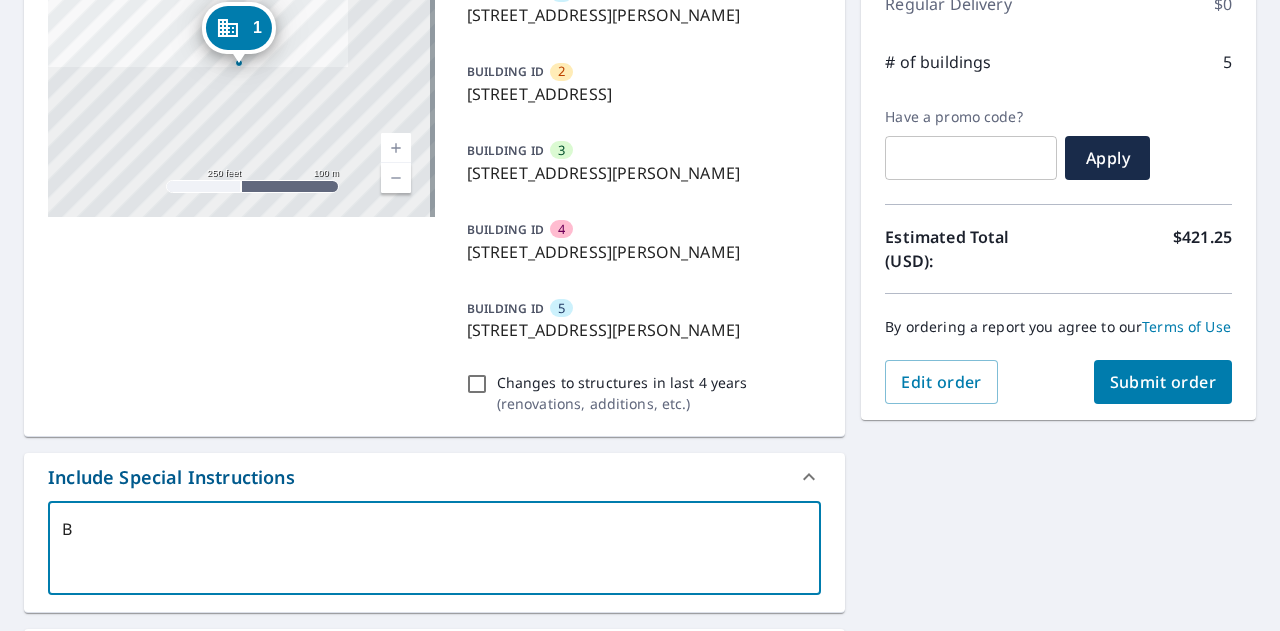 type on "Bu" 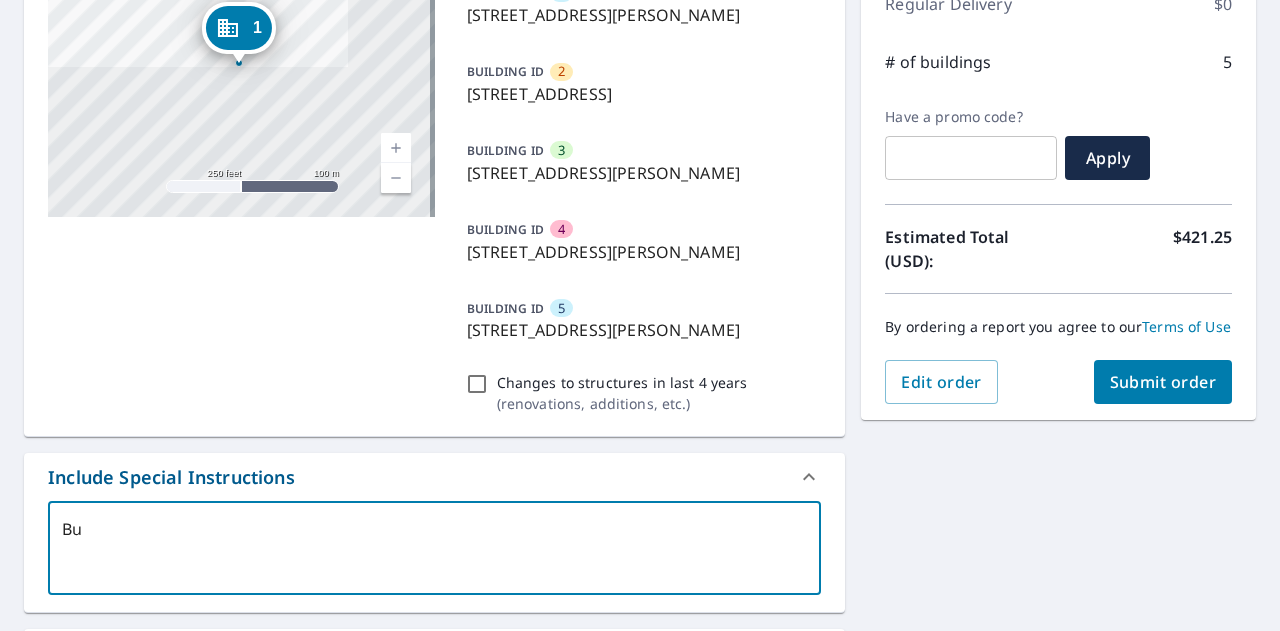 type on "[PERSON_NAME]" 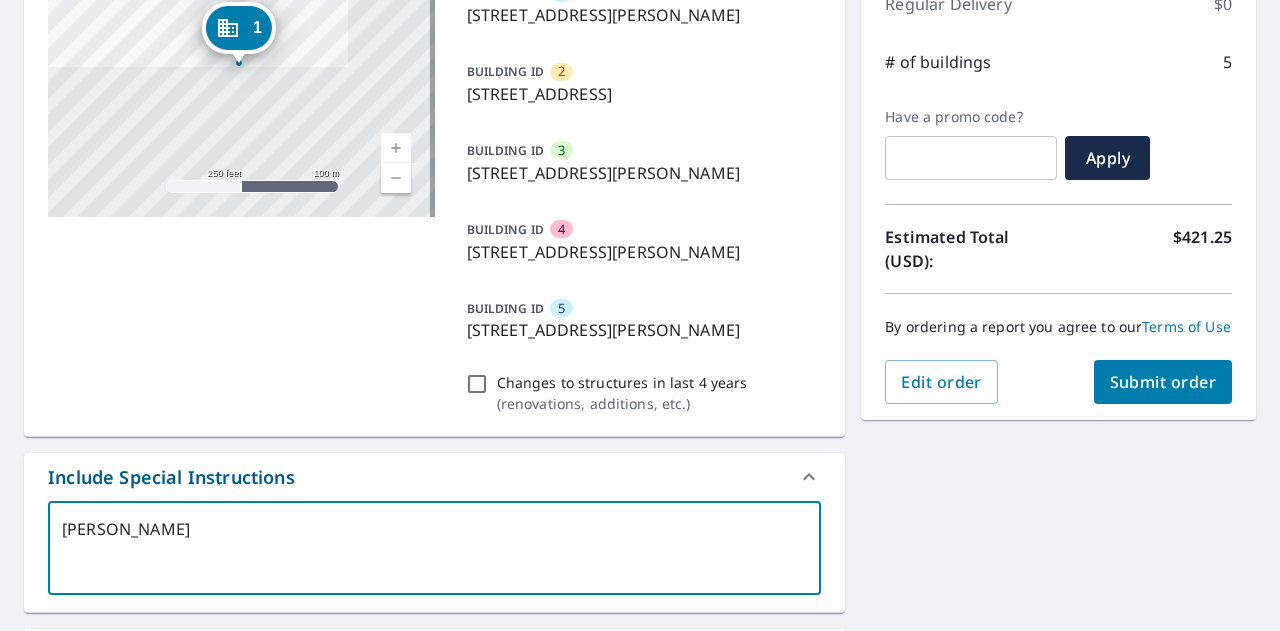 type on "Buil" 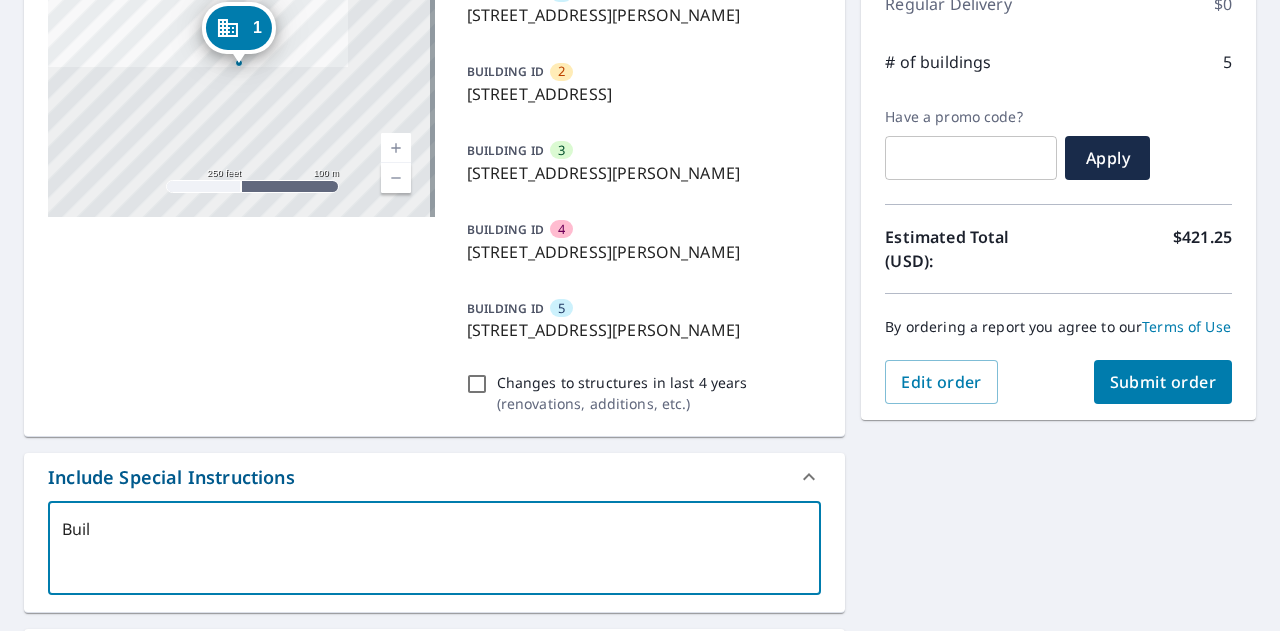 type on "Build" 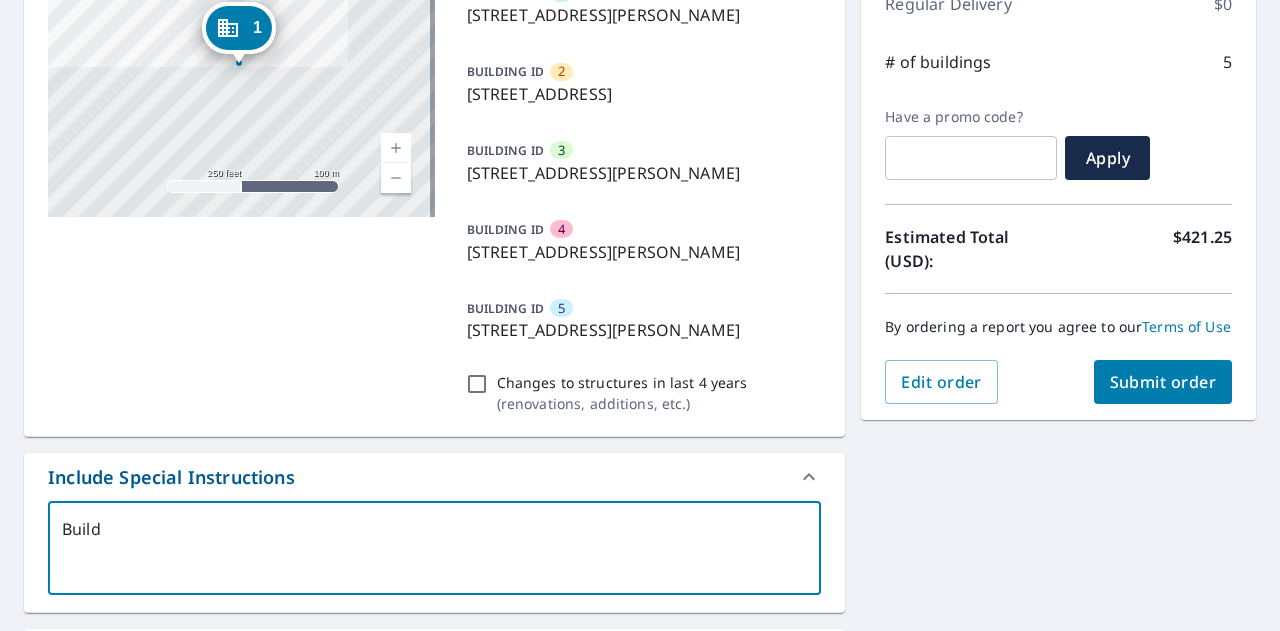 type on "Buildn" 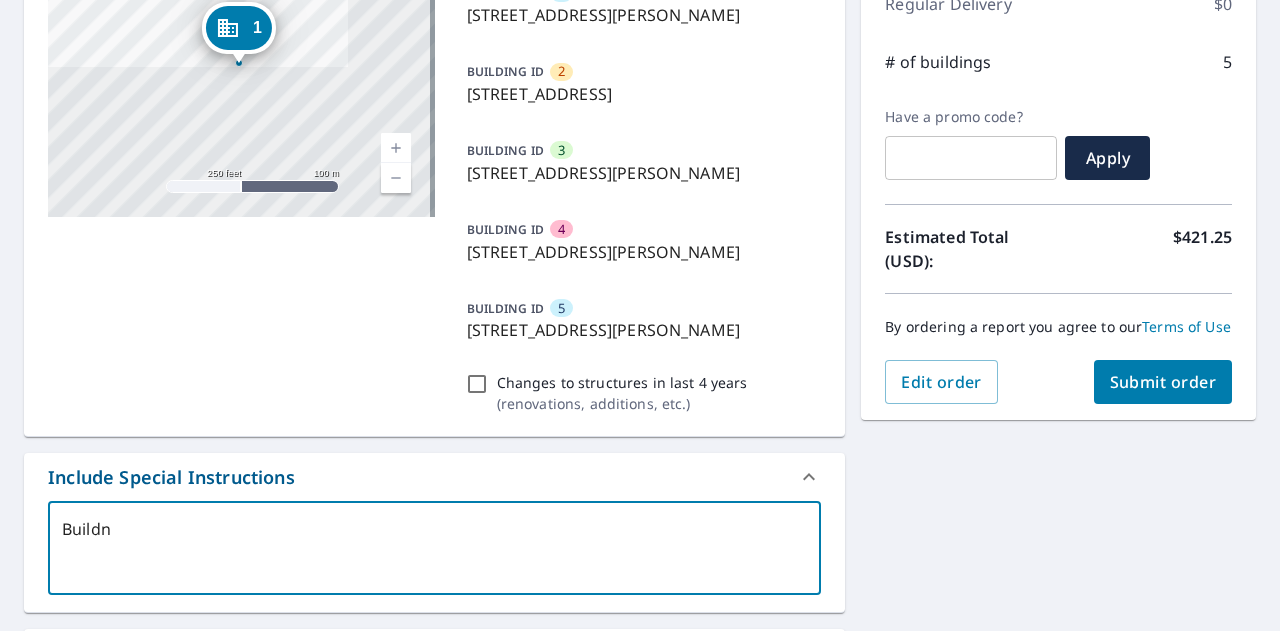 type on "Buildng" 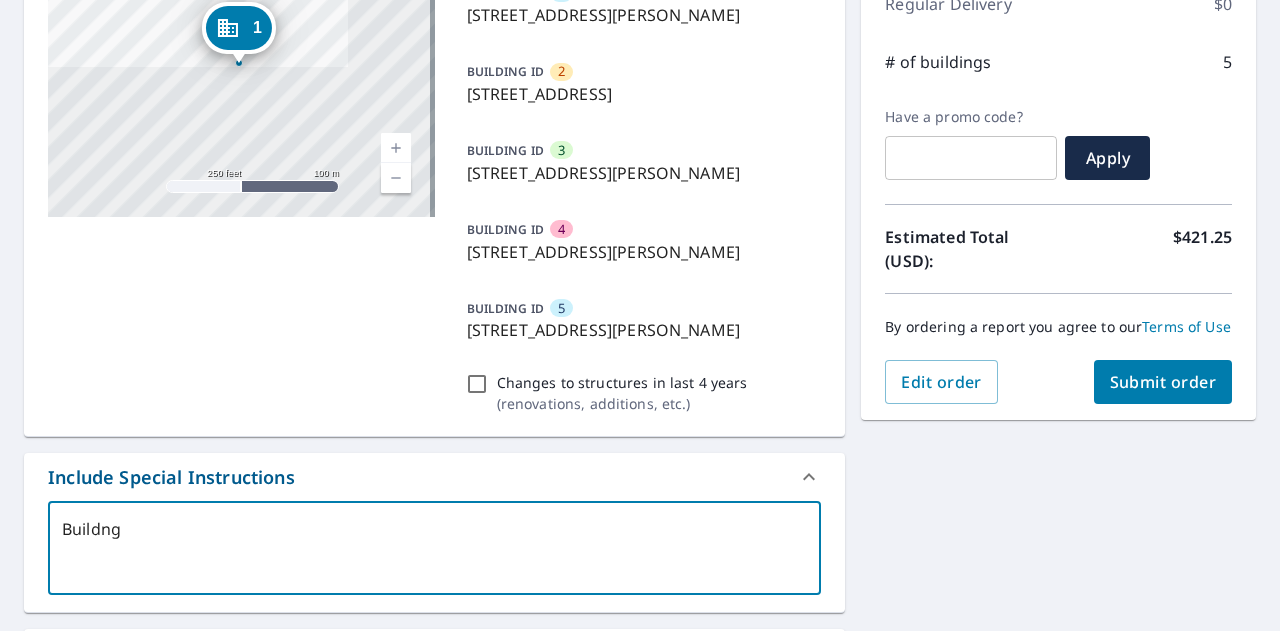 type on "Buildn" 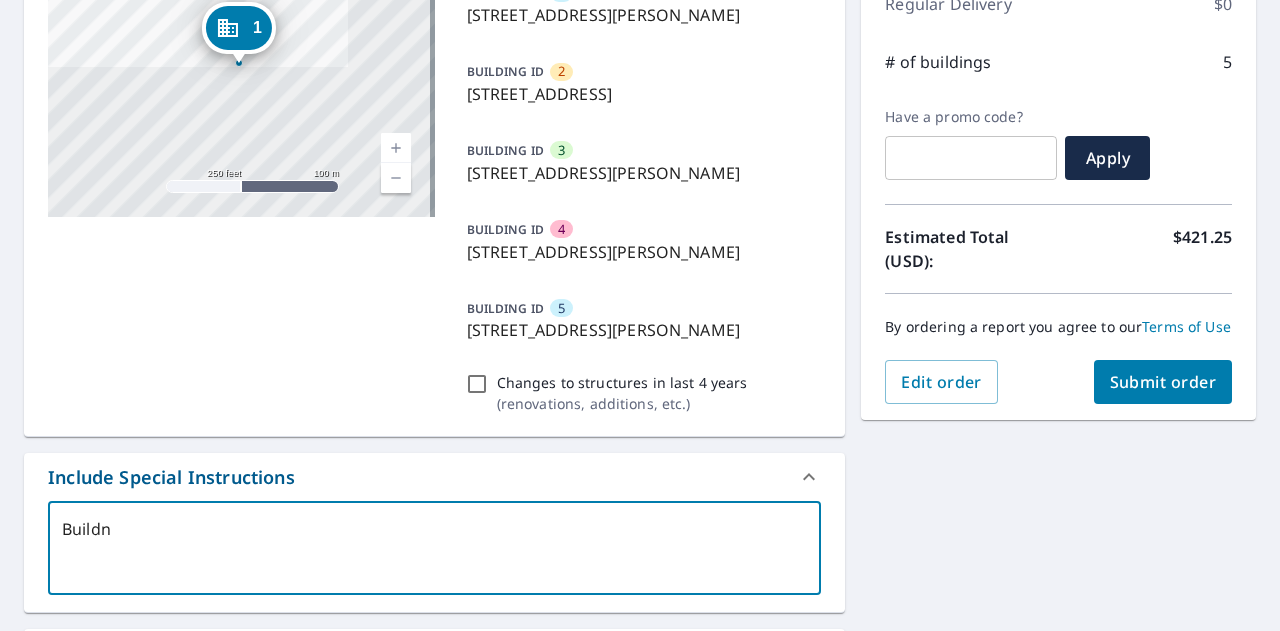 type on "Build" 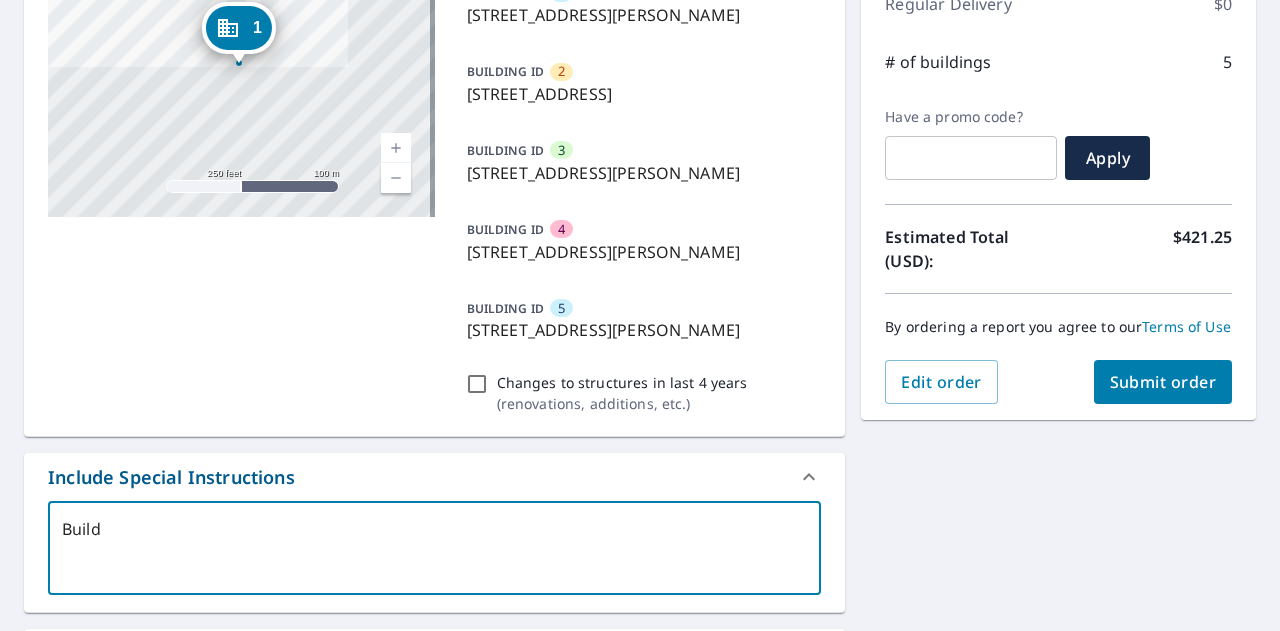 type on "Buildi" 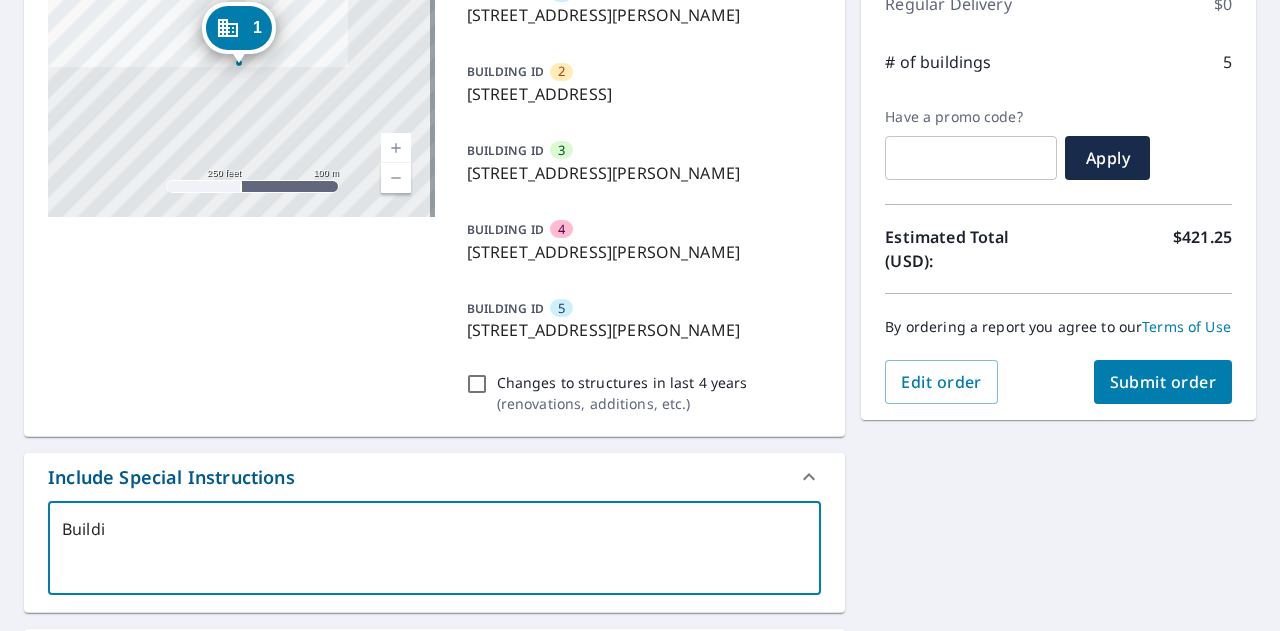 type on "Buildin" 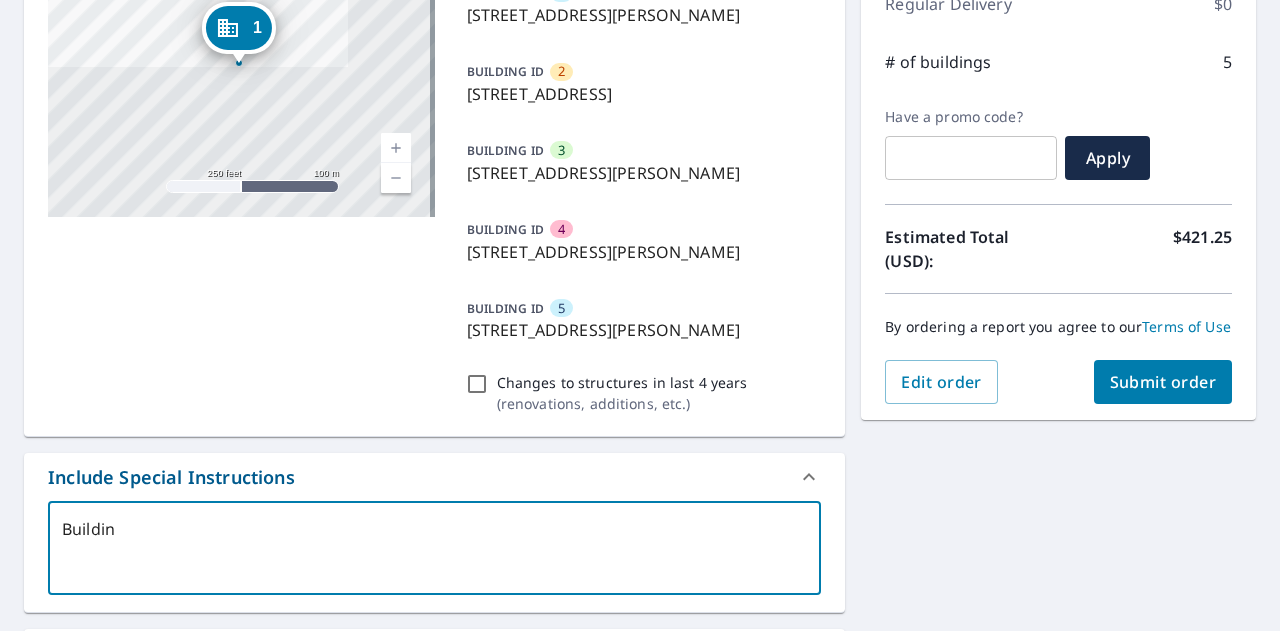 type on "Building" 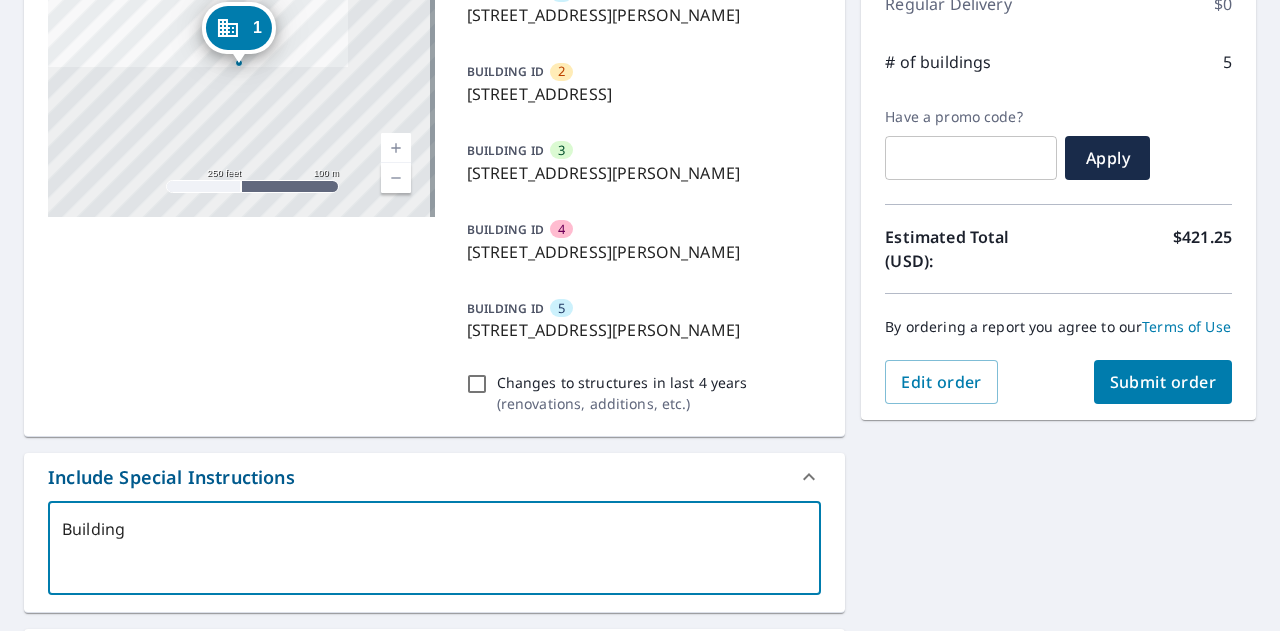 type on "Building" 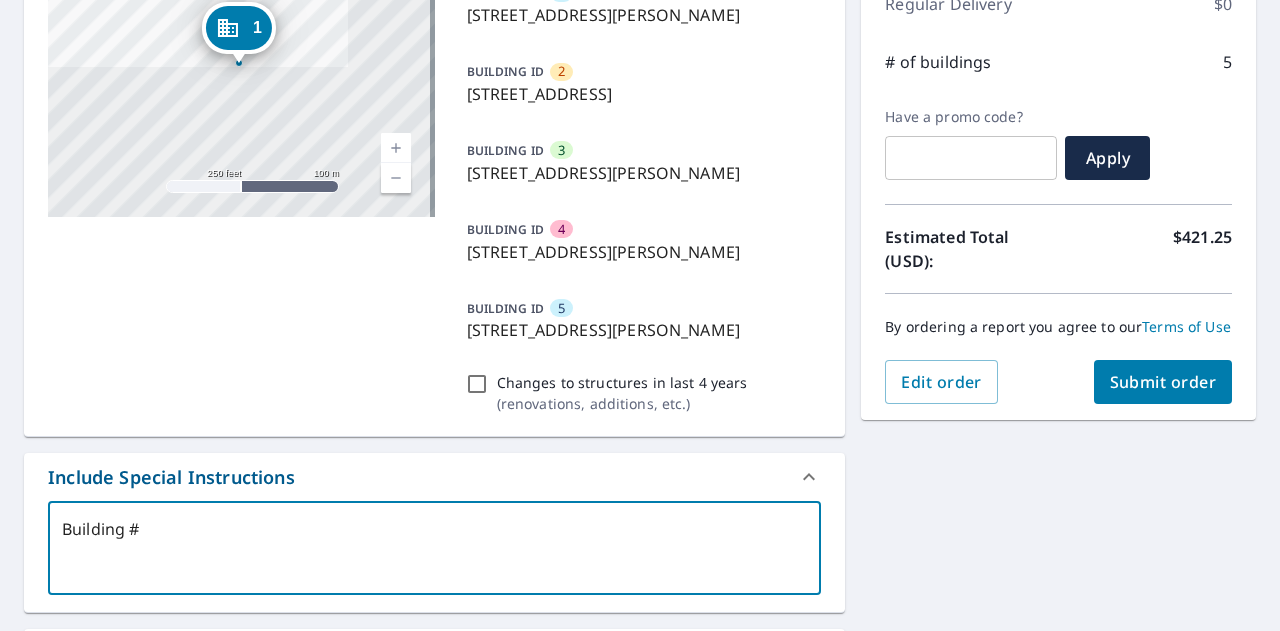 checkbox on "true" 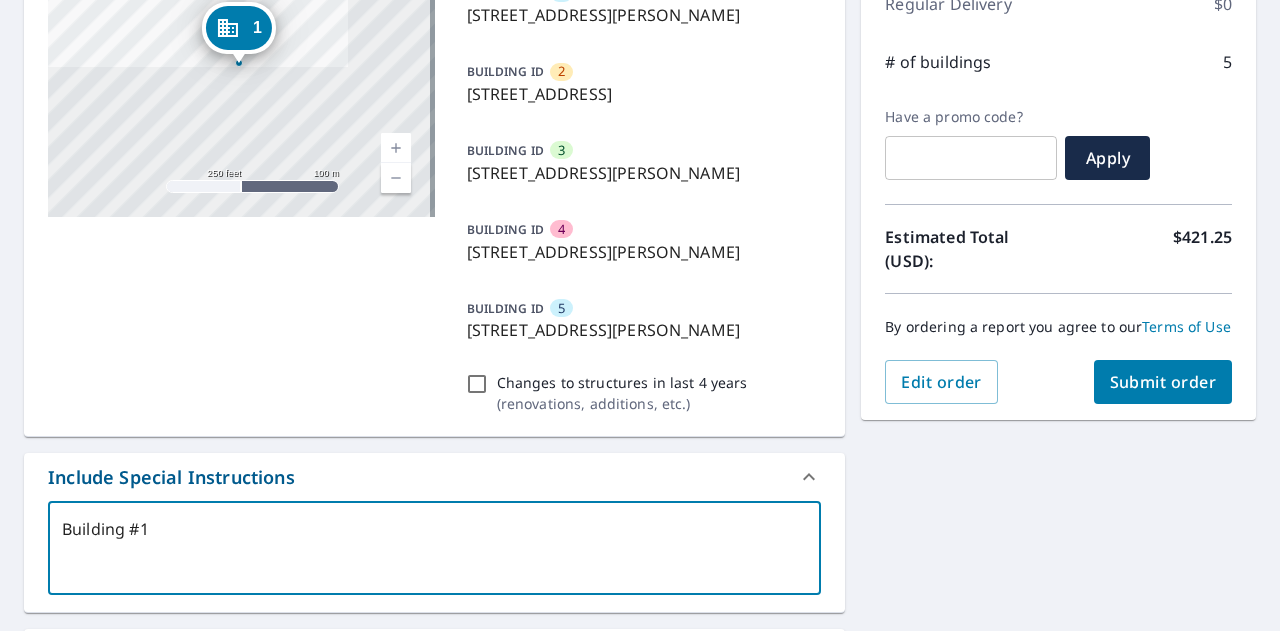 type on "Building #1" 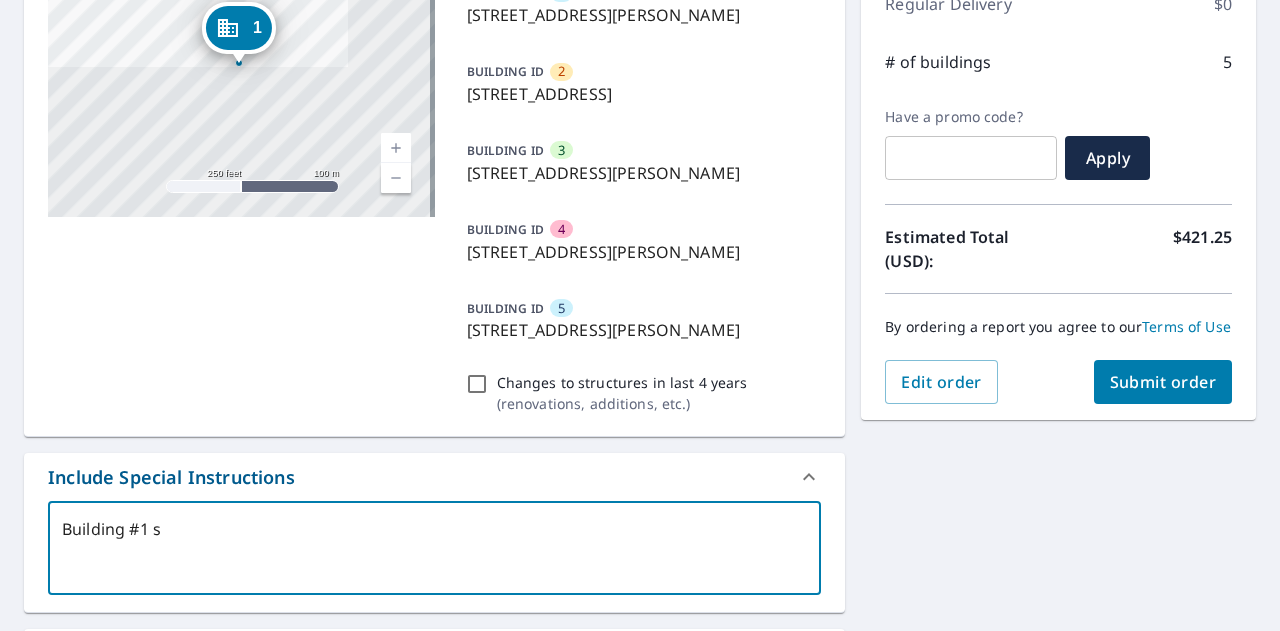 type on "Building #1 si" 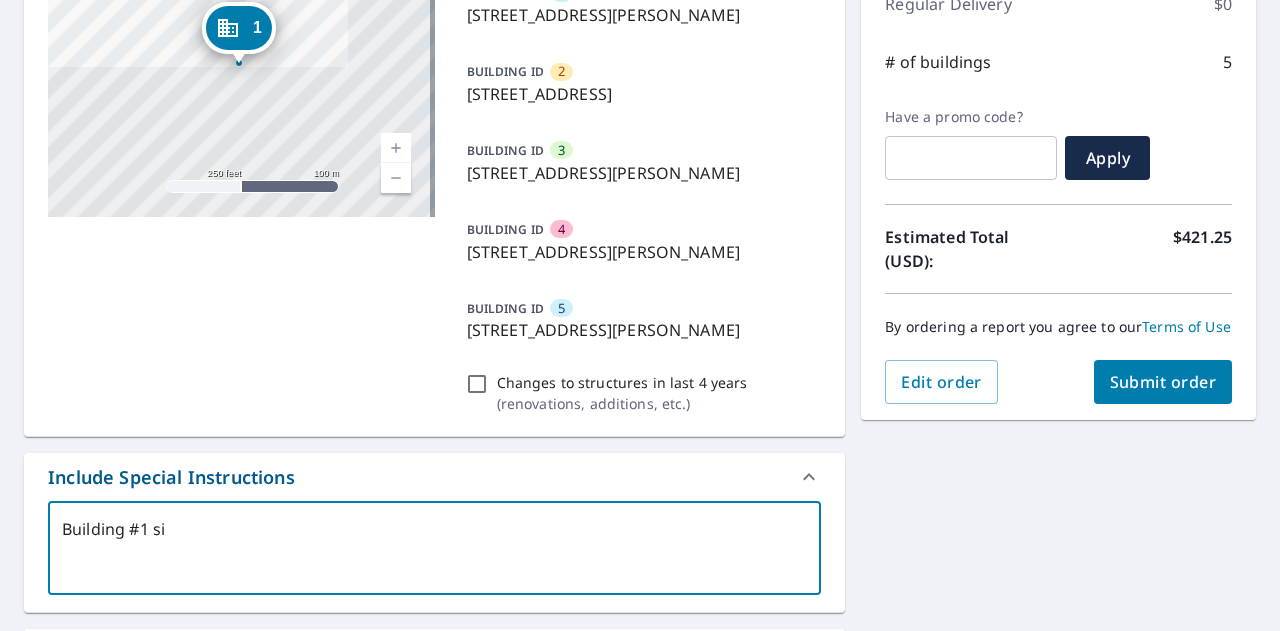 type on "Building #1 s" 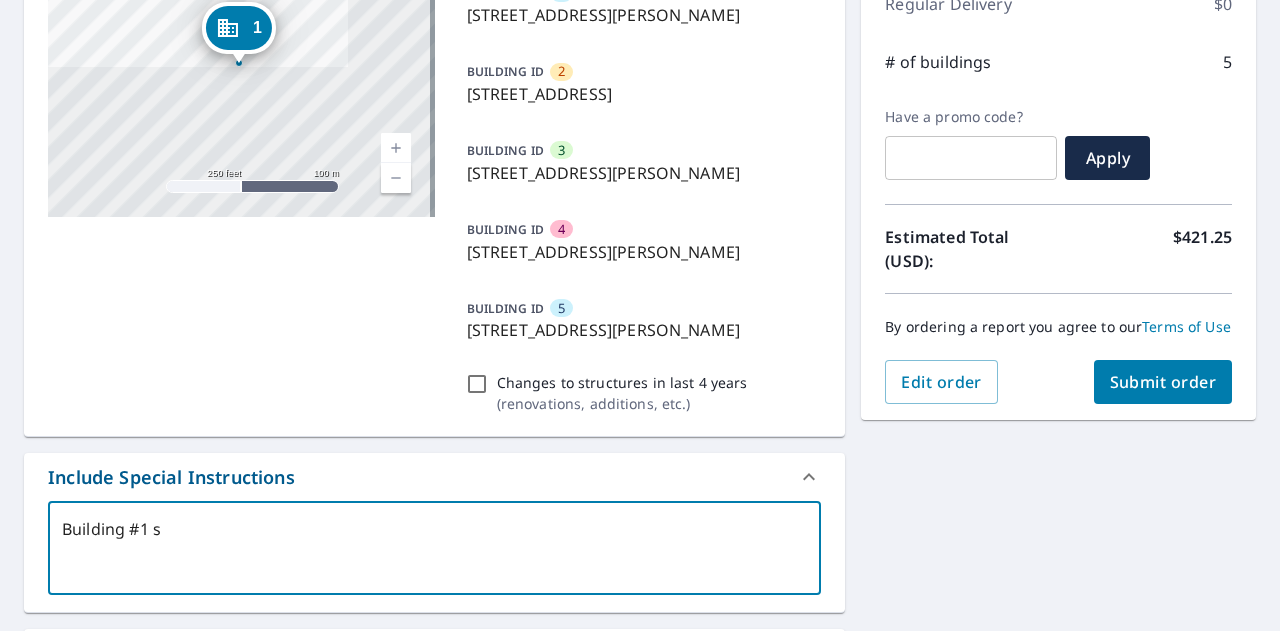 type on "Building #1" 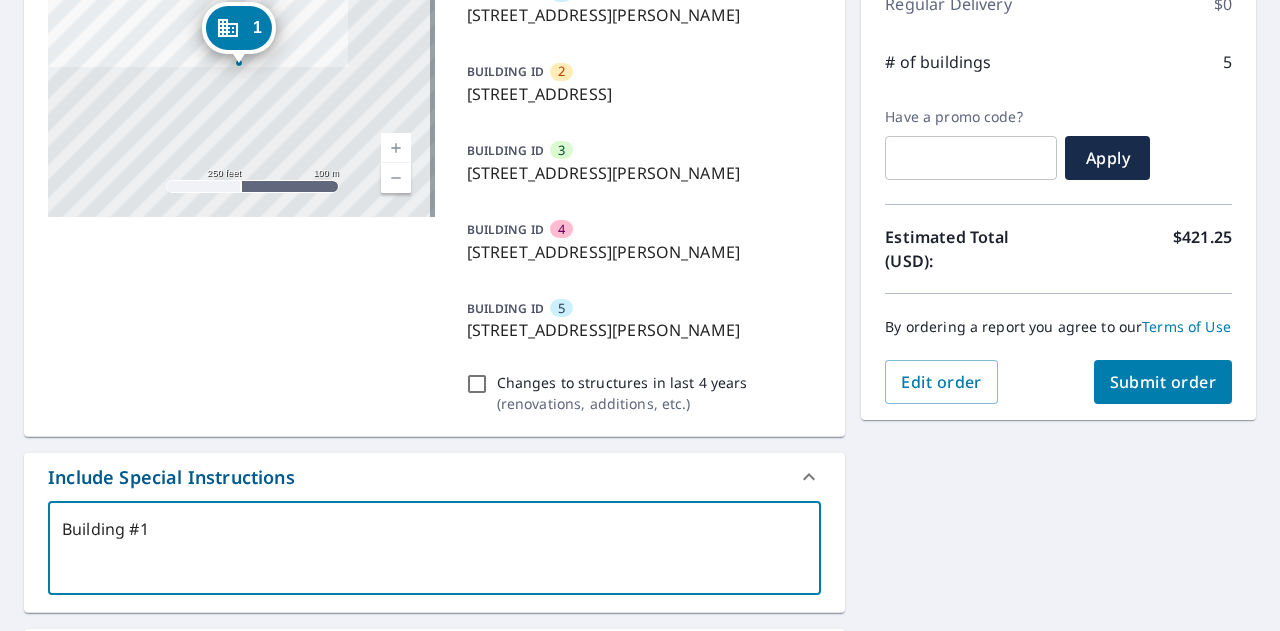type on "Building #1 i" 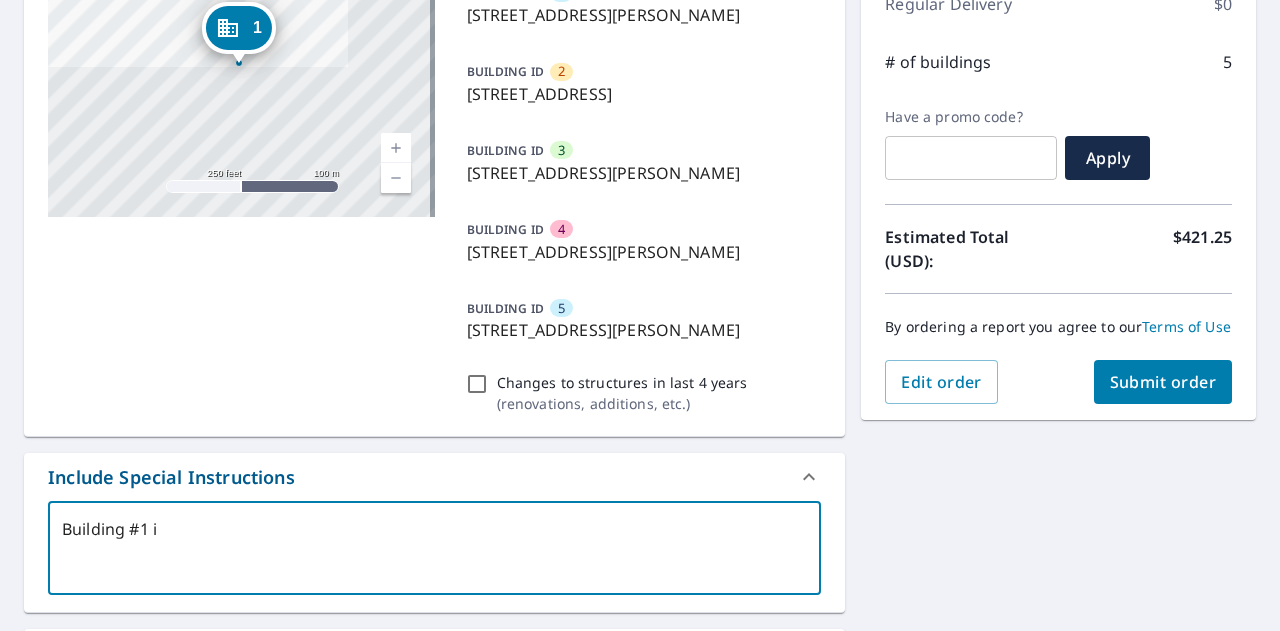 type on "Building #1 is" 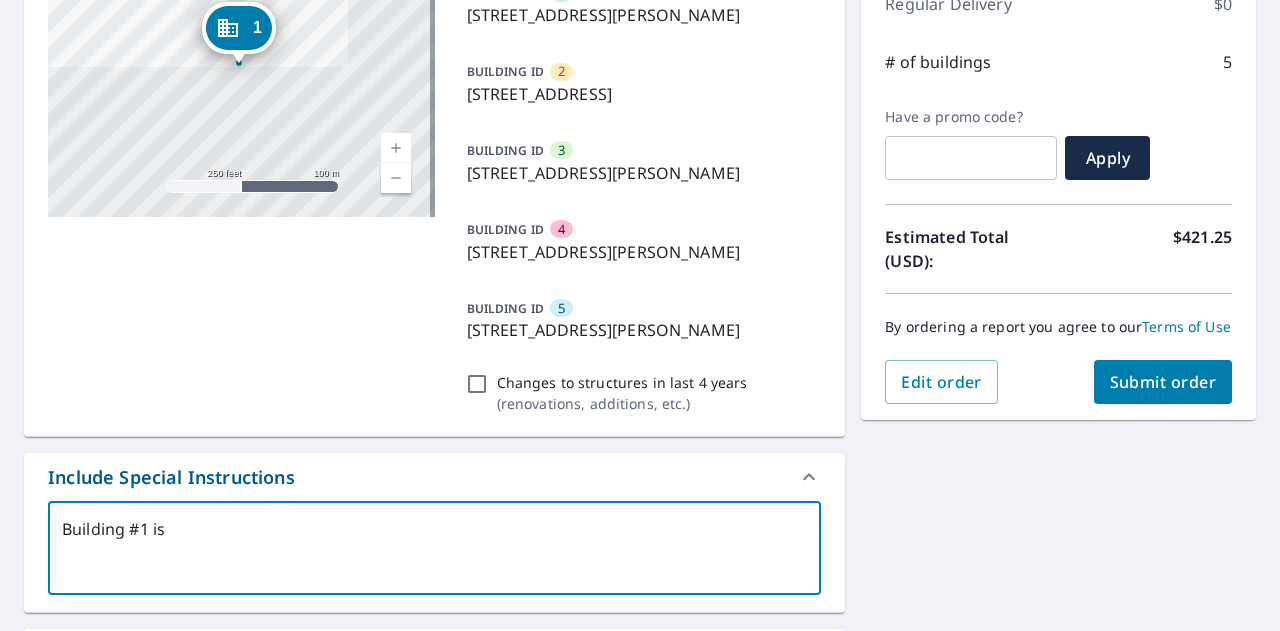 type on "Building #1 is" 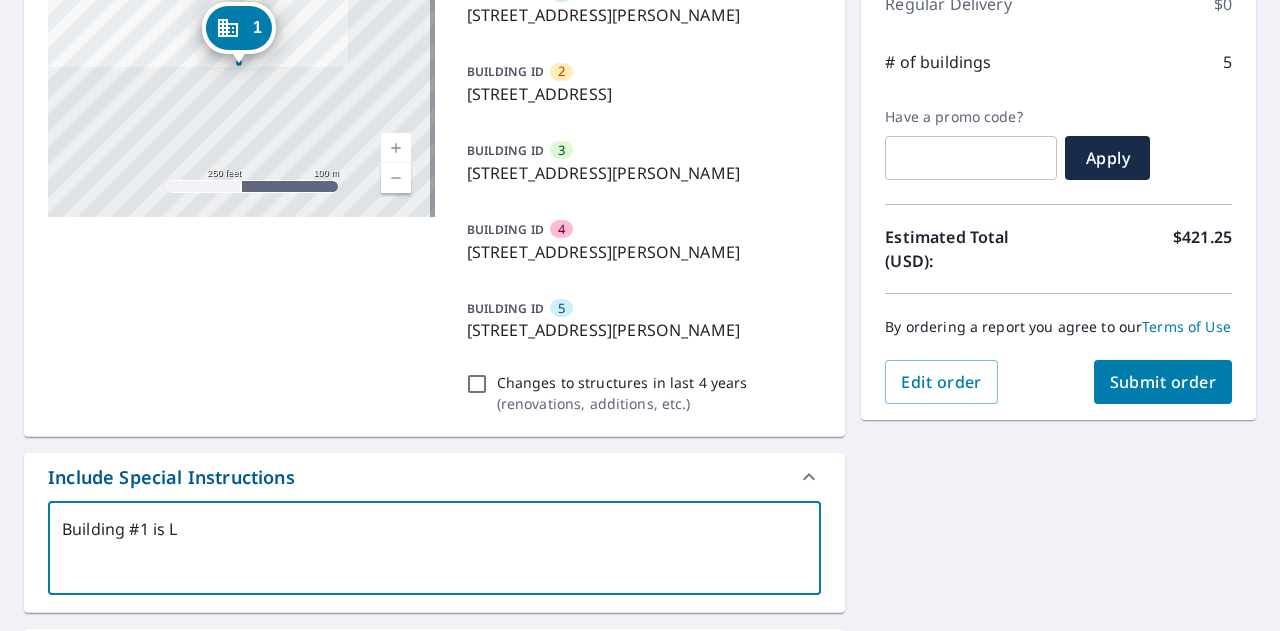 type on "Building #1 is" 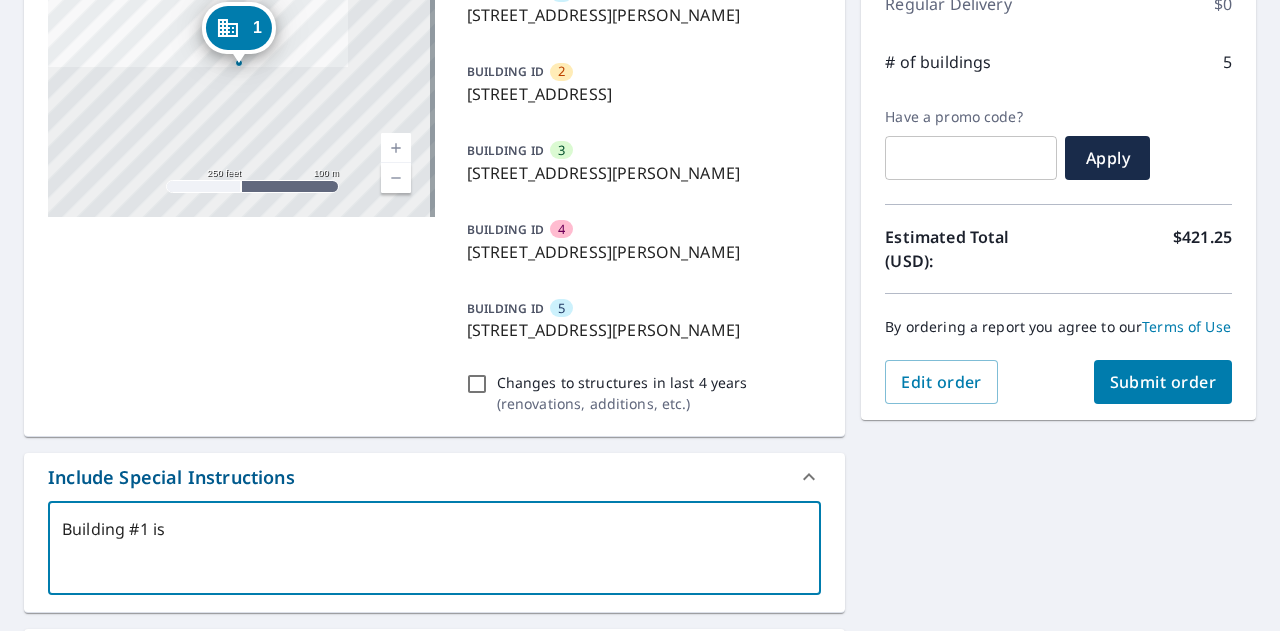 type on "Building #1 is "" 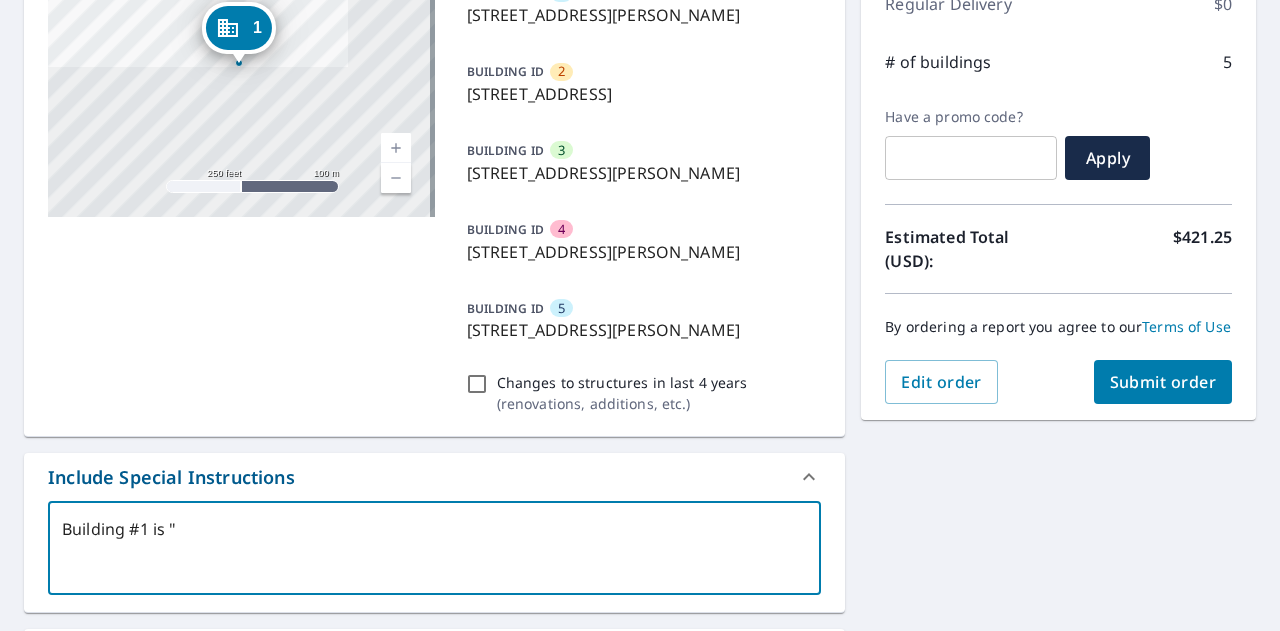 type on "Building #1 is" 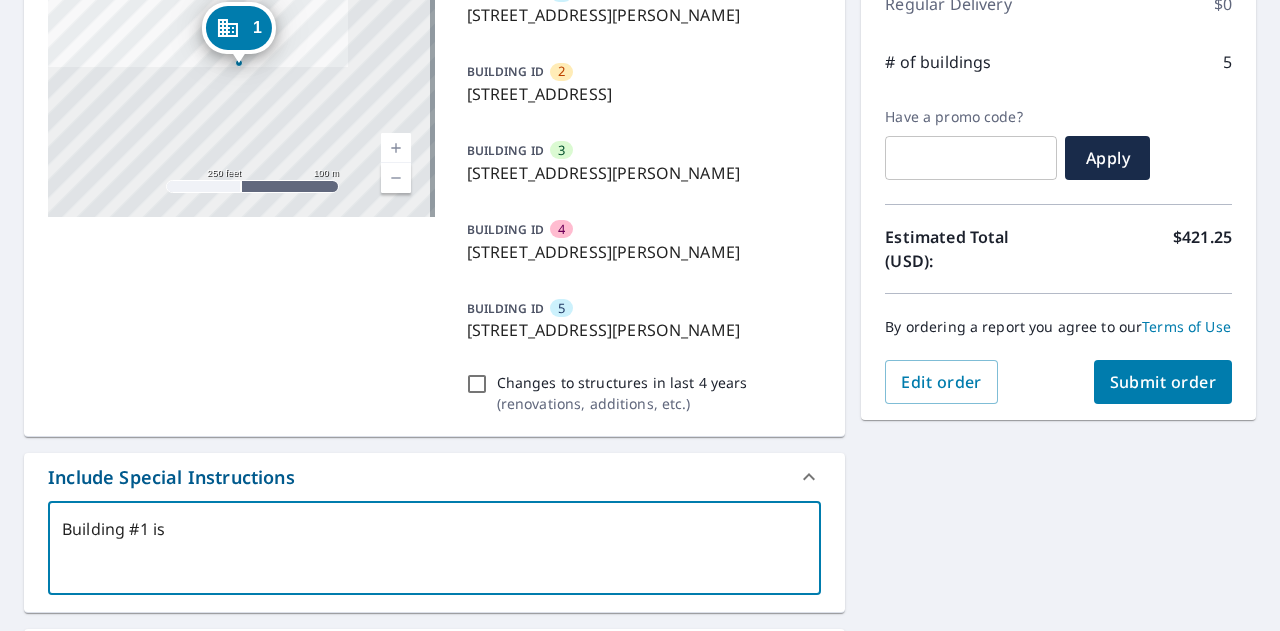 type on "Building #1 is L" 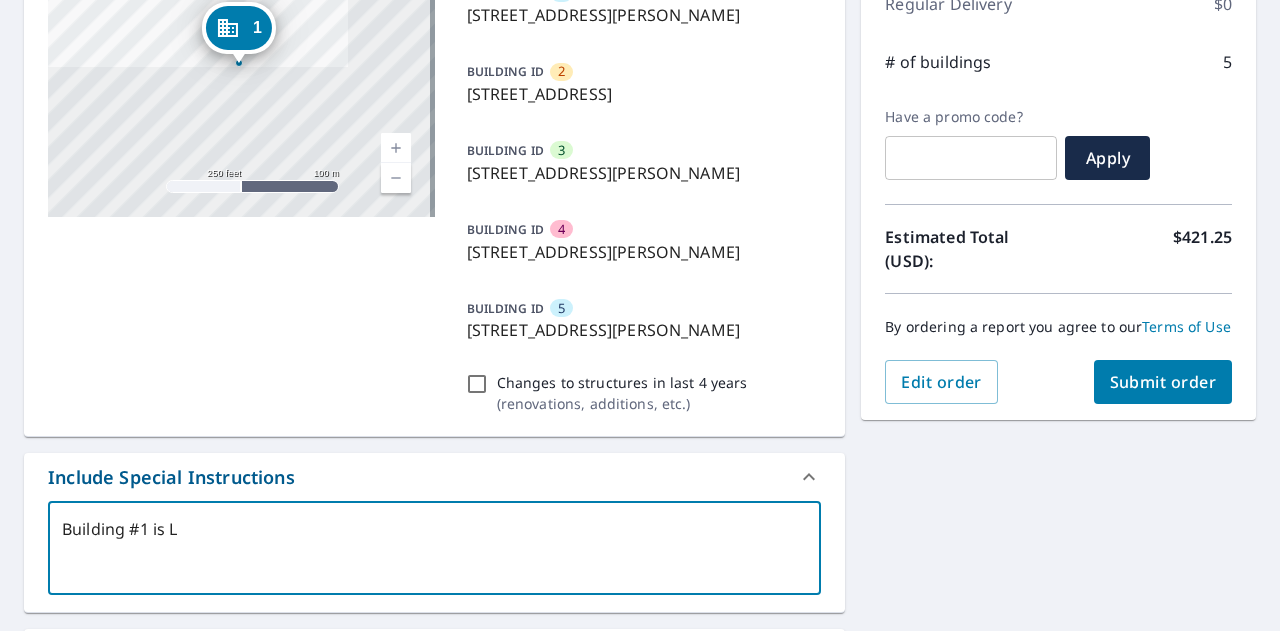type on "Building #1 is L" 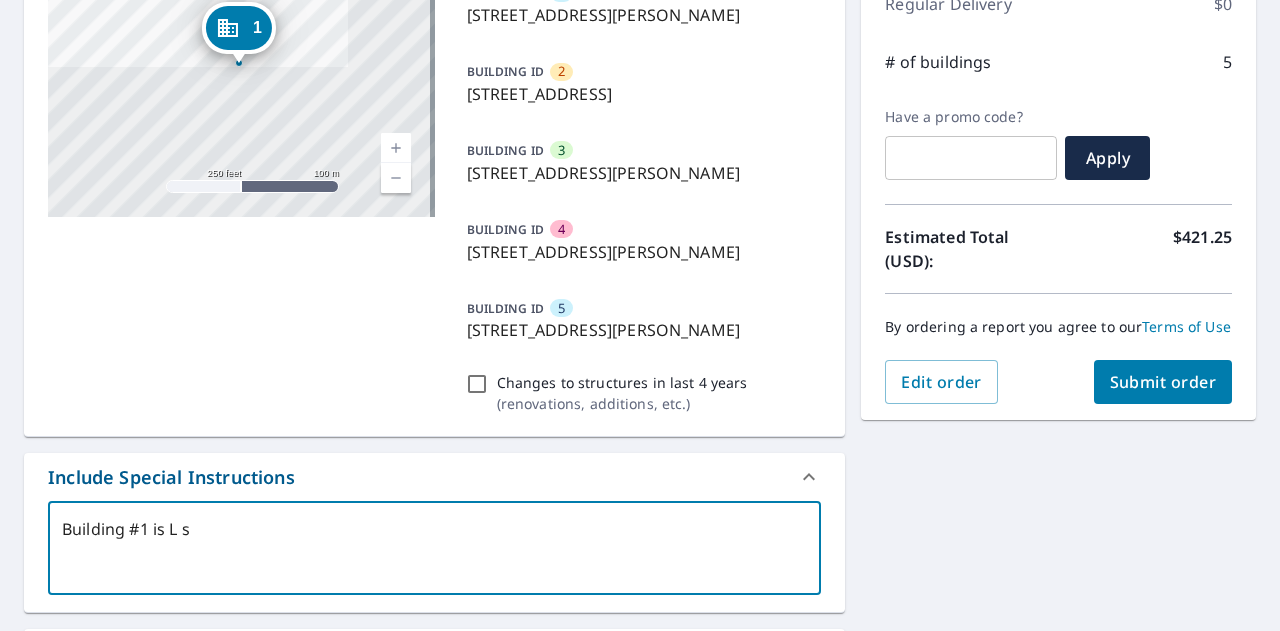 type on "Building #1 is L sh" 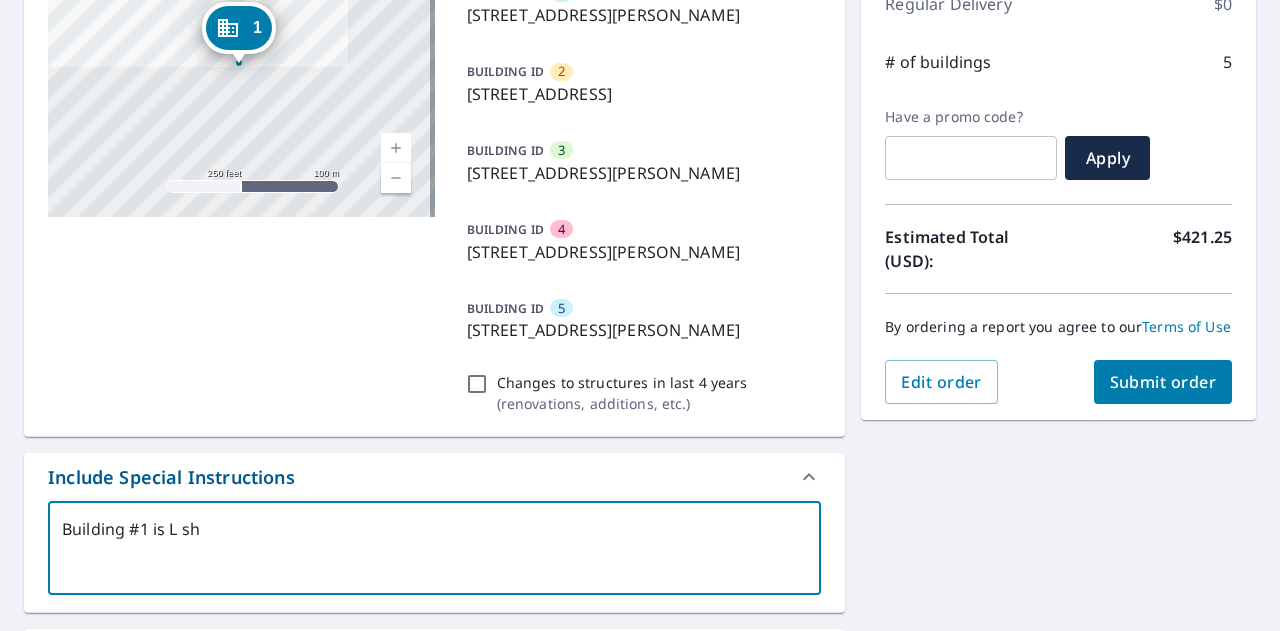type on "x" 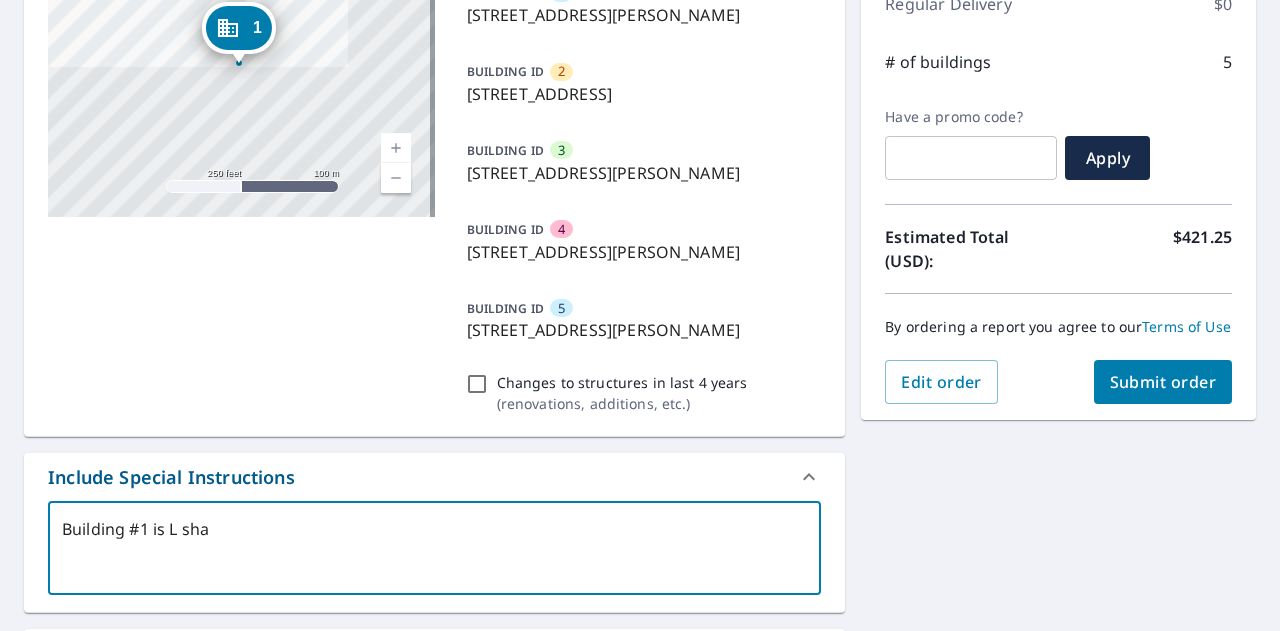 type on "Building #1 is L sh" 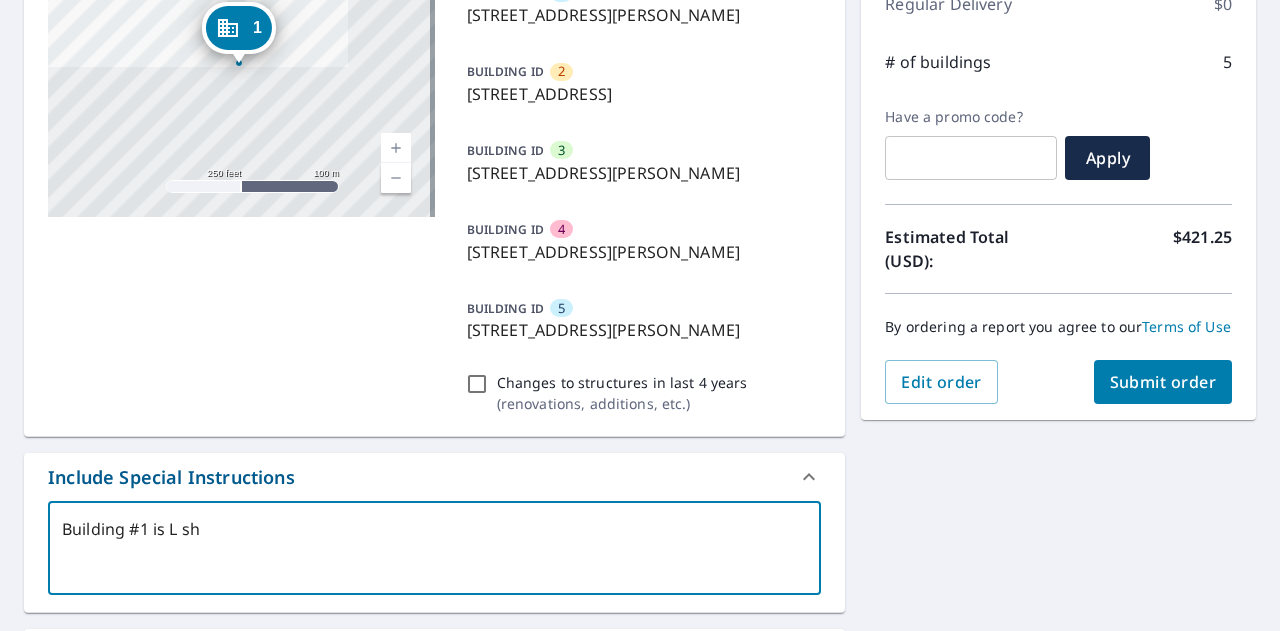 type on "Building #1 is L sha" 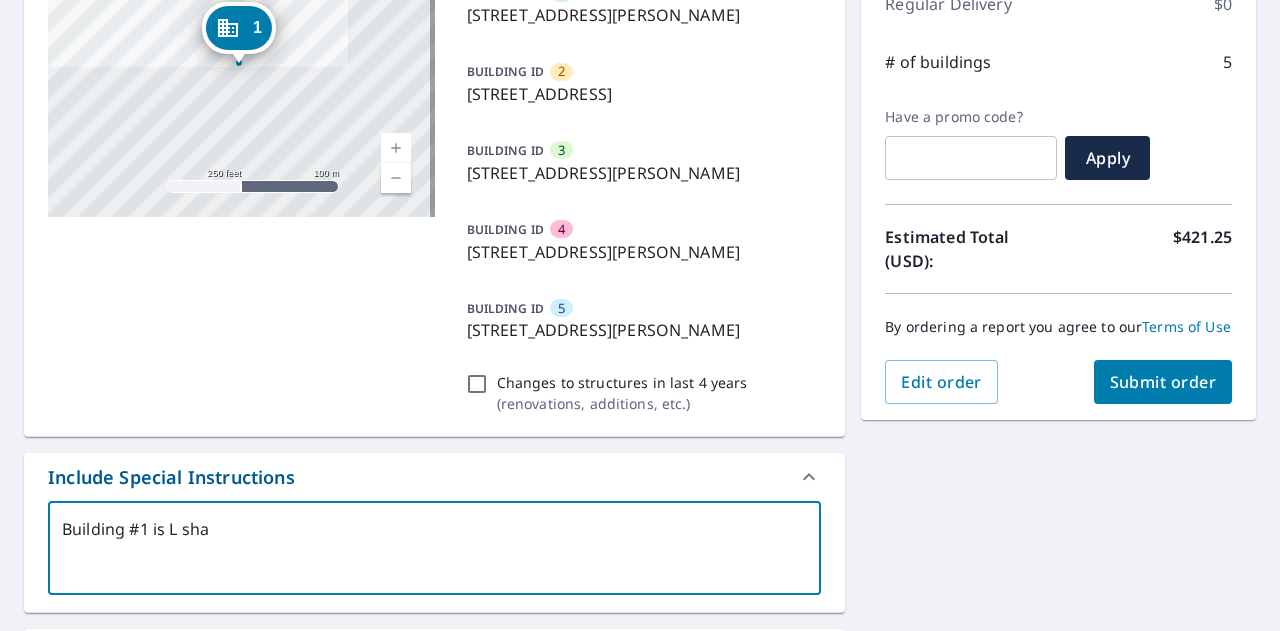 type on "Building #1 is L shap" 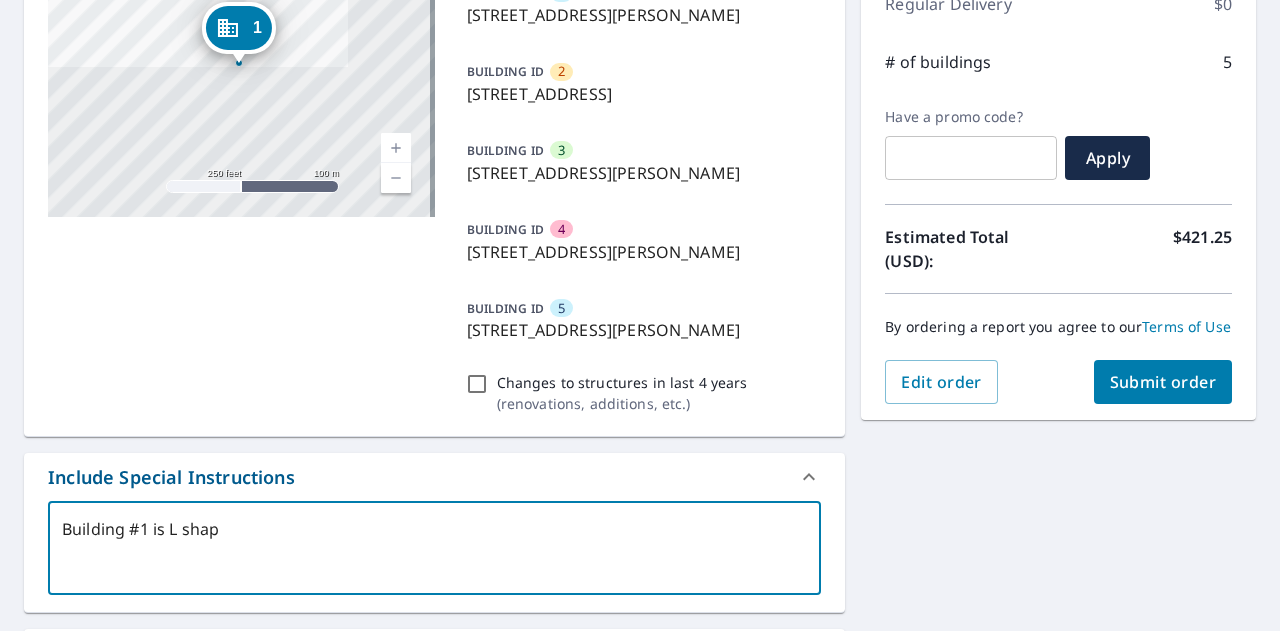 type on "Building #1 is L shape" 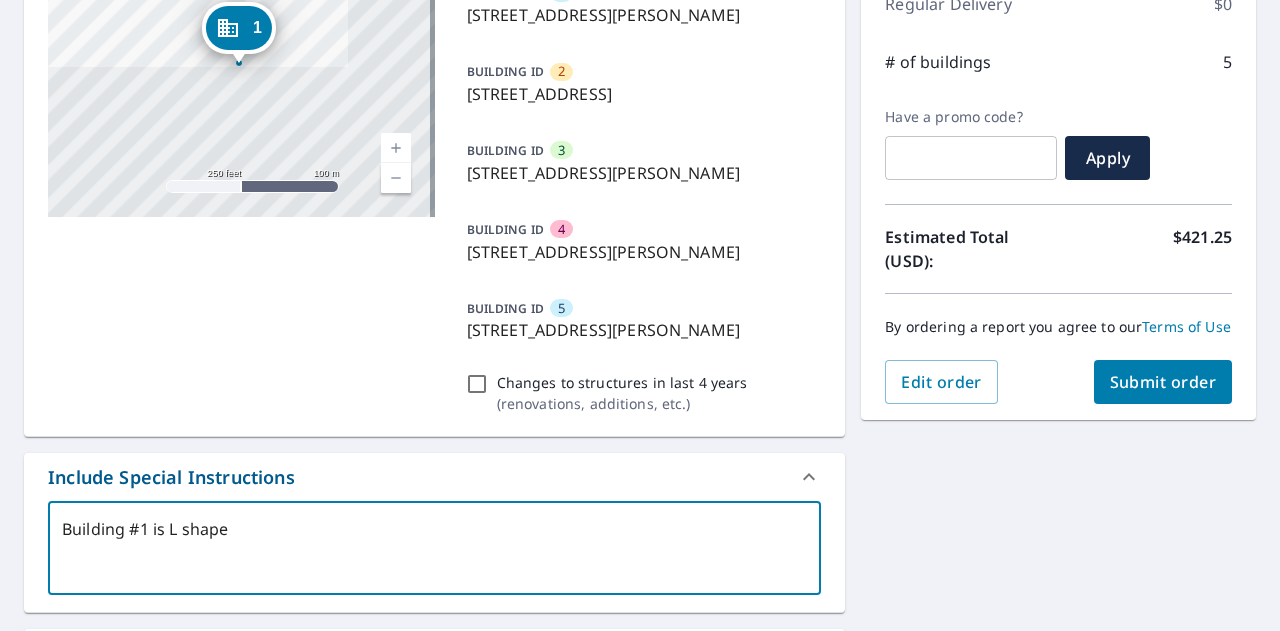 type on "Building #1 is L shaped" 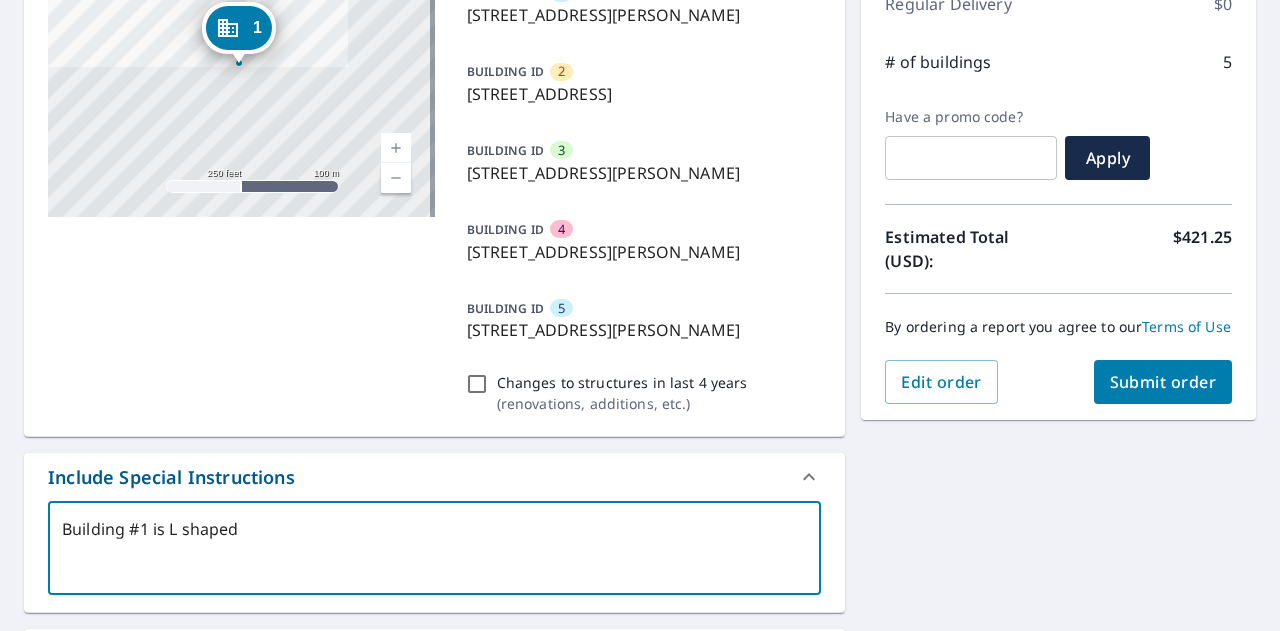 type on "Building #1 is L shaped," 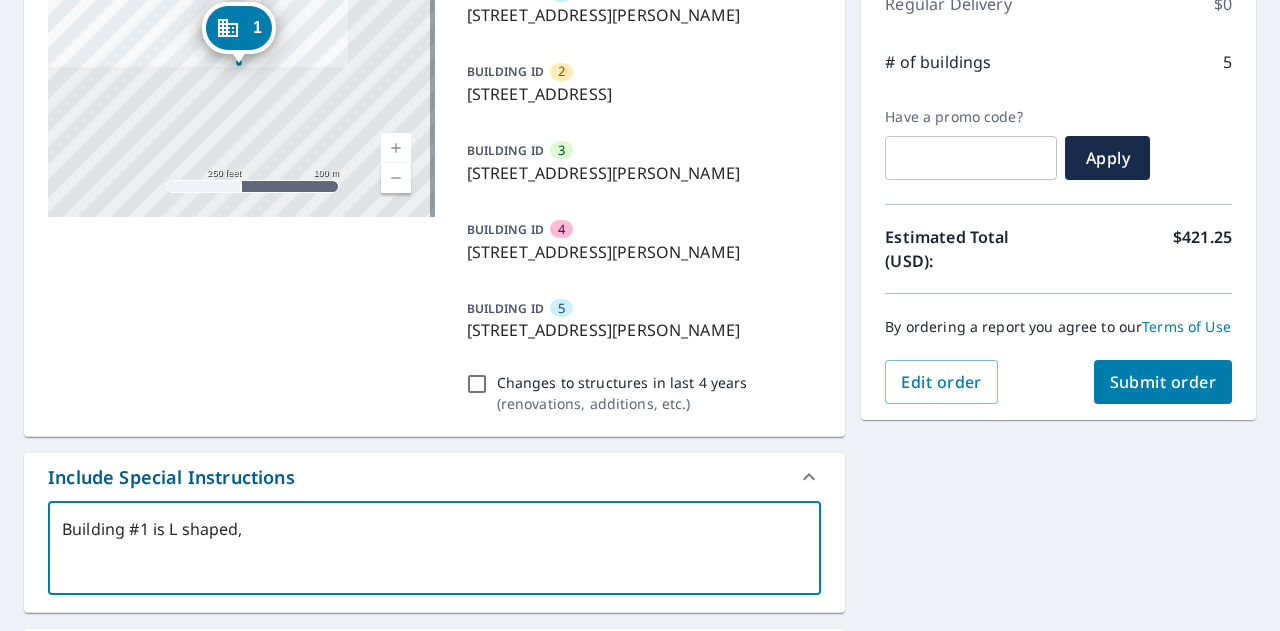 type on "Building #1 is L shaped," 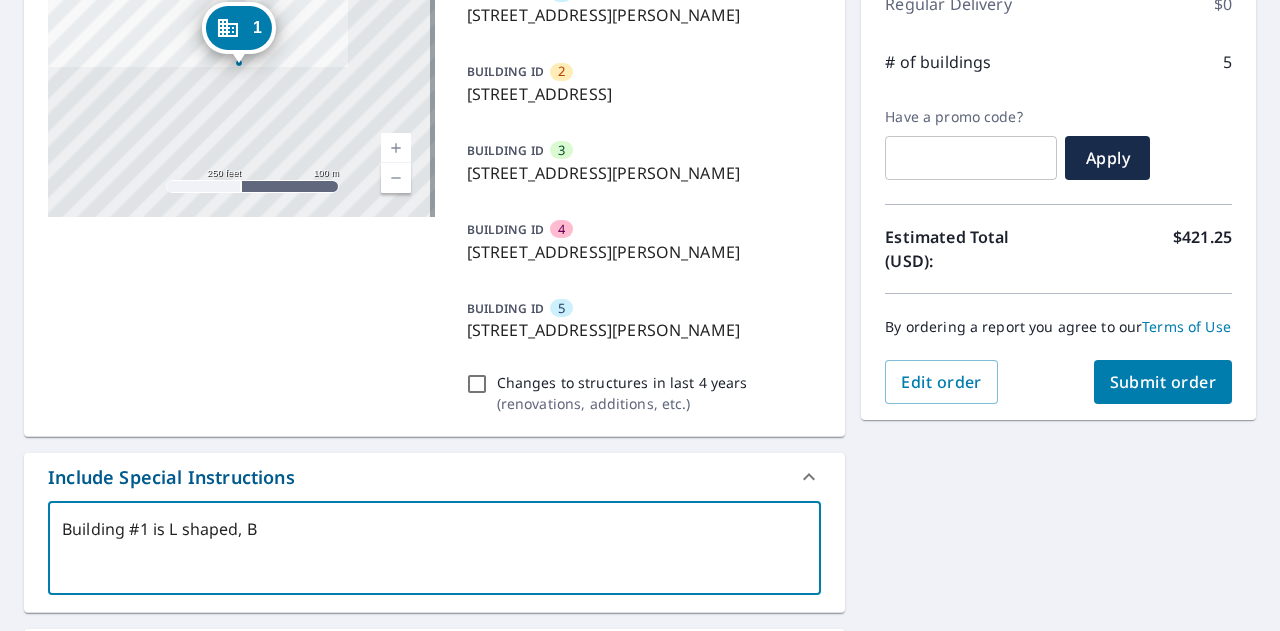 type on "Building #1 is L shaped, Bu" 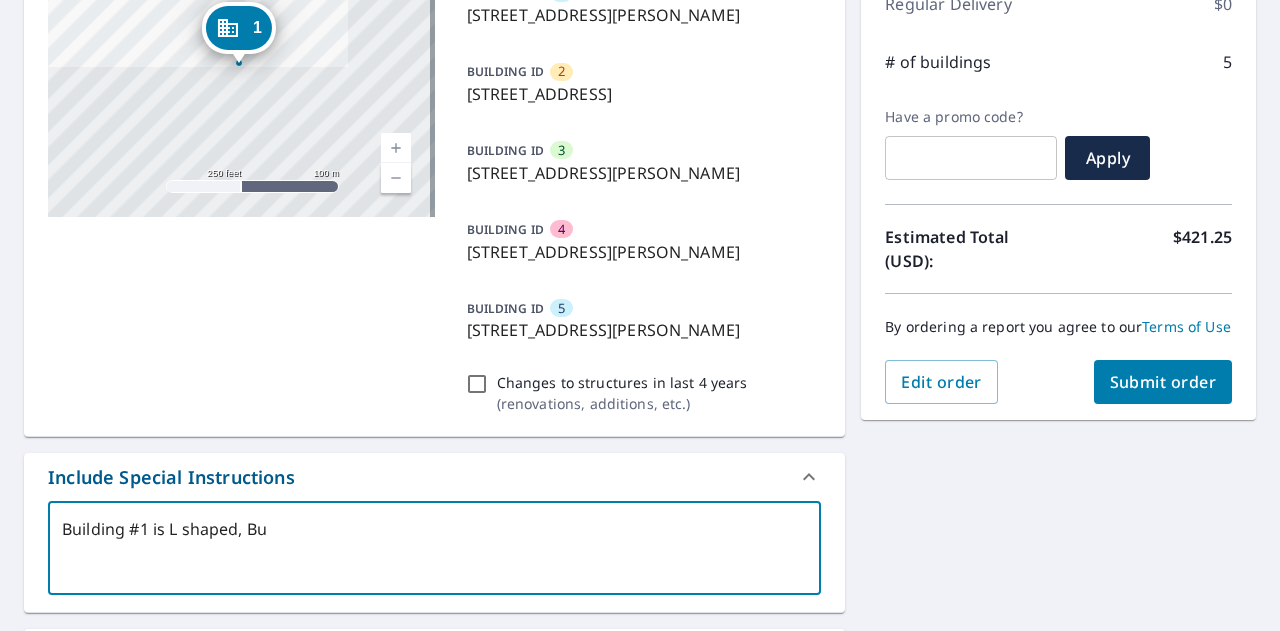 type on "Building #1 is L shaped, [PERSON_NAME]" 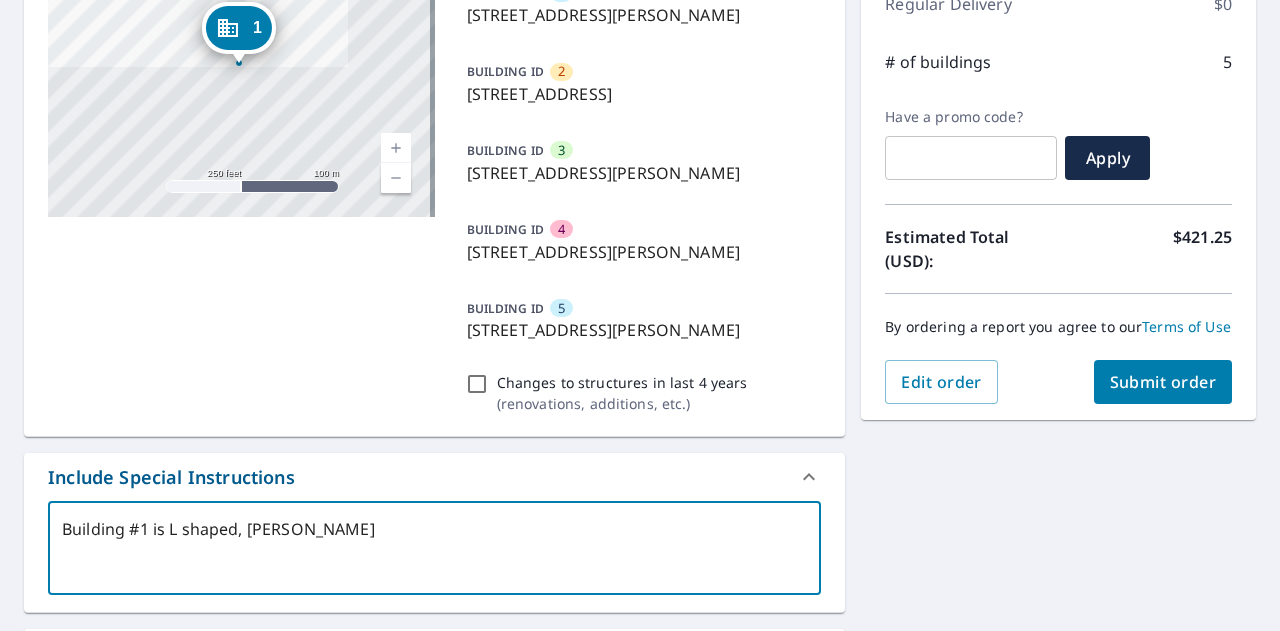 type on "Building #1 is L shaped, Buil" 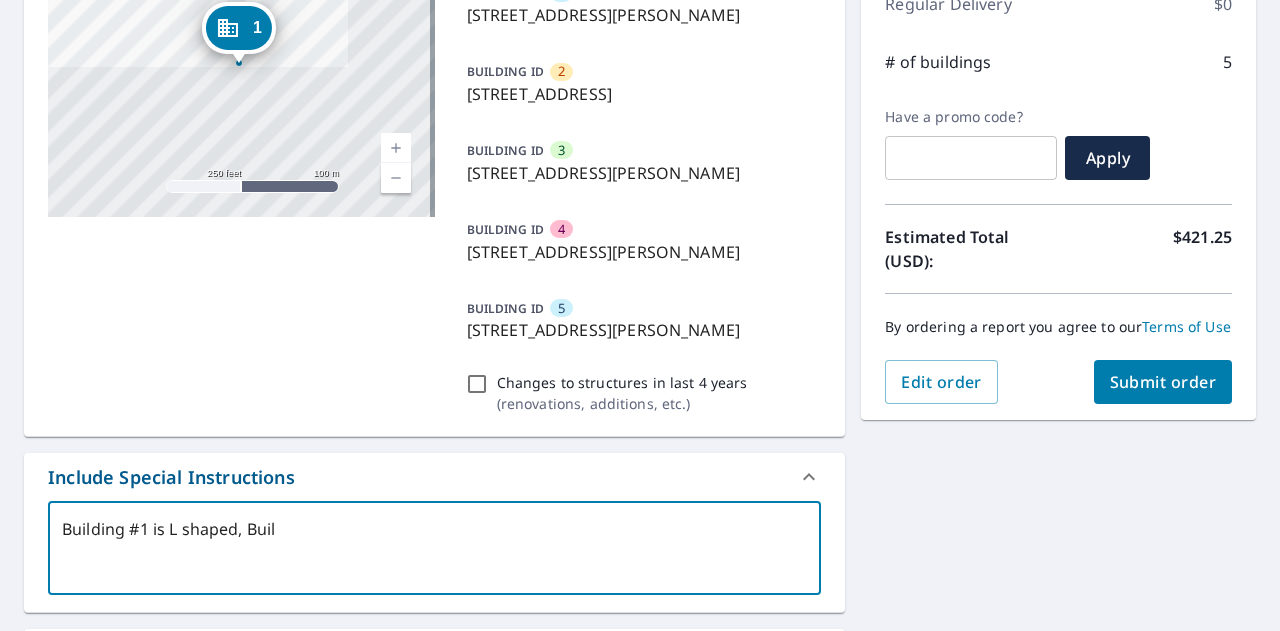 type on "Building #1 is L shaped, Build" 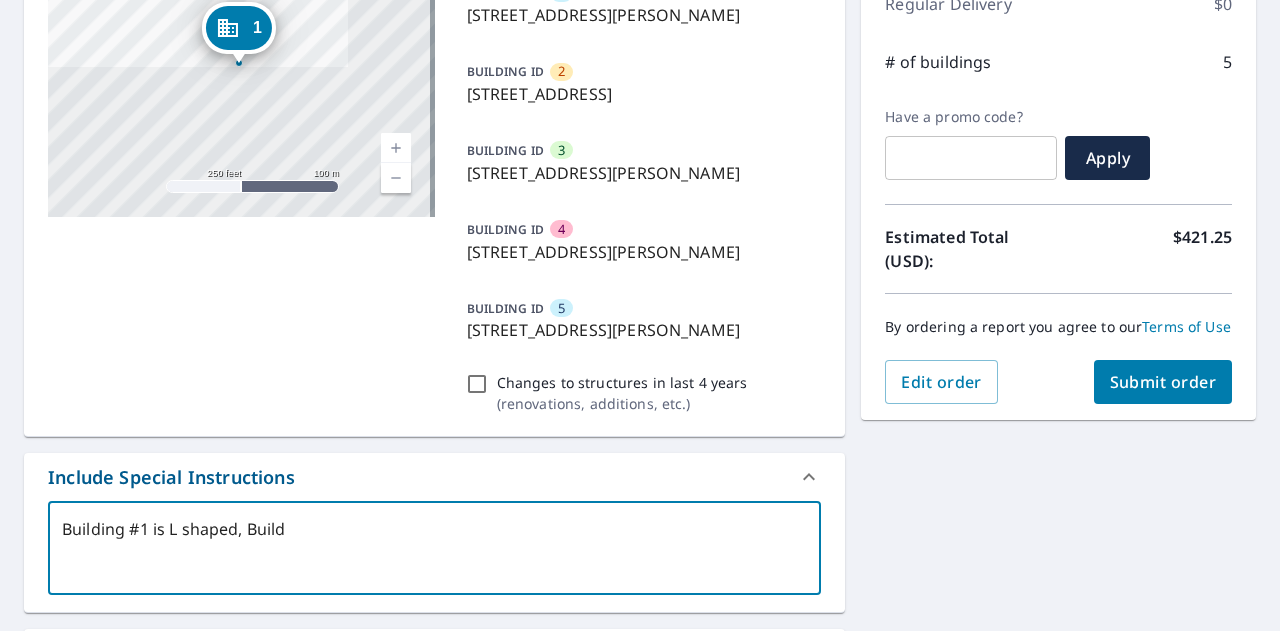 type on "Building #1 is L shaped, Buildi" 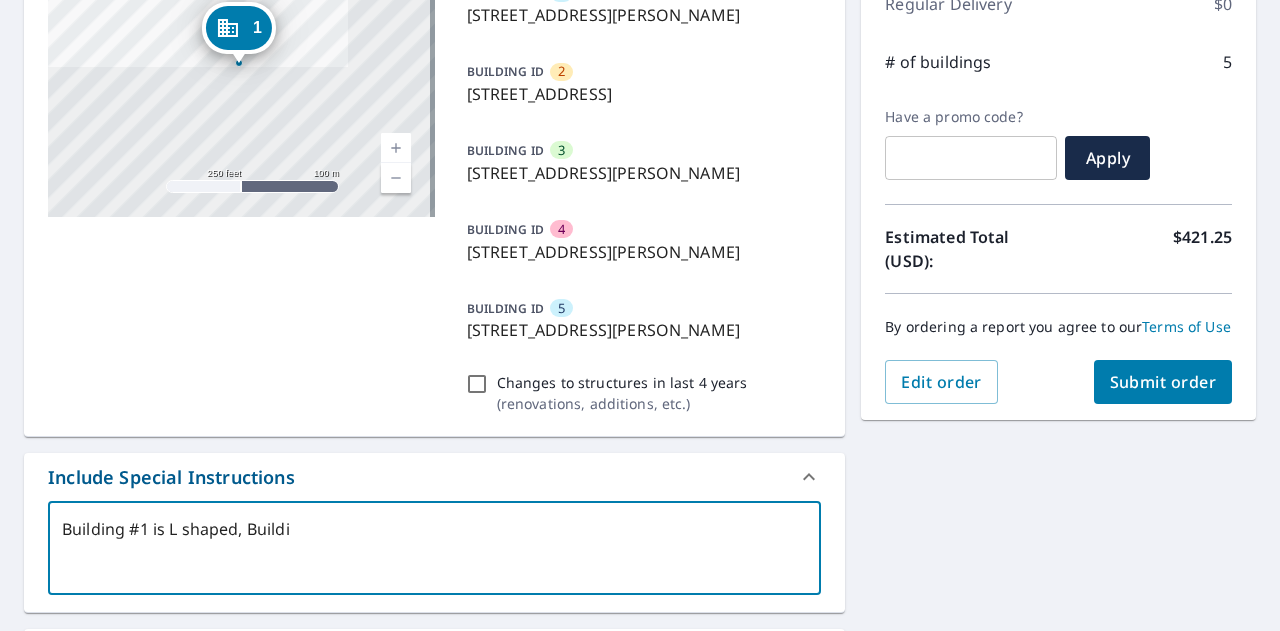 type on "x" 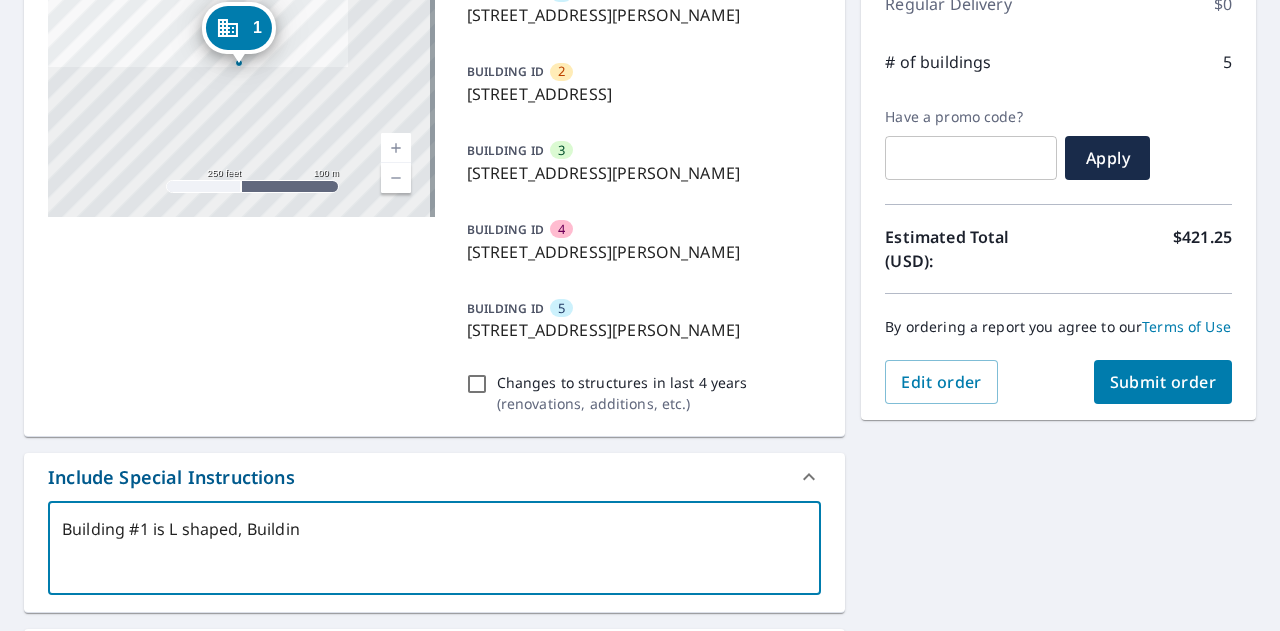 type on "x" 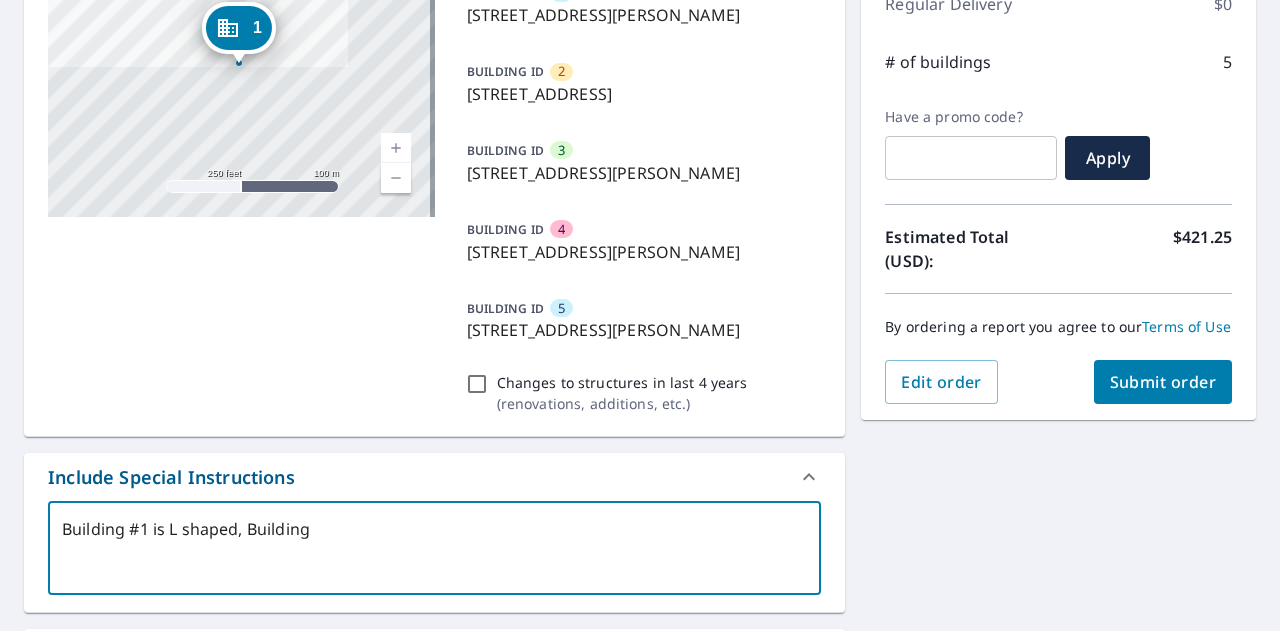 type on "Building #1 is L shaped, Building" 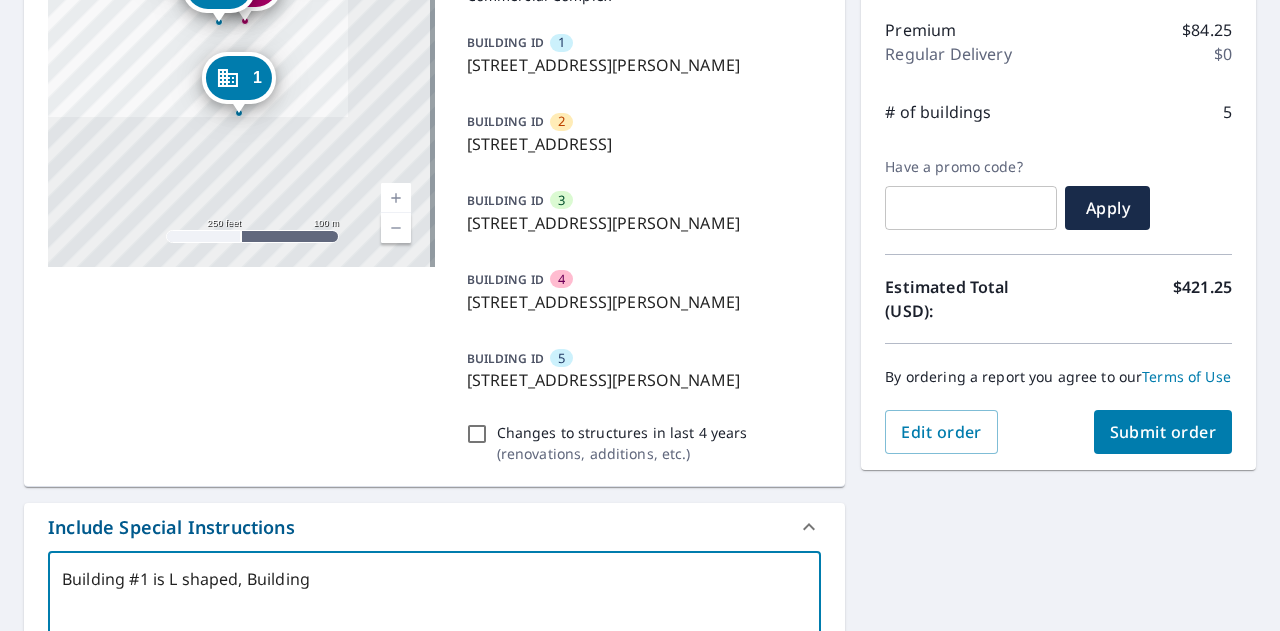 scroll, scrollTop: 300, scrollLeft: 0, axis: vertical 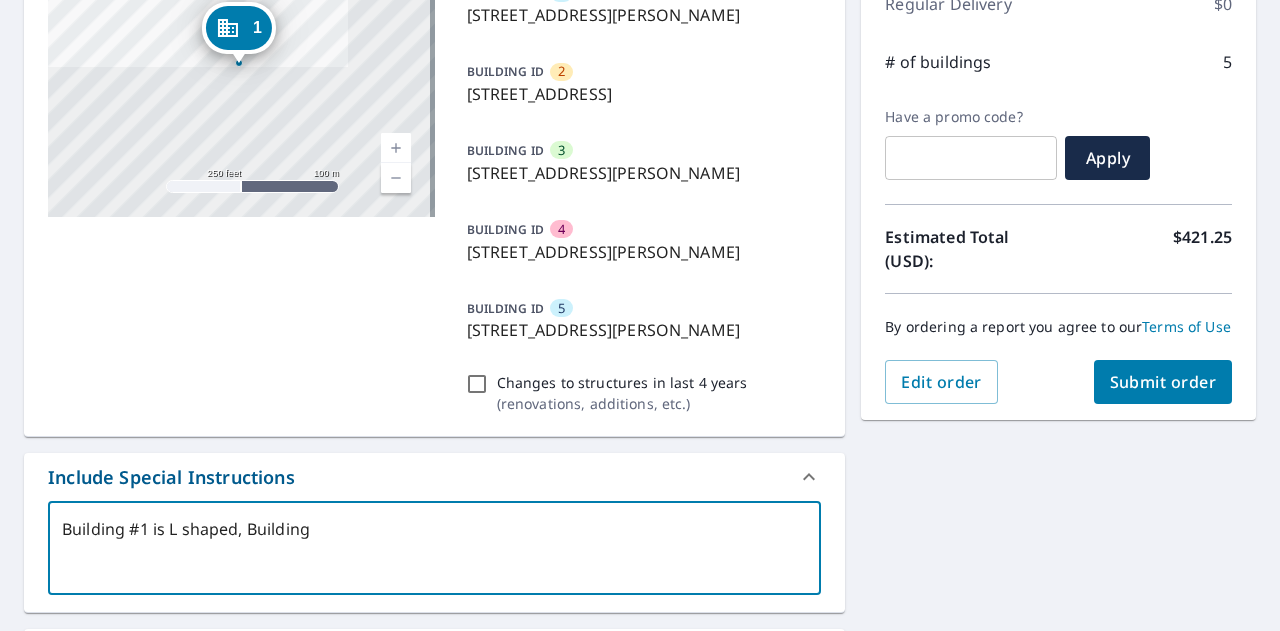 type on "Building #1 is L shaped, Building 2" 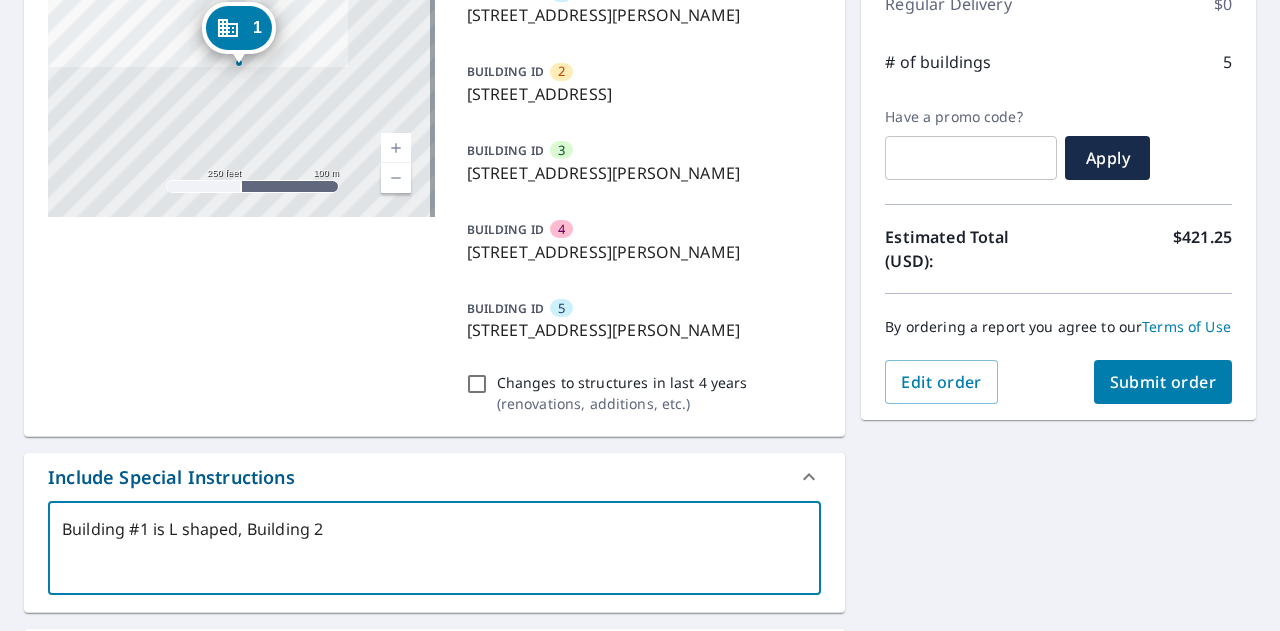 type on "Building #1 is L shaped, Building 2" 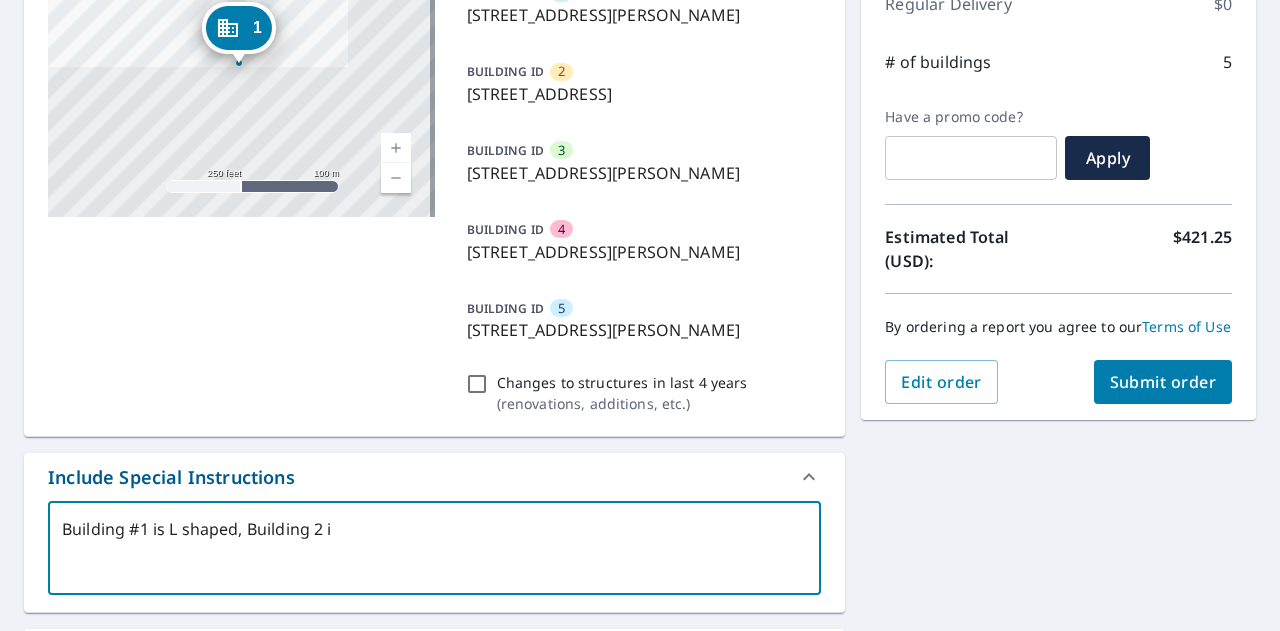 type on "Building #1 is L shaped, Building 2 is" 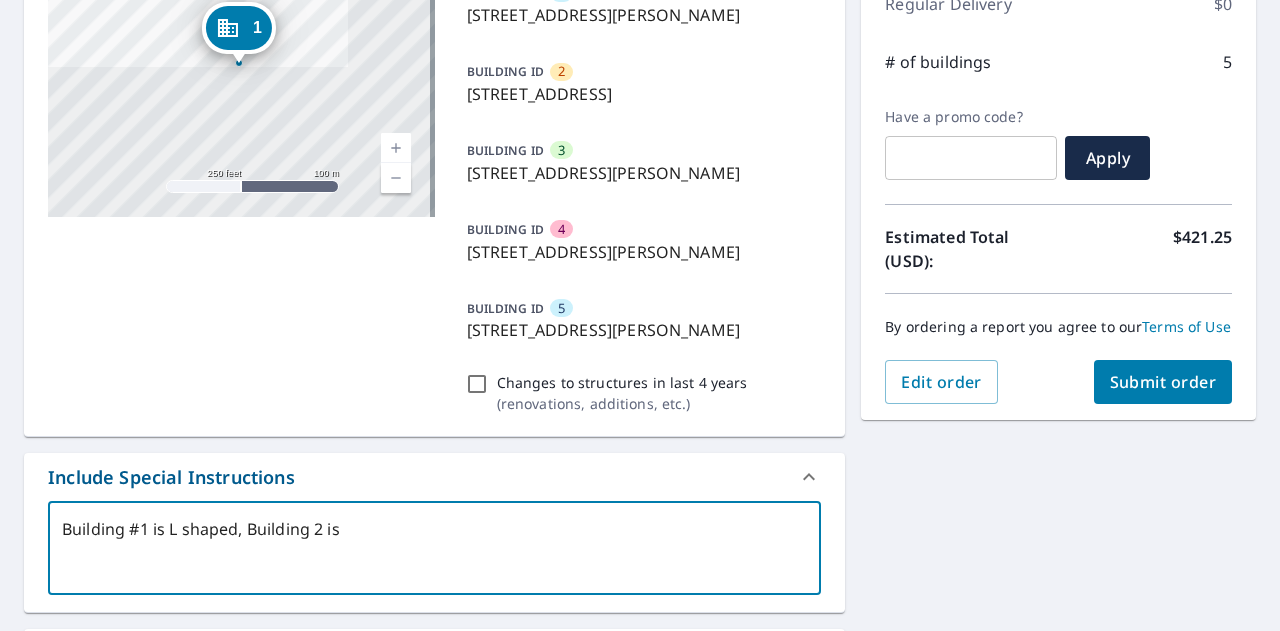 type on "Building #1 is L shaped, Building 2 is" 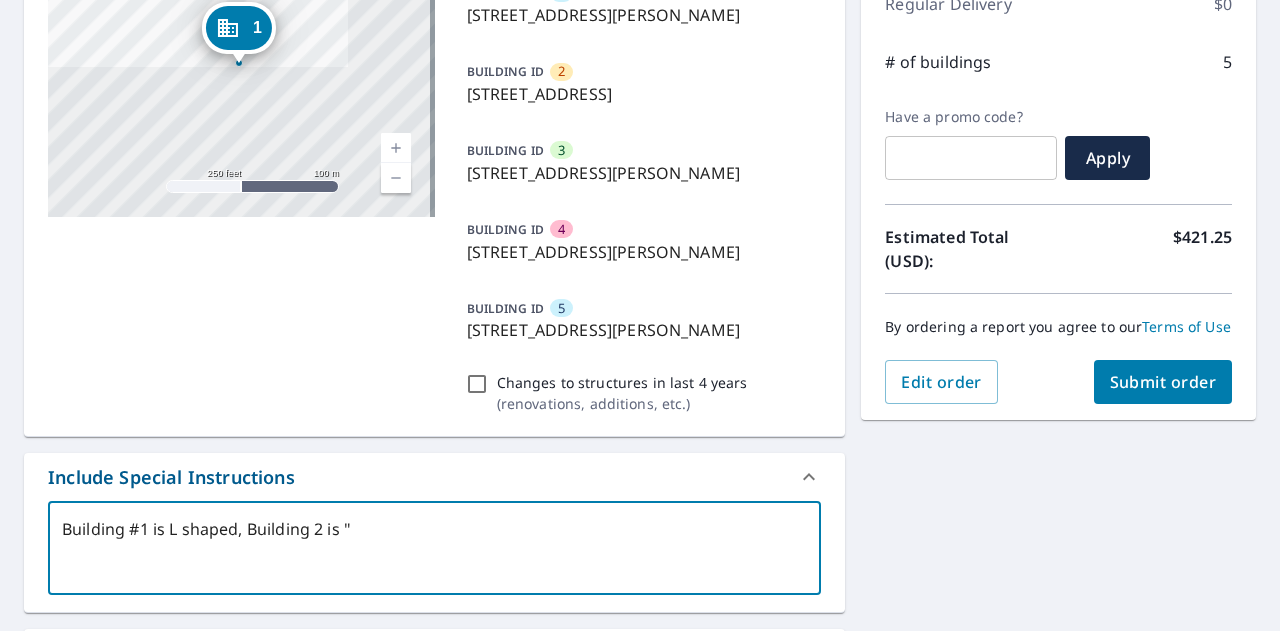 type on "Building #1 is L shaped, Building 2 is "U" 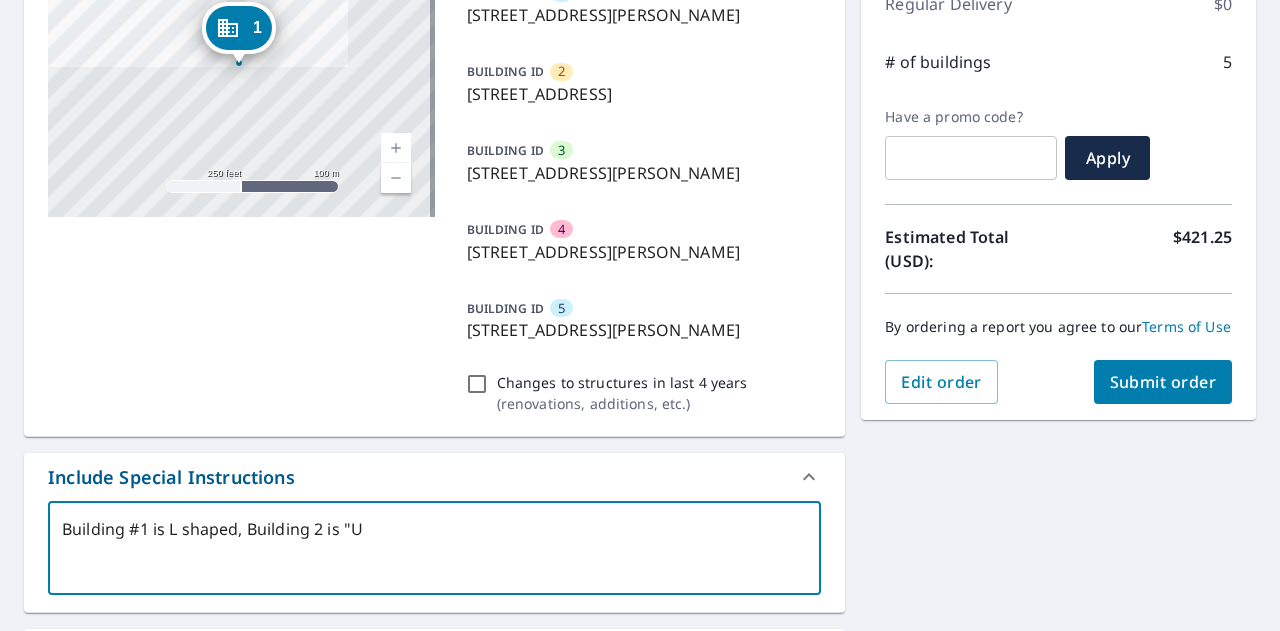 type on "Building #1 is L shaped, Building 2 is "U"" 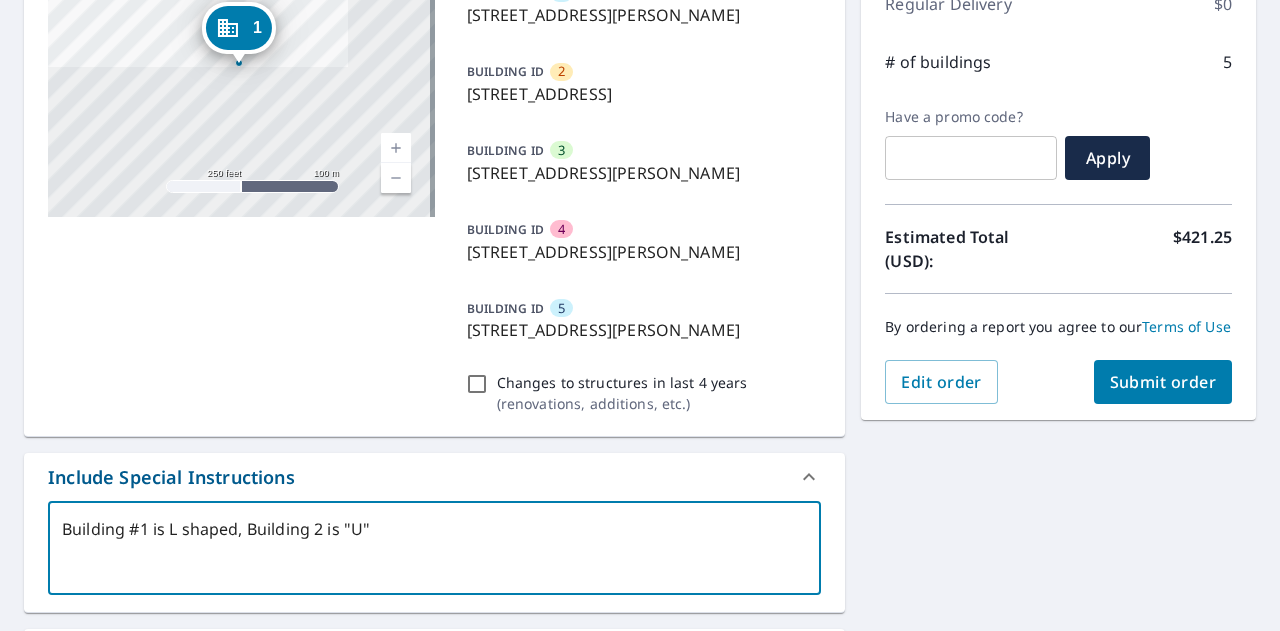 type on "Building #1 is L shaped, Building 2 is "U"s" 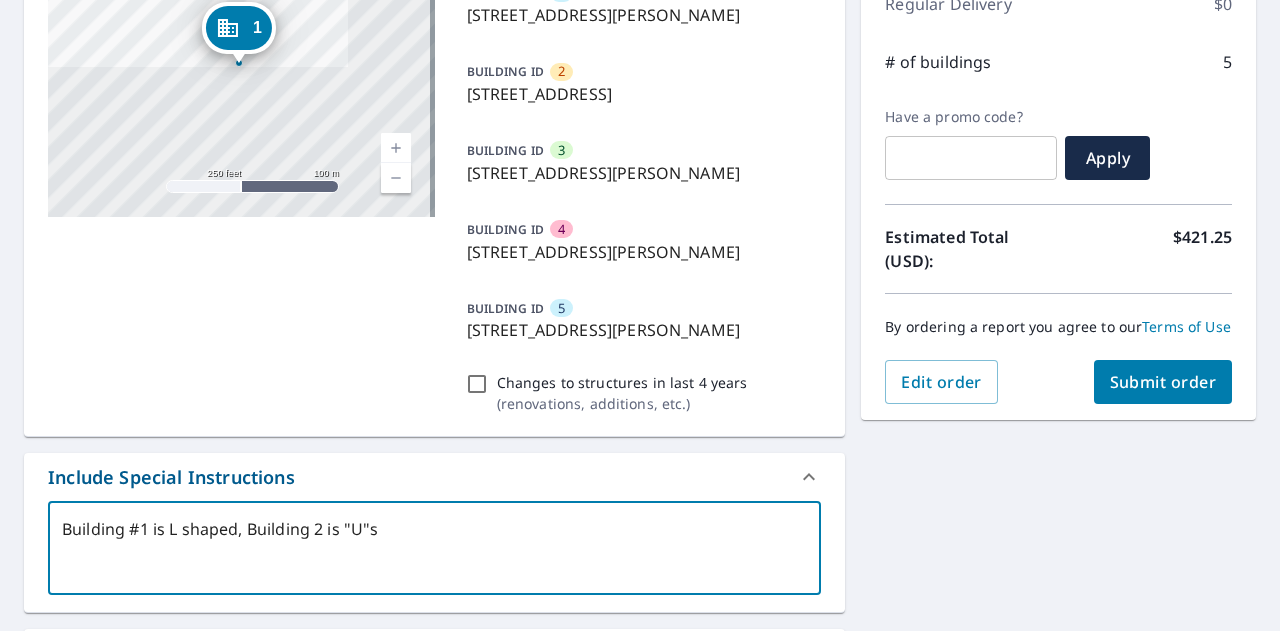 type on "Building #1 is L shaped, Building 2 is "U"sh" 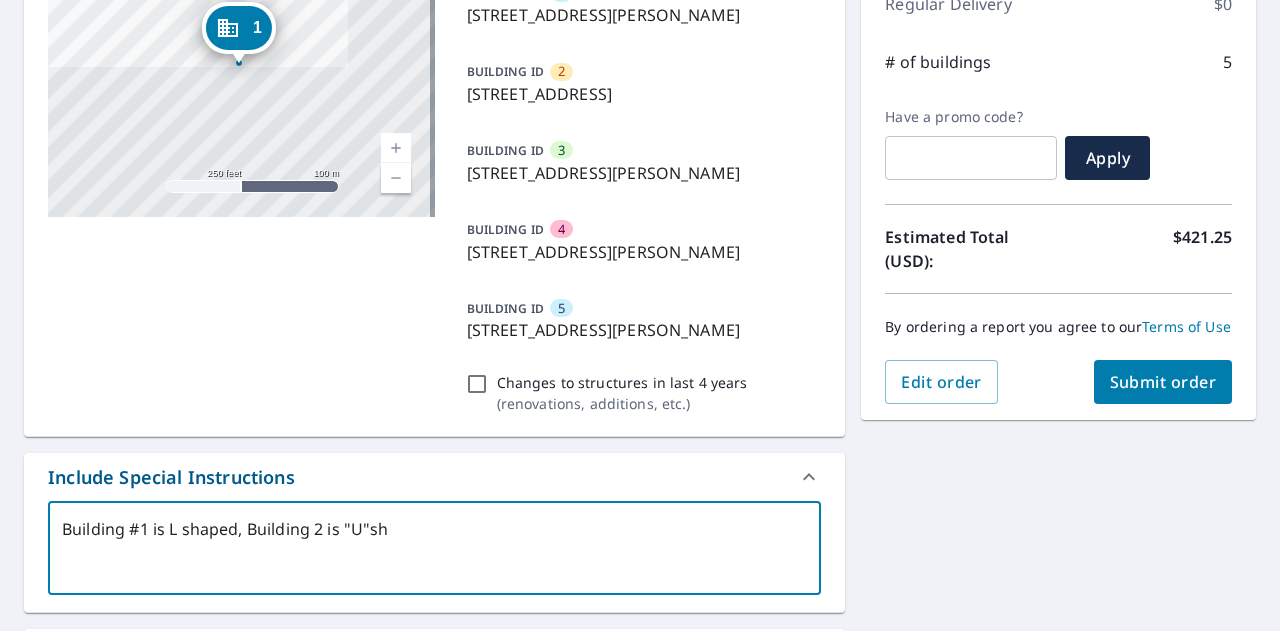 type on "Building #1 is L shaped, Building 2 is "U"sho" 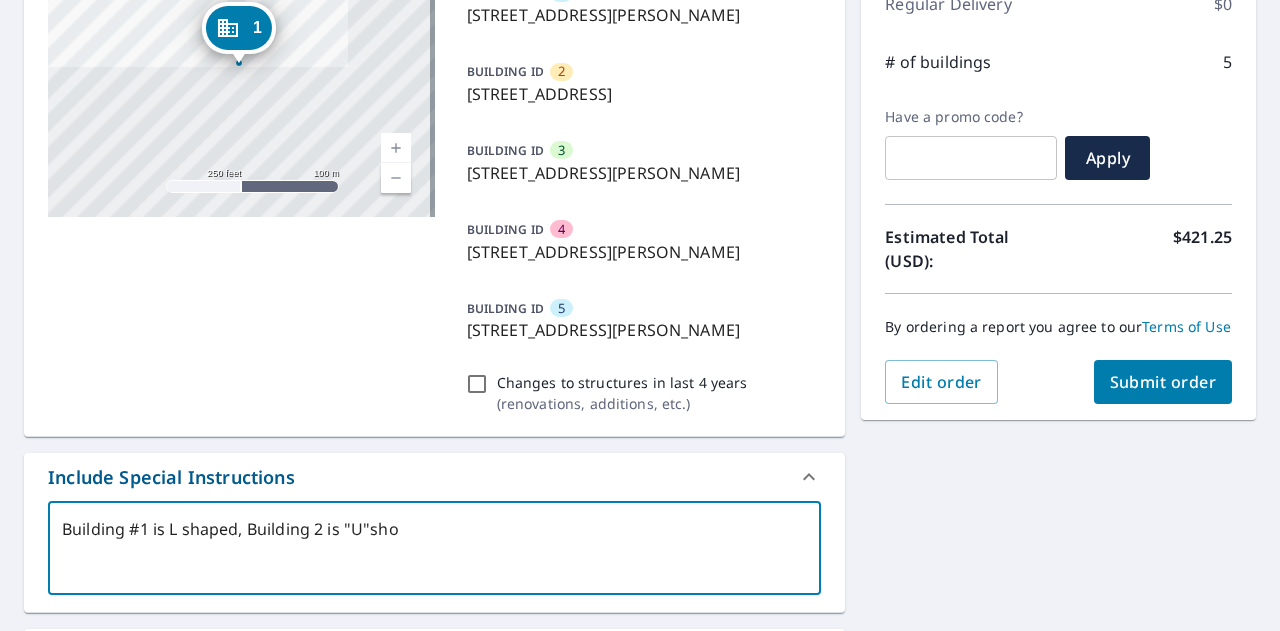type on "Building #1 is L shaped, Building 2 is "U"sh" 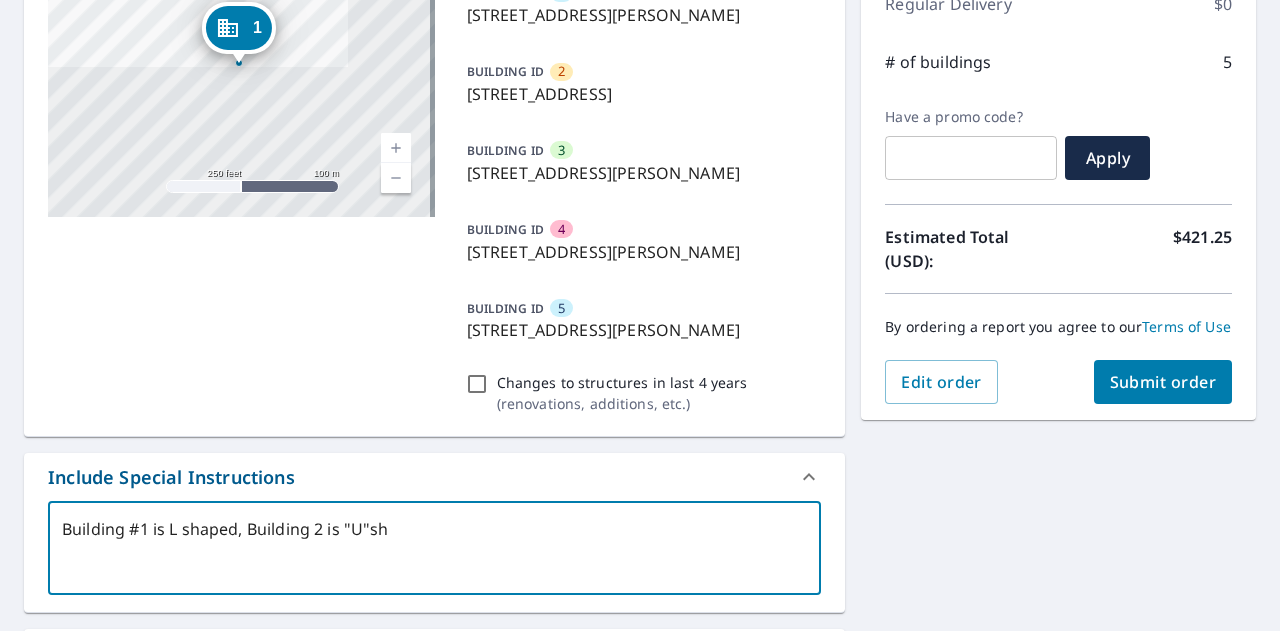 type on "Building #1 is L shaped, Building 2 is "U"sha" 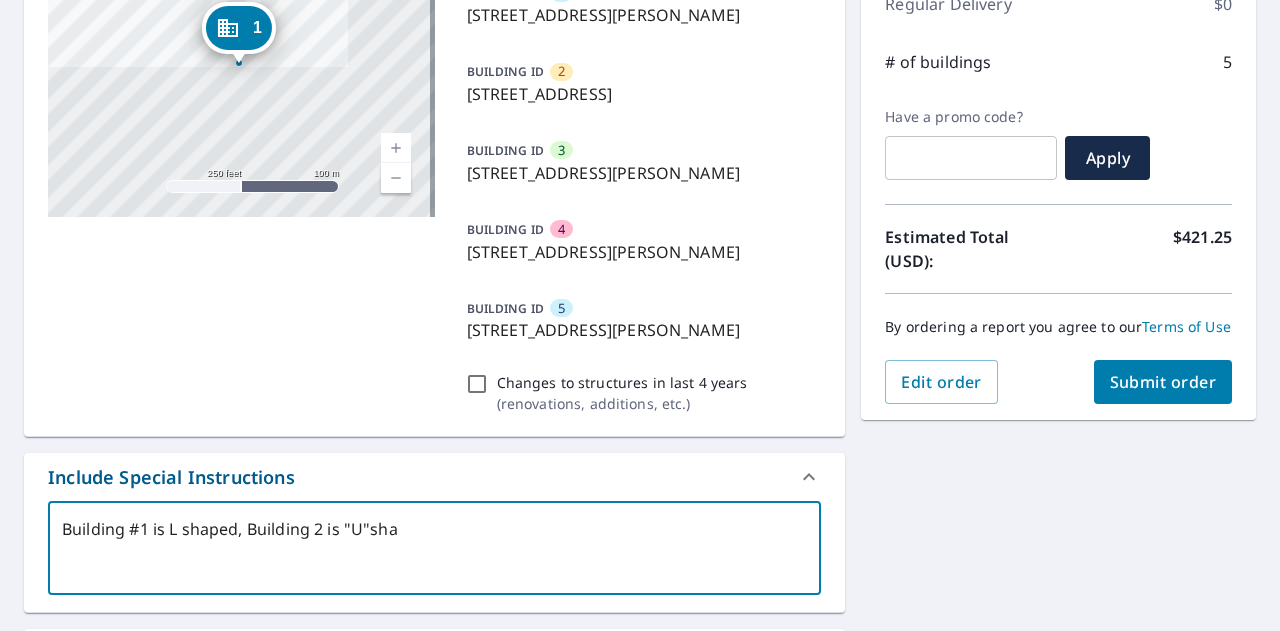 type on "Building #1 is L shaped, Building 2 is "U"shap" 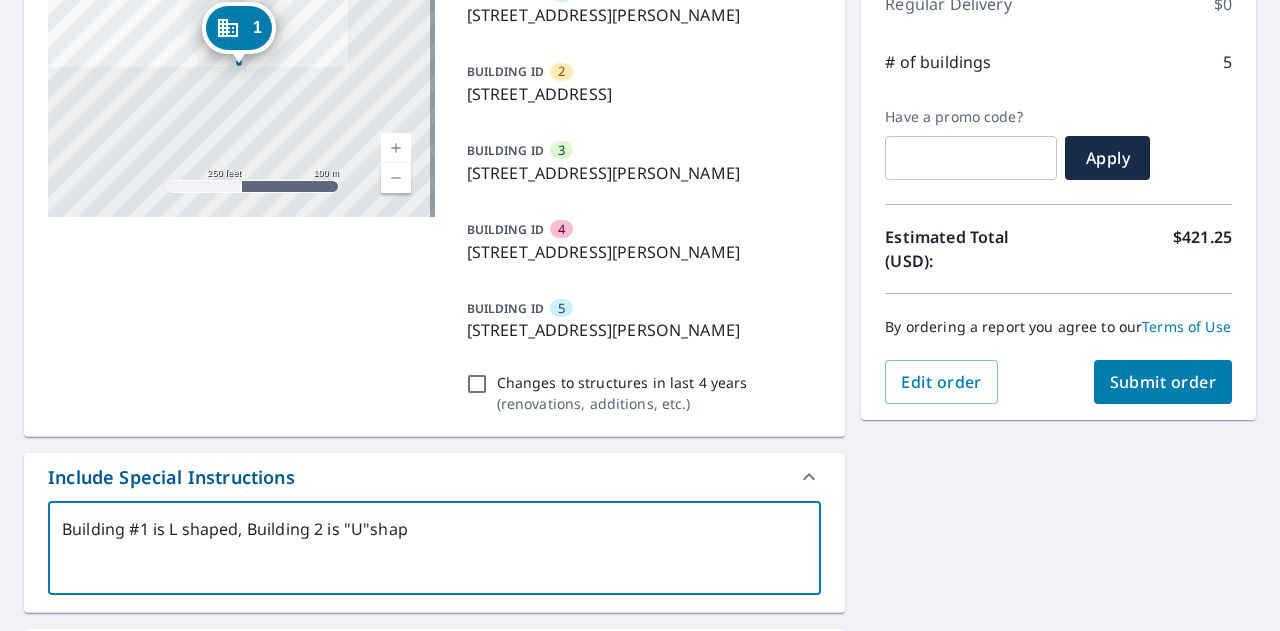 type 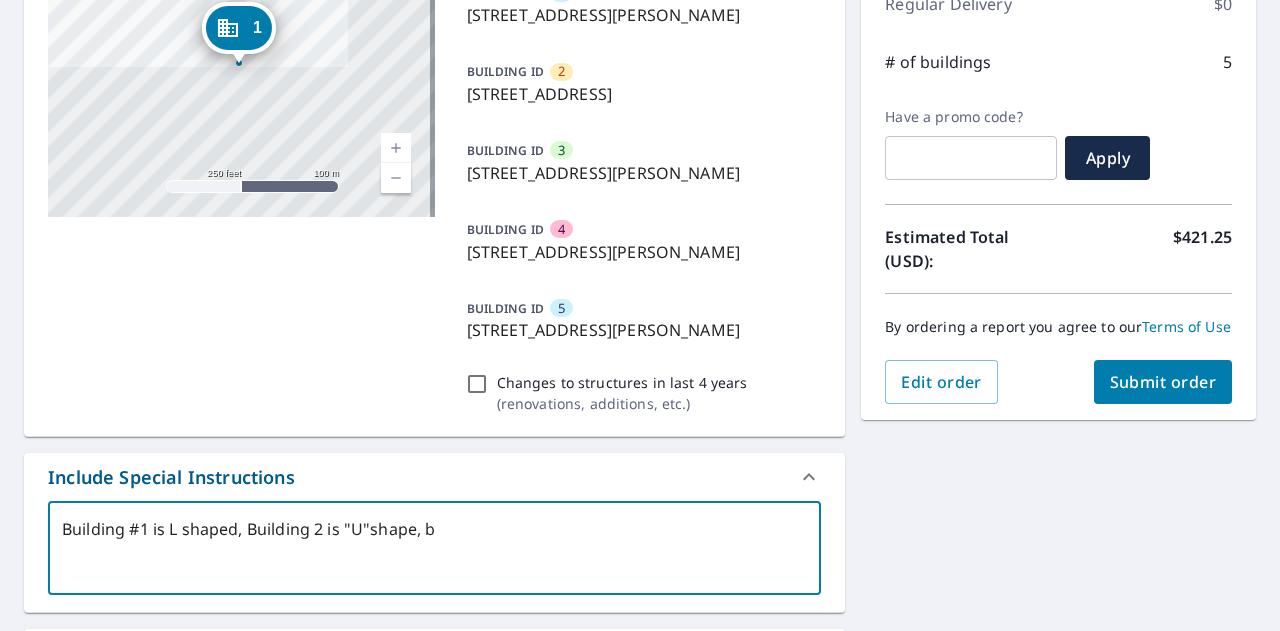 click on "Building #1 is L shaped, Building 2 is "U"shape, b" at bounding box center [434, 548] 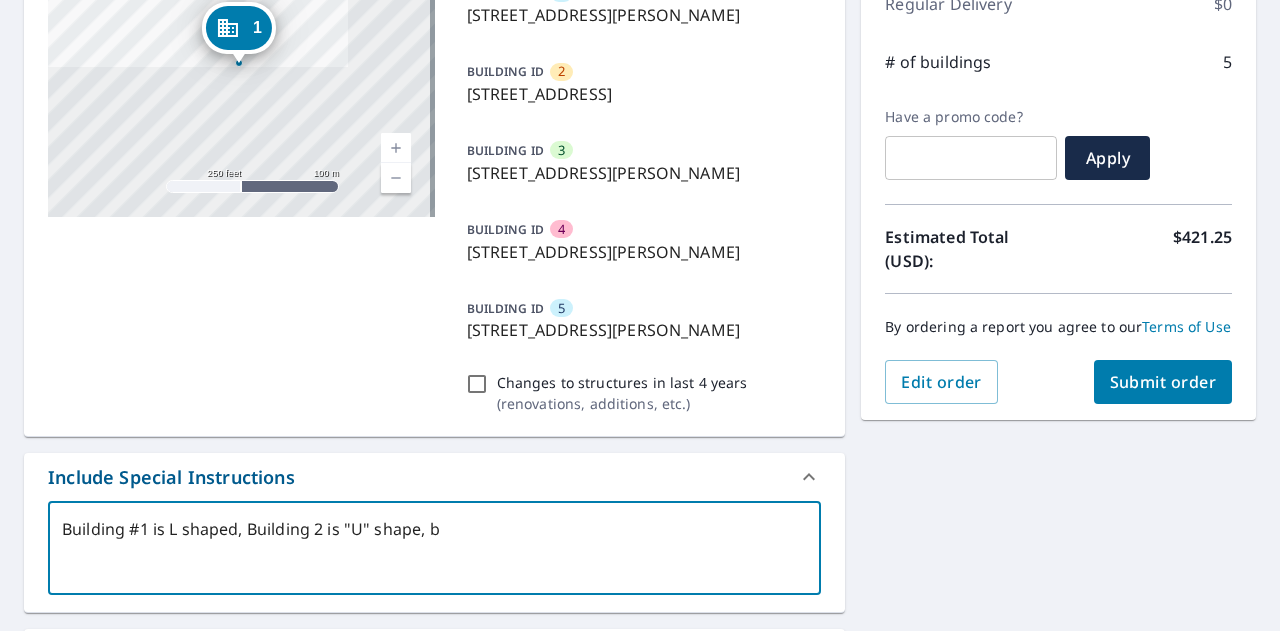 click on "Building #1 is L shaped, Building 2 is "U" shape, b" at bounding box center (434, 548) 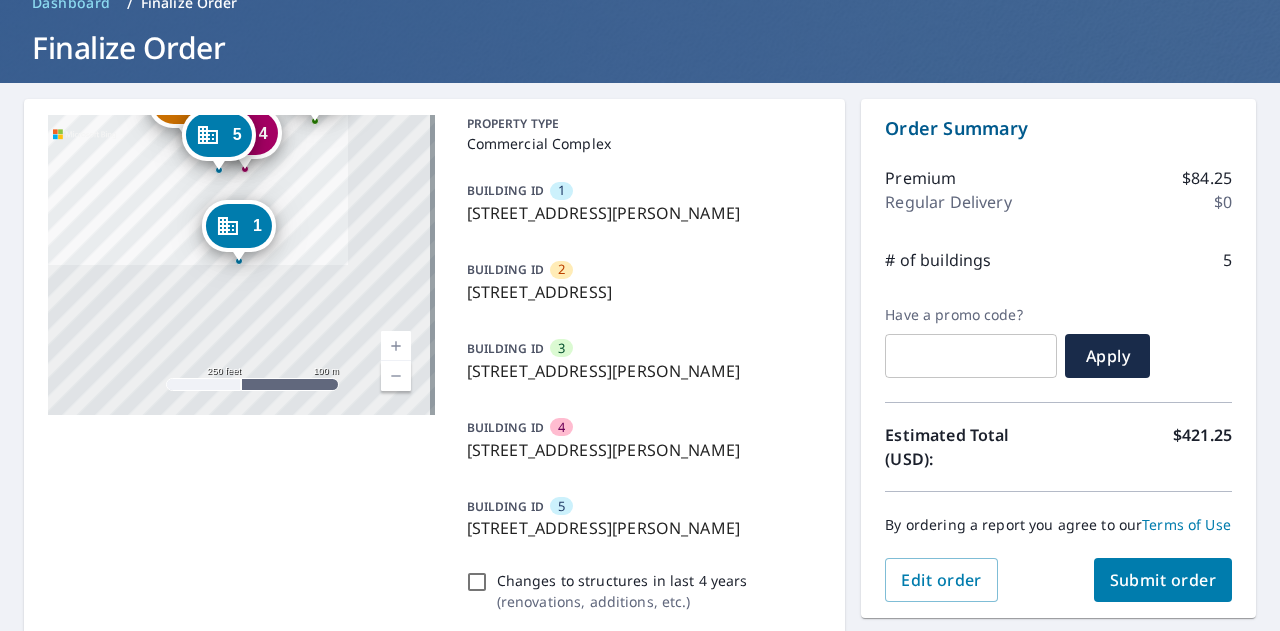 scroll, scrollTop: 300, scrollLeft: 0, axis: vertical 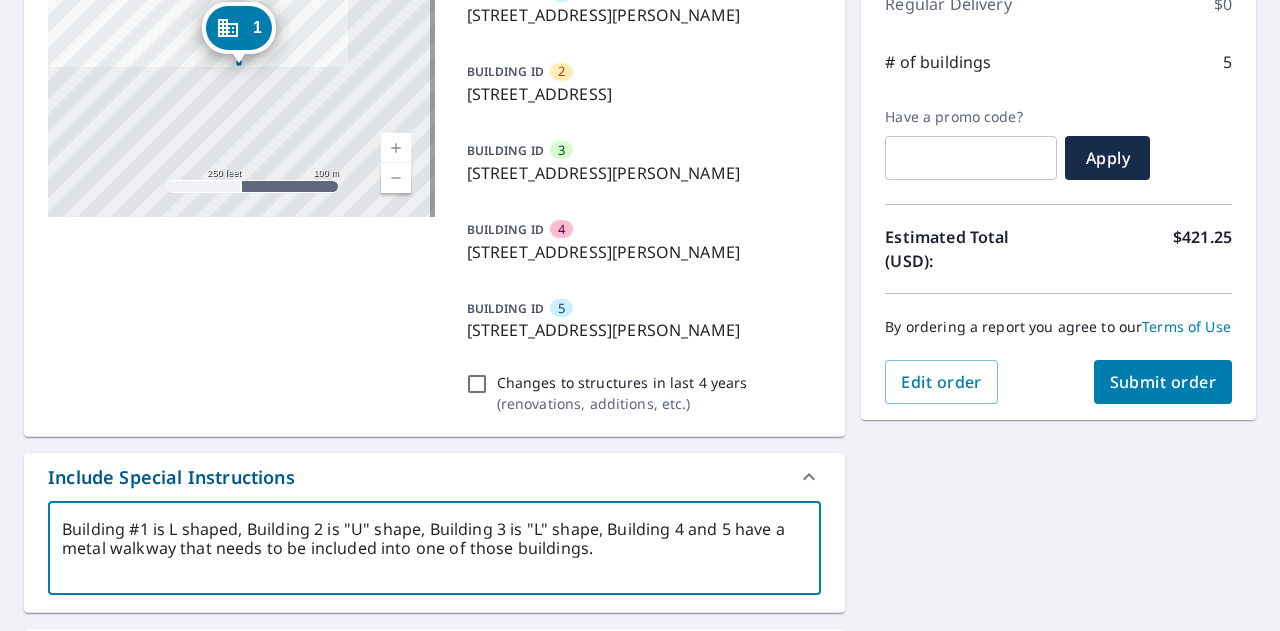 click on "Submit order" at bounding box center (1163, 382) 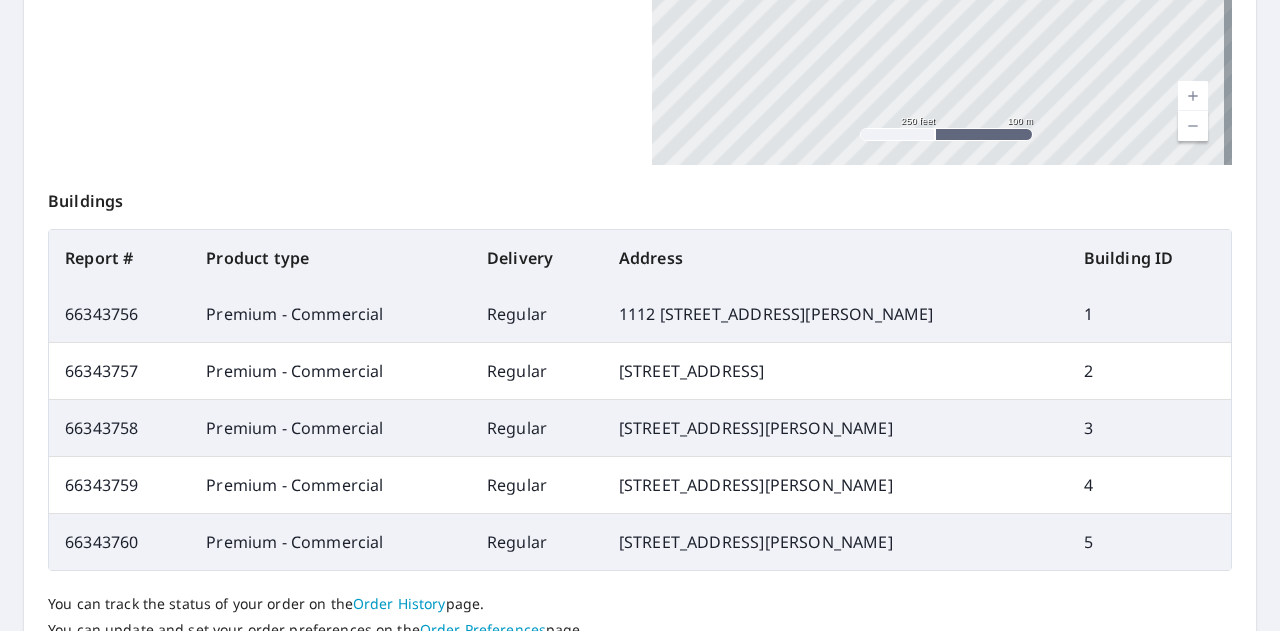 scroll, scrollTop: 770, scrollLeft: 0, axis: vertical 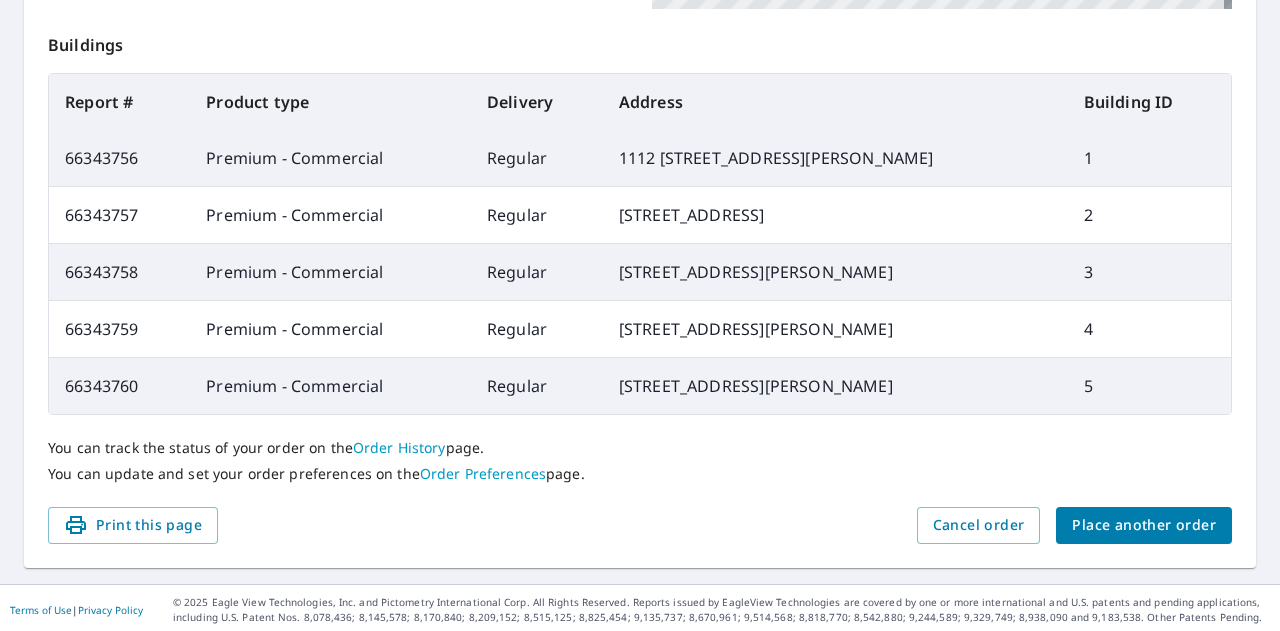 click on "Place another order" at bounding box center [1144, 525] 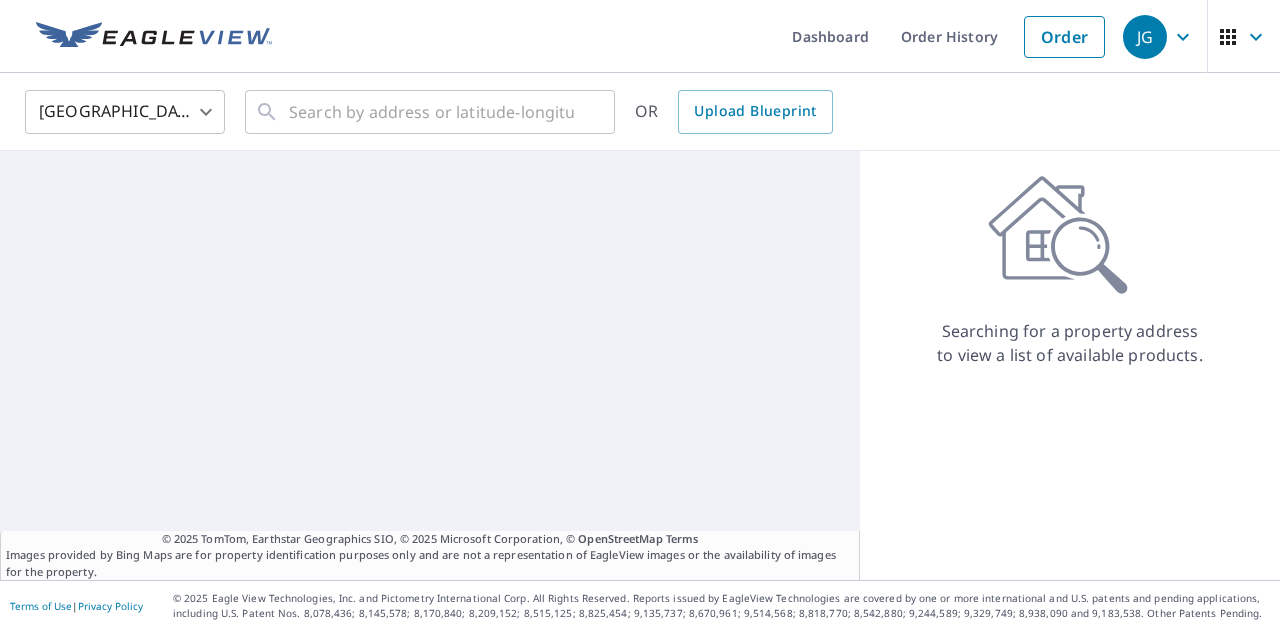 scroll, scrollTop: 0, scrollLeft: 0, axis: both 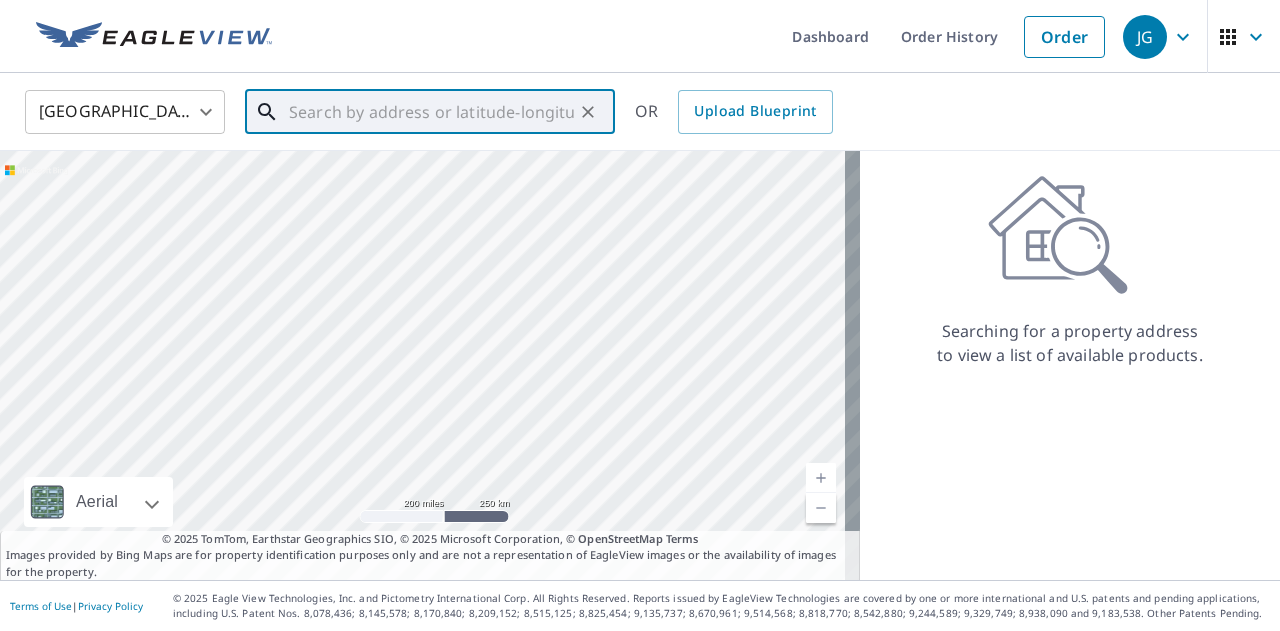 click at bounding box center (431, 112) 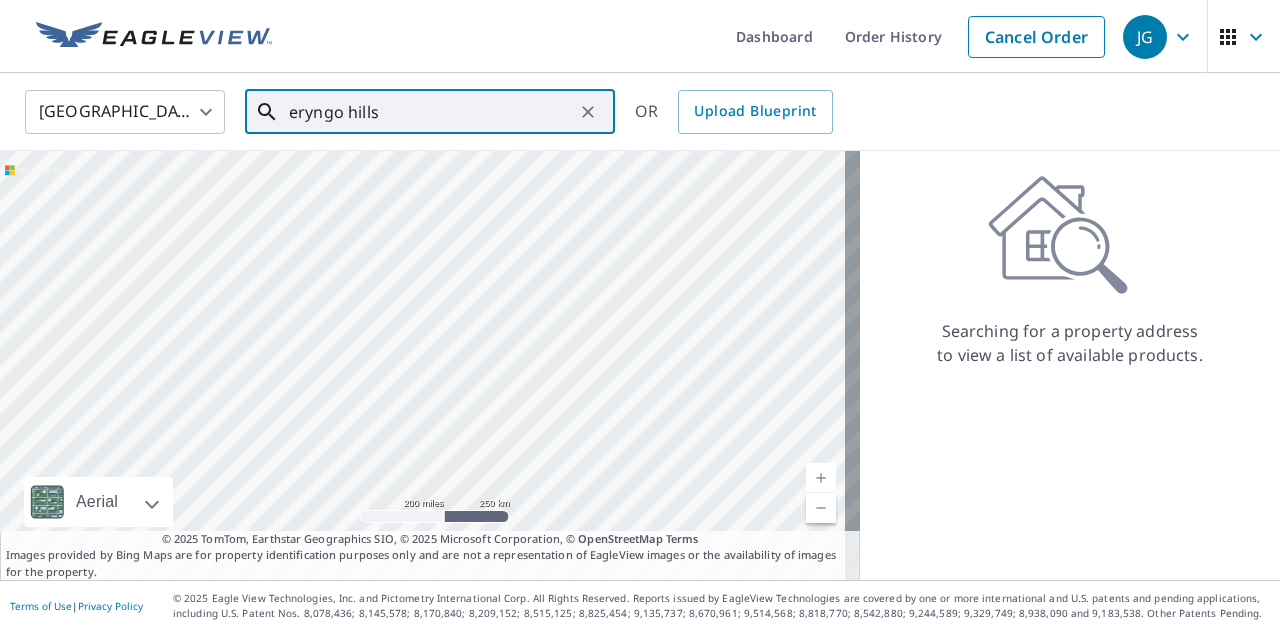 click 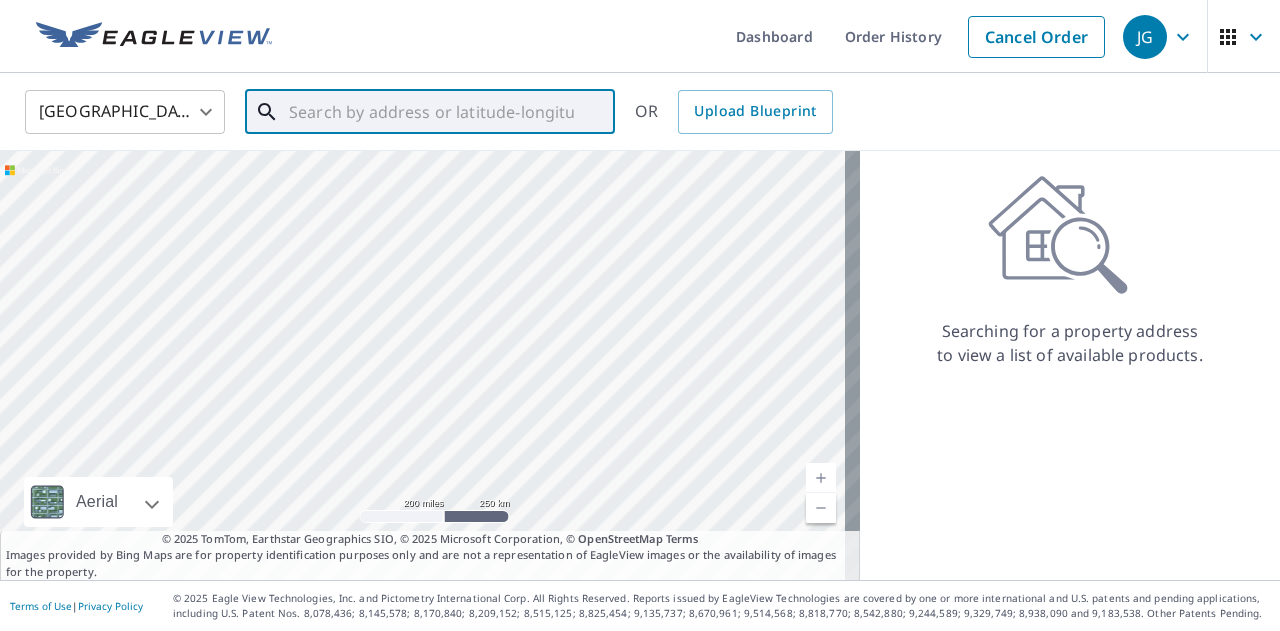 paste on "[STREET_ADDRESS]" 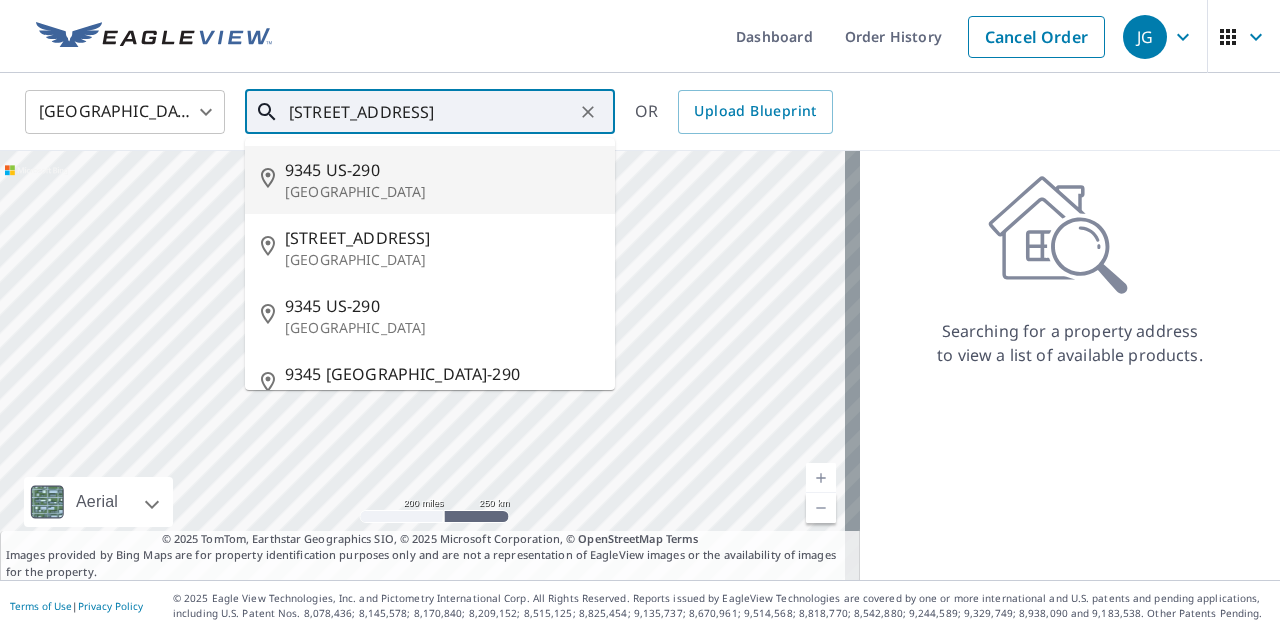 click on "9345 US-290" at bounding box center [442, 170] 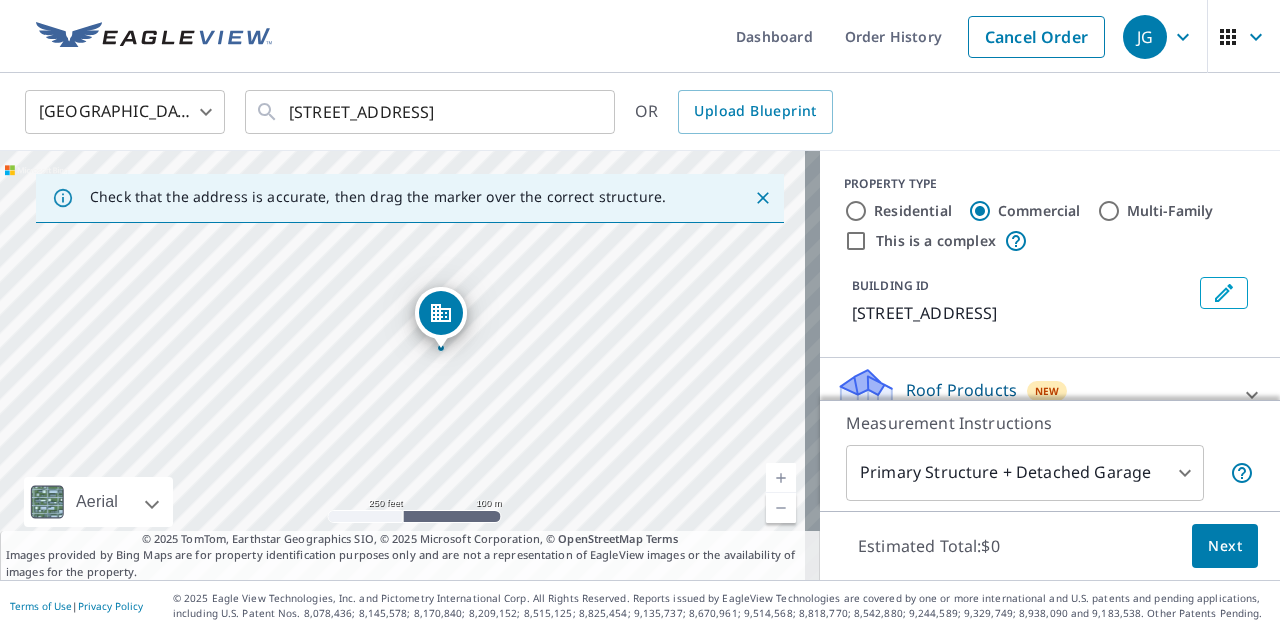 drag, startPoint x: 493, startPoint y: 401, endPoint x: 531, endPoint y: 387, distance: 40.496914 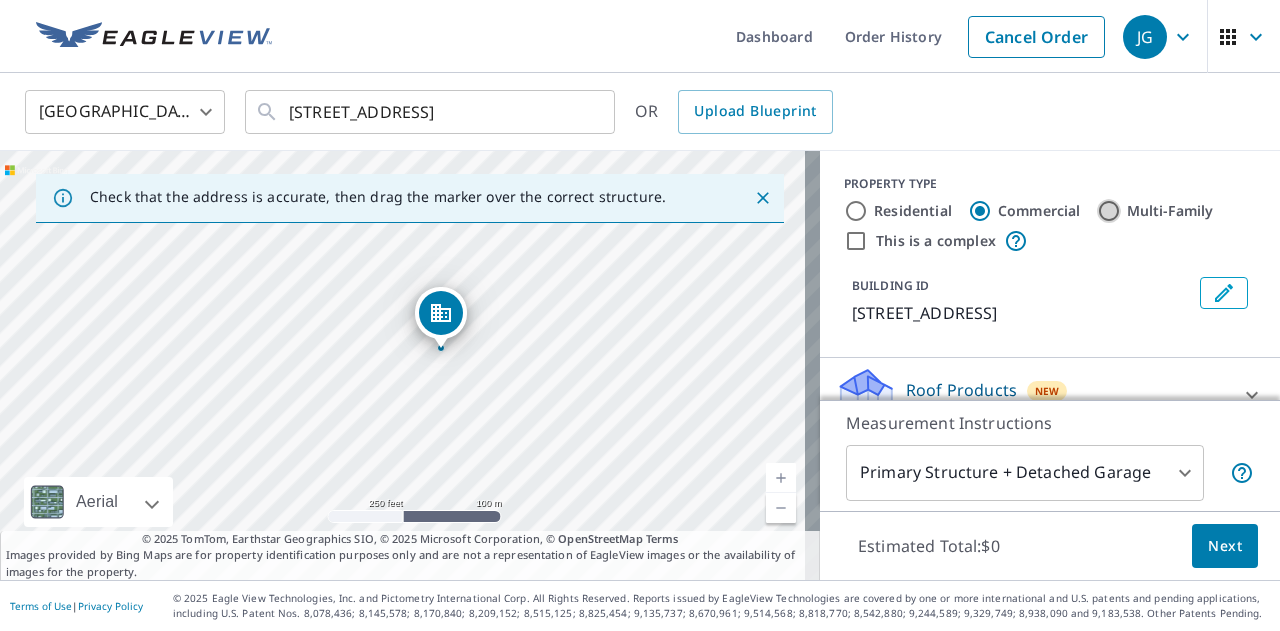 click on "Multi-Family" at bounding box center [1109, 211] 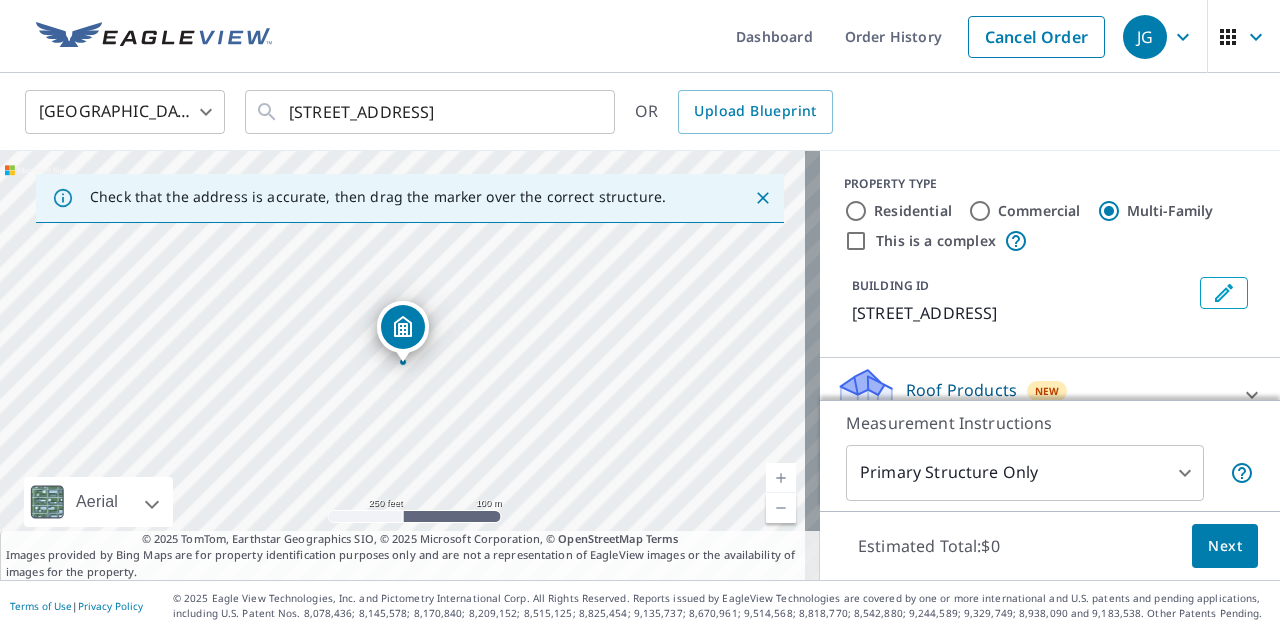 click on "This is a complex" at bounding box center (856, 241) 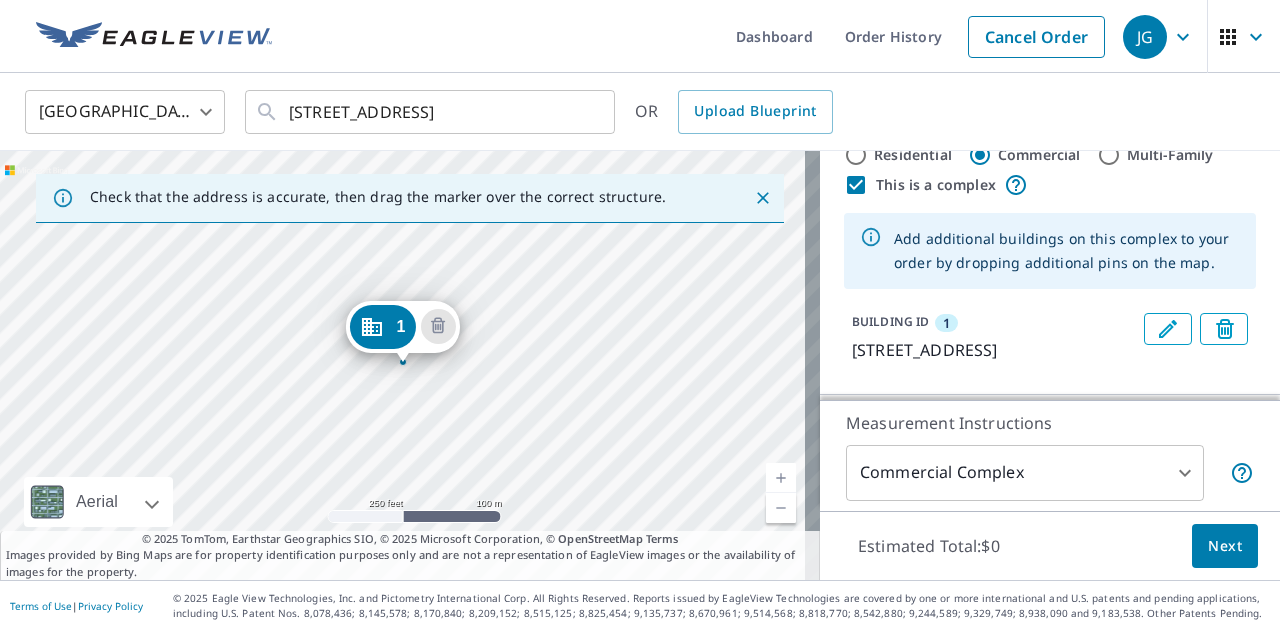 scroll, scrollTop: 21, scrollLeft: 0, axis: vertical 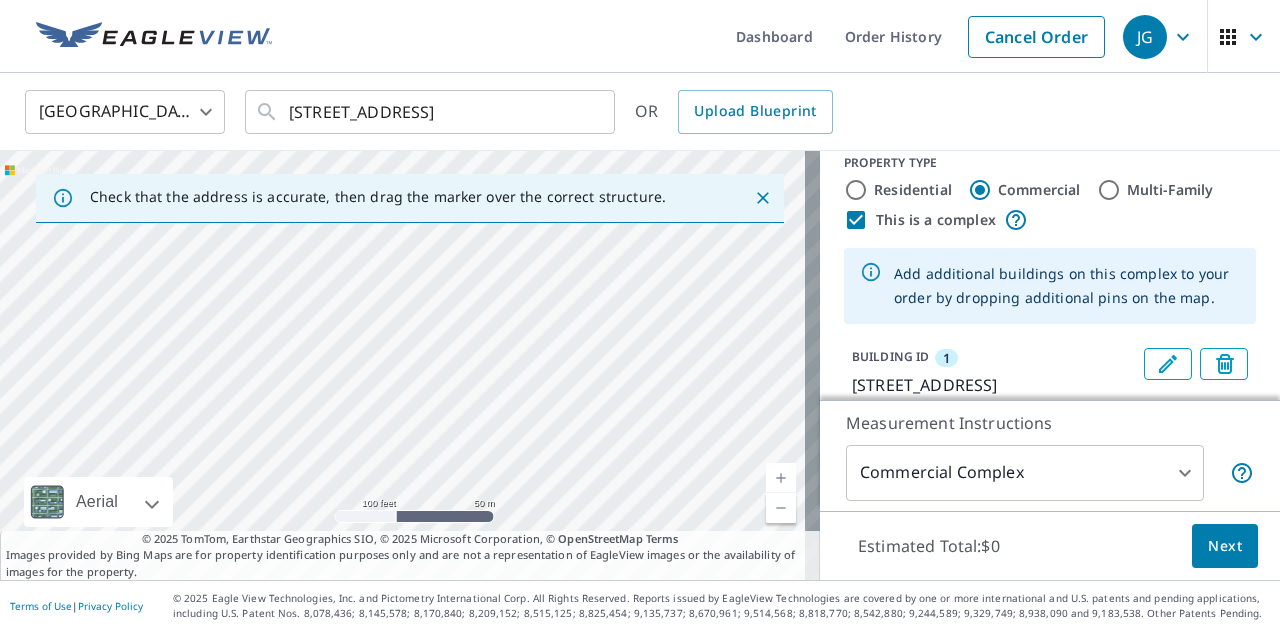 drag, startPoint x: 466, startPoint y: 279, endPoint x: 436, endPoint y: 583, distance: 305.47668 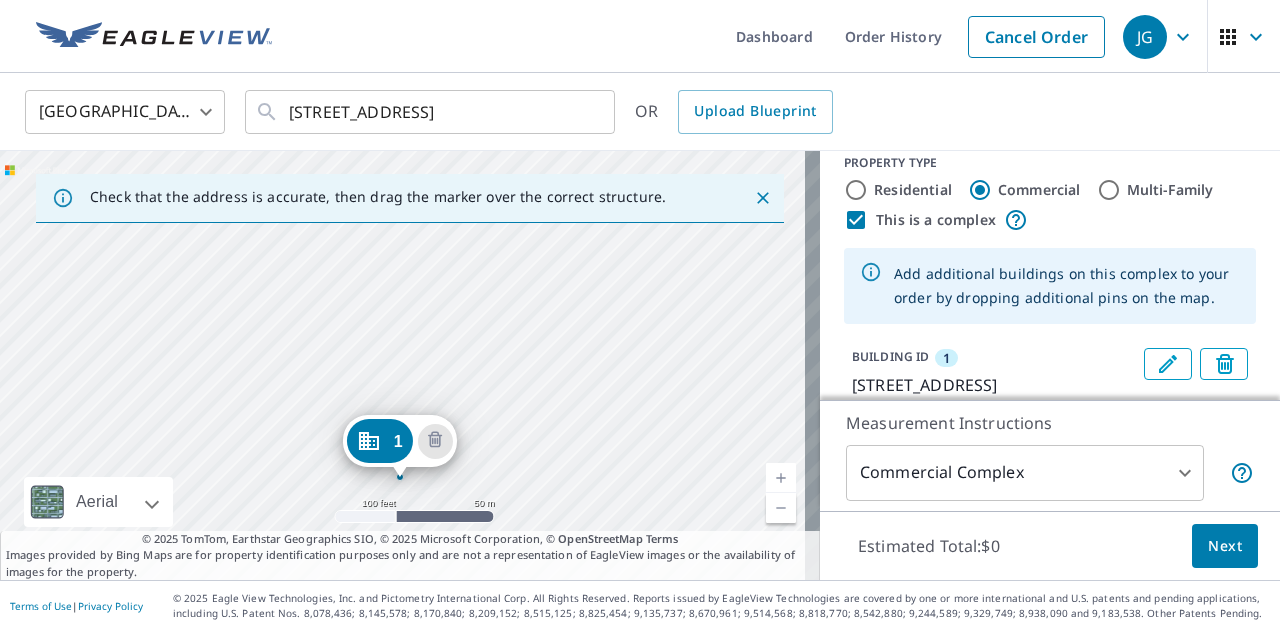 drag, startPoint x: 526, startPoint y: 411, endPoint x: 526, endPoint y: 314, distance: 97 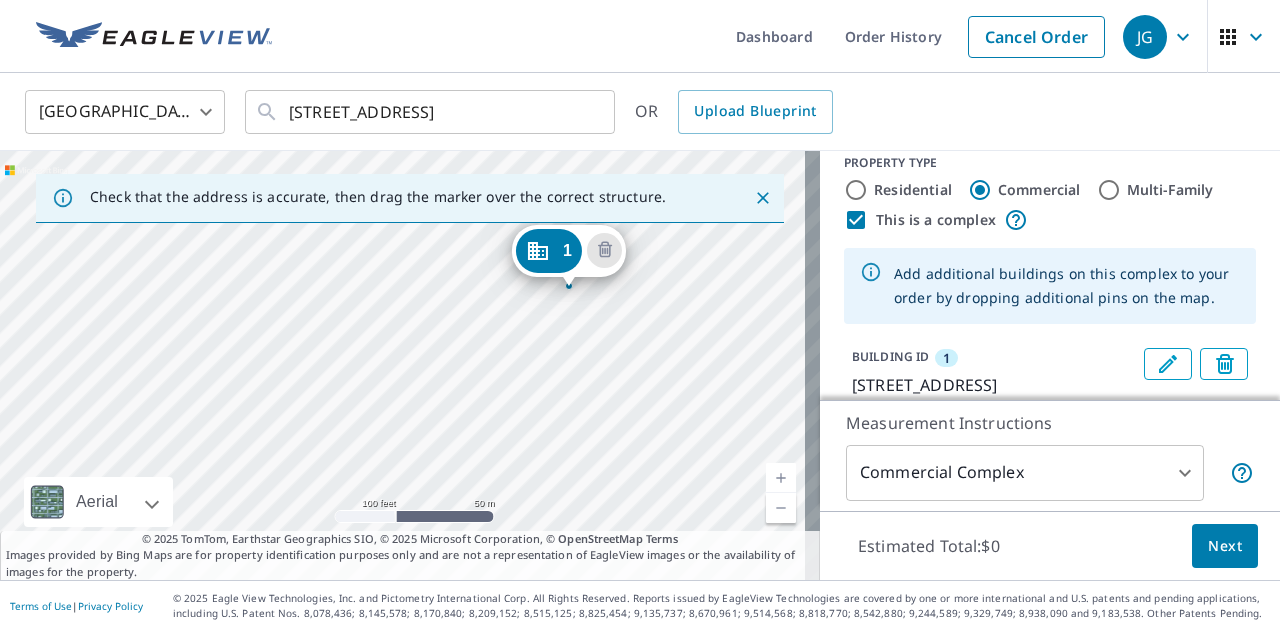drag, startPoint x: 377, startPoint y: 438, endPoint x: 539, endPoint y: 237, distance: 258.15692 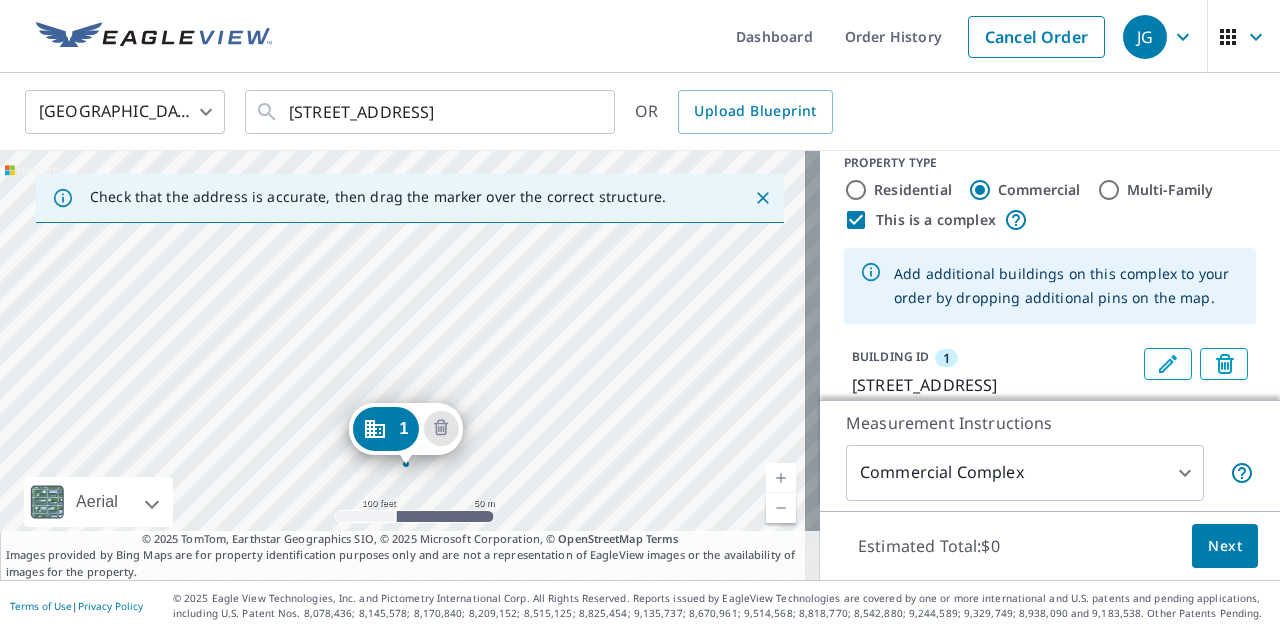 drag, startPoint x: 567, startPoint y: 313, endPoint x: 570, endPoint y: 415, distance: 102.044106 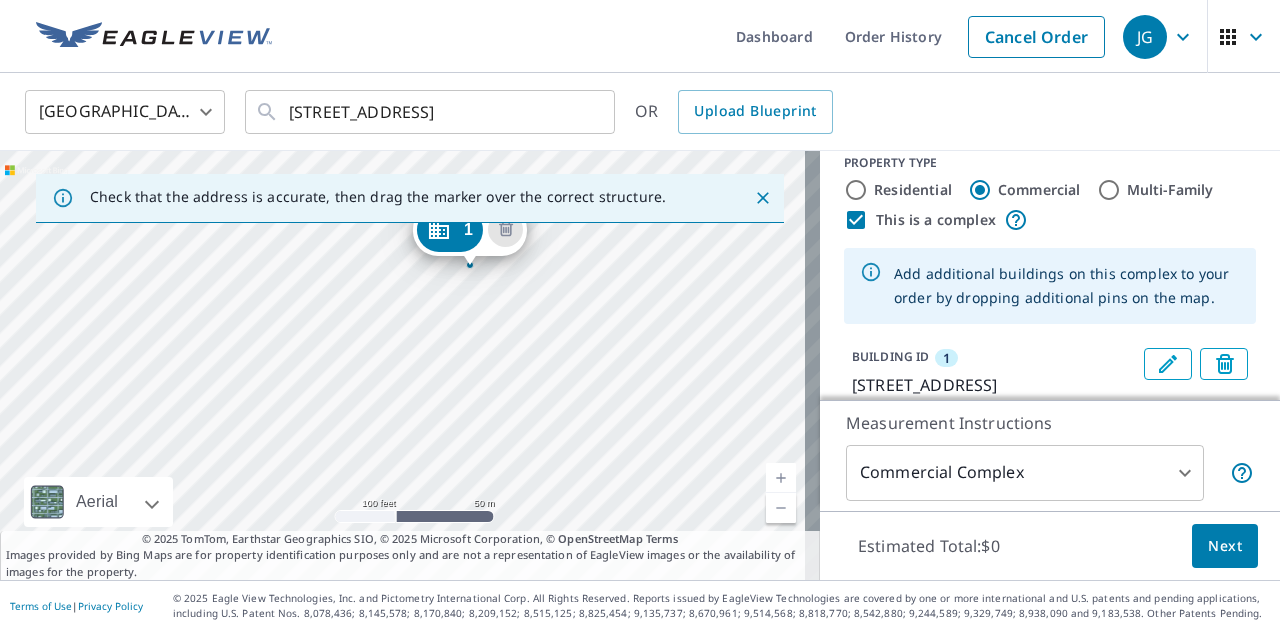 drag, startPoint x: 384, startPoint y: 425, endPoint x: 450, endPoint y: 217, distance: 218.22008 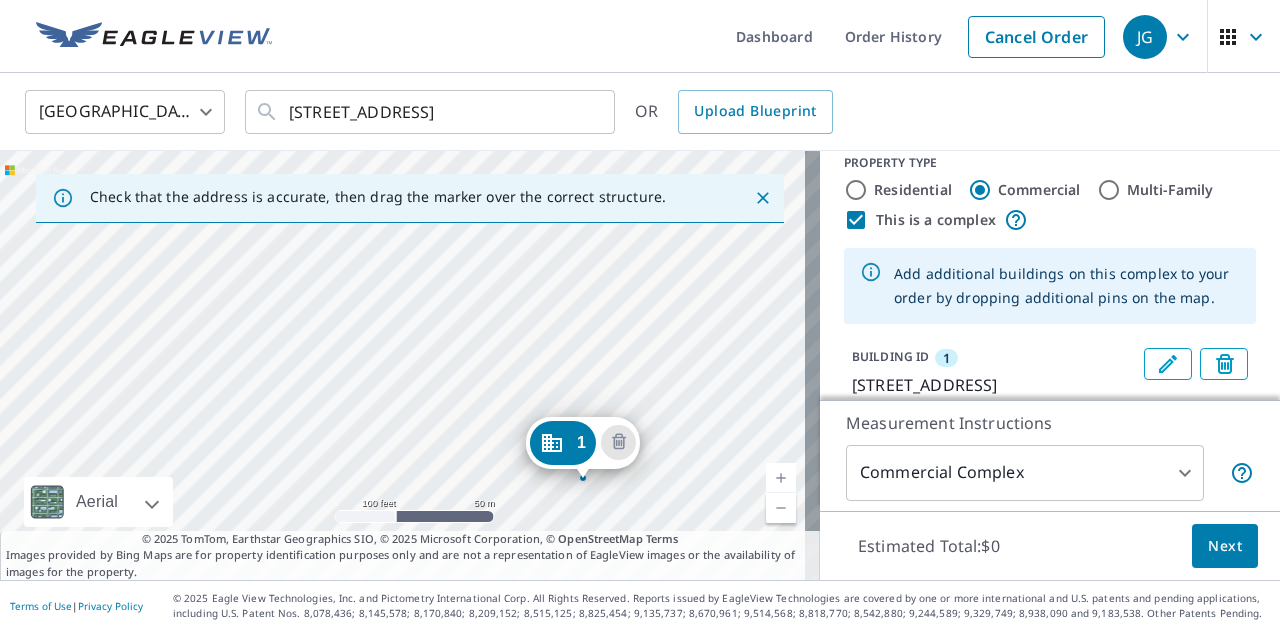 drag, startPoint x: 562, startPoint y: 336, endPoint x: 564, endPoint y: 416, distance: 80.024994 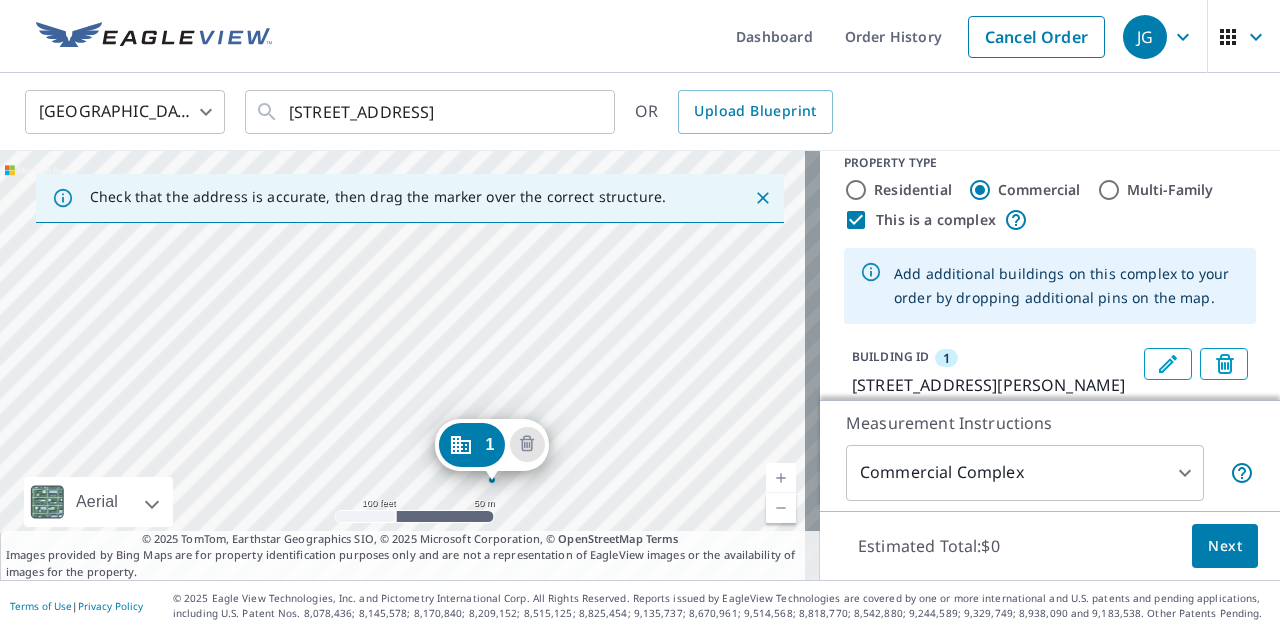 drag, startPoint x: 612, startPoint y: 462, endPoint x: 682, endPoint y: 592, distance: 147.64822 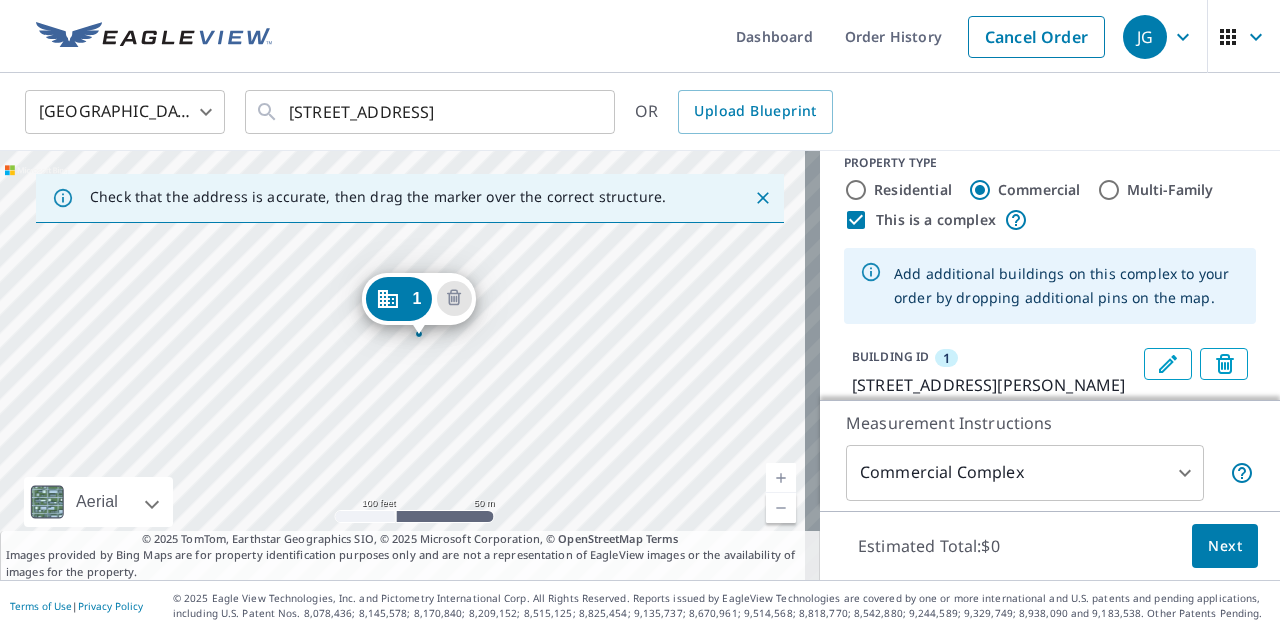 click on "1 8722 [STREET_ADDRESS][PERSON_NAME][PERSON_NAME]" at bounding box center (410, 365) 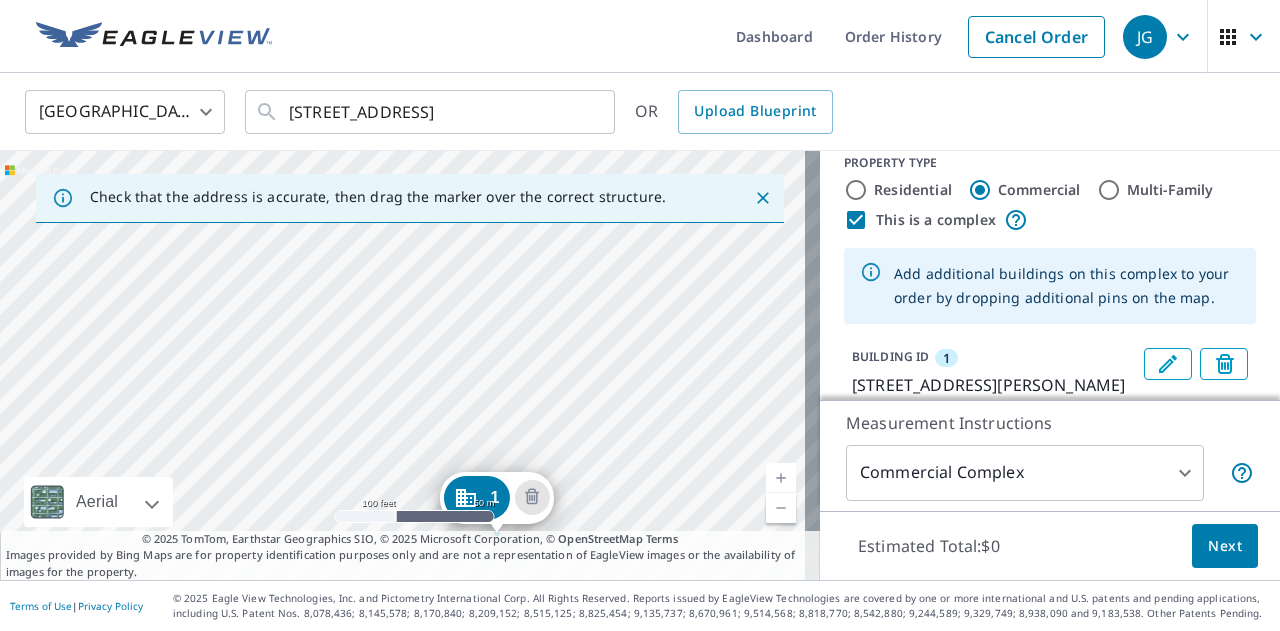 drag, startPoint x: 506, startPoint y: 278, endPoint x: 580, endPoint y: 470, distance: 205.76686 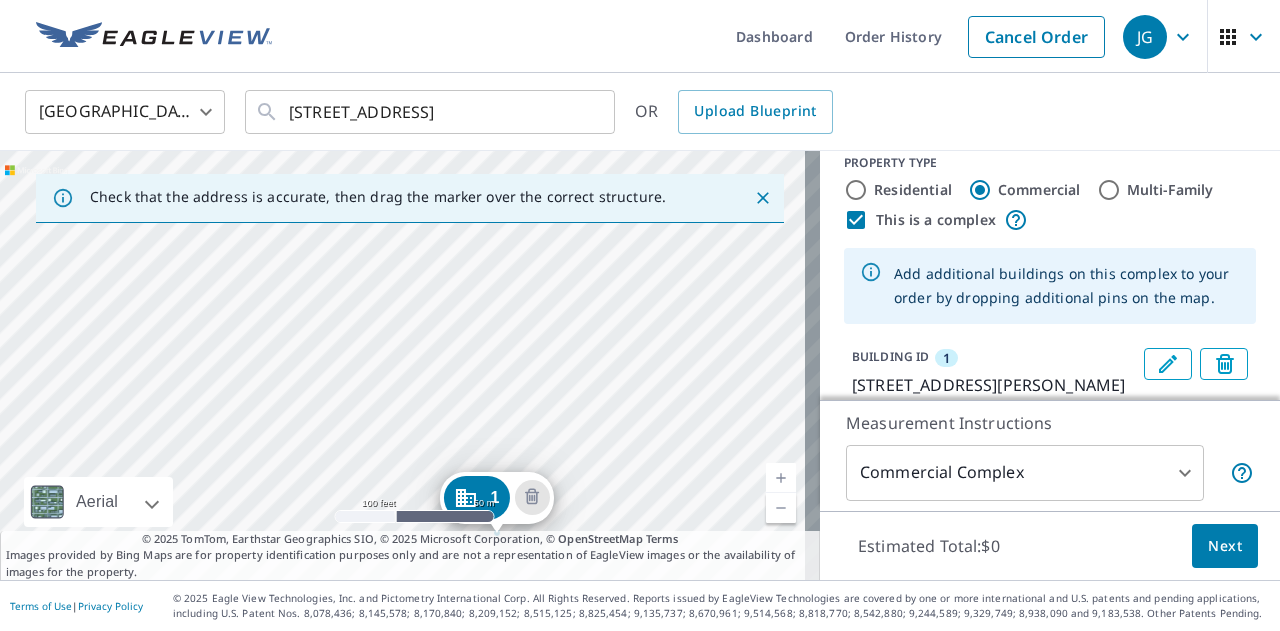 click 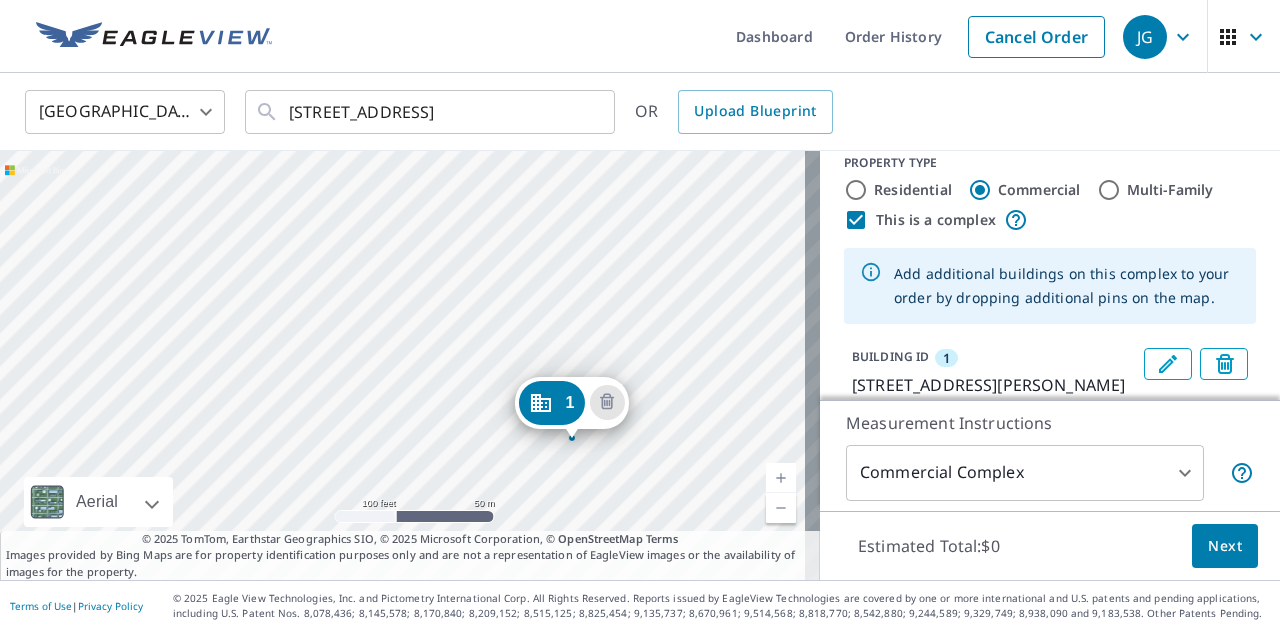 drag, startPoint x: 482, startPoint y: 403, endPoint x: 632, endPoint y: 463, distance: 161.55495 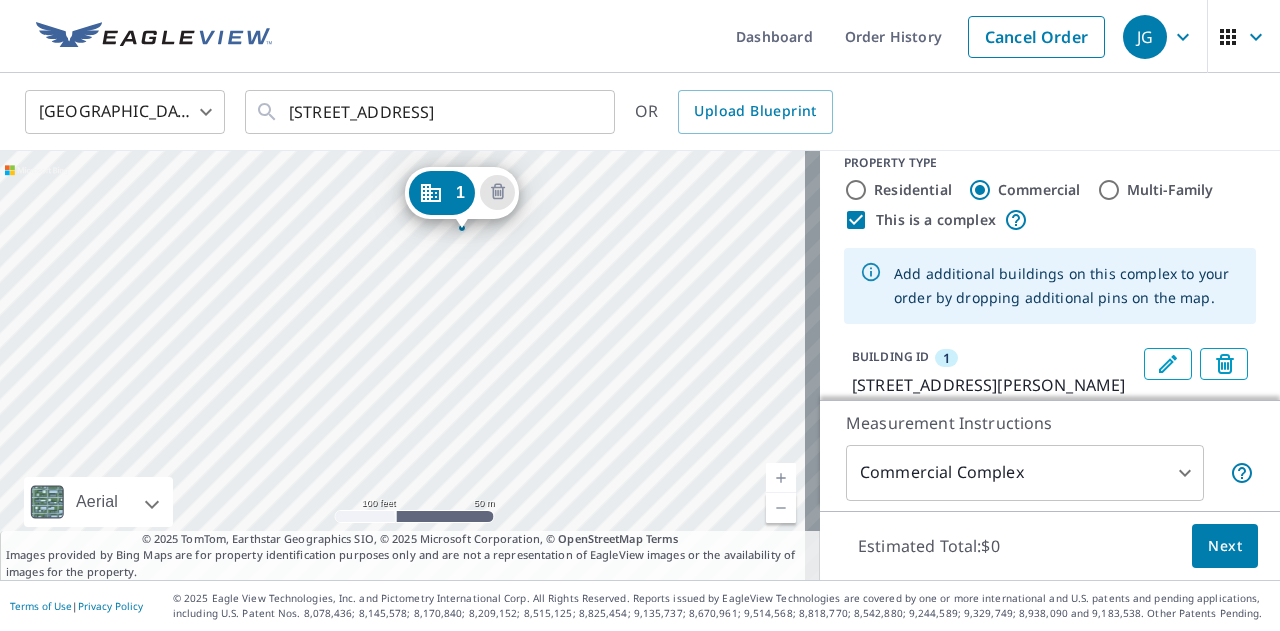 drag, startPoint x: 560, startPoint y: 405, endPoint x: 450, endPoint y: 195, distance: 237.0654 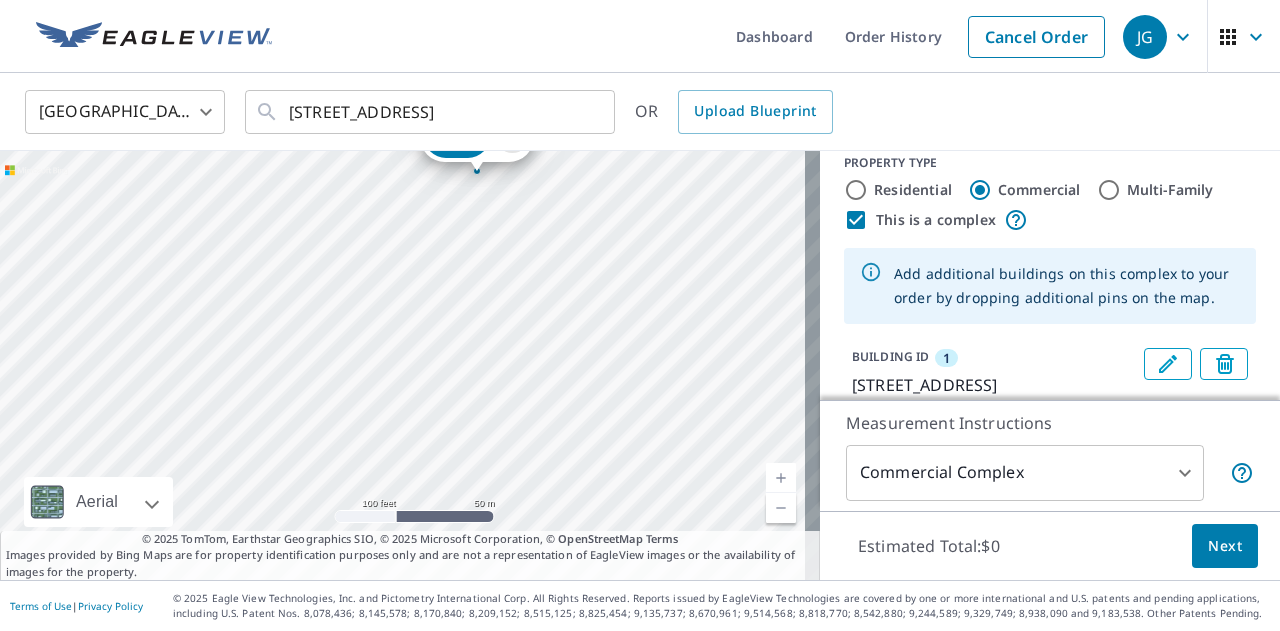 drag, startPoint x: 558, startPoint y: 426, endPoint x: 626, endPoint y: 213, distance: 223.59114 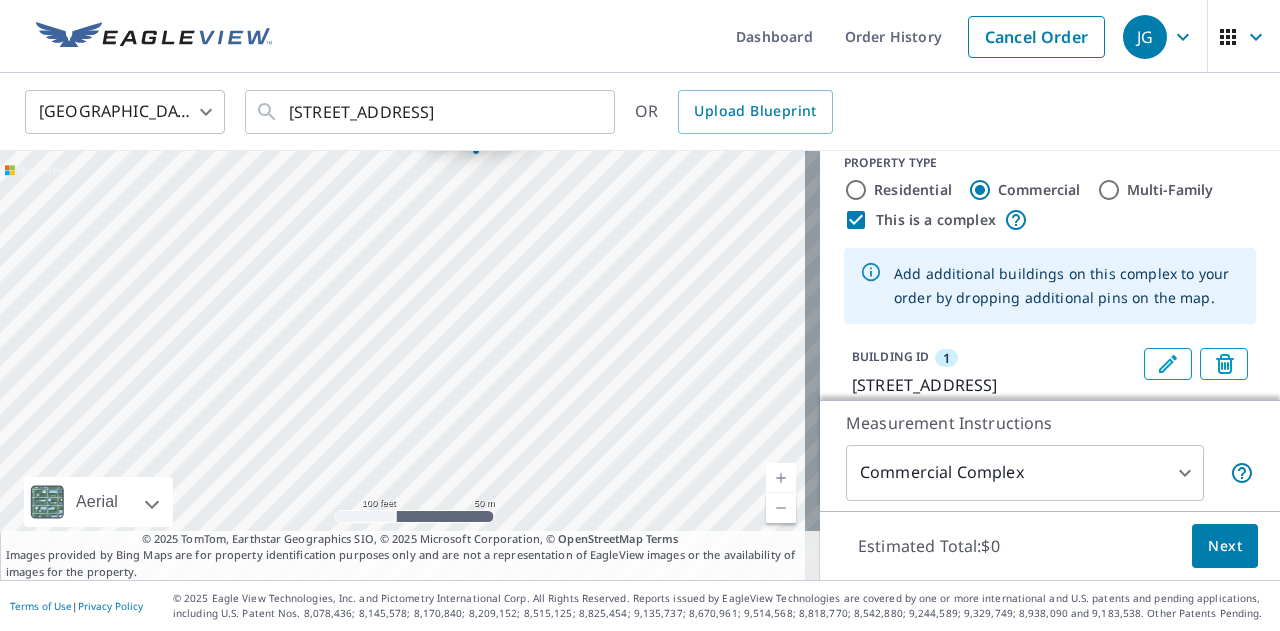 click on "1 [STREET_ADDRESS]" at bounding box center [410, 365] 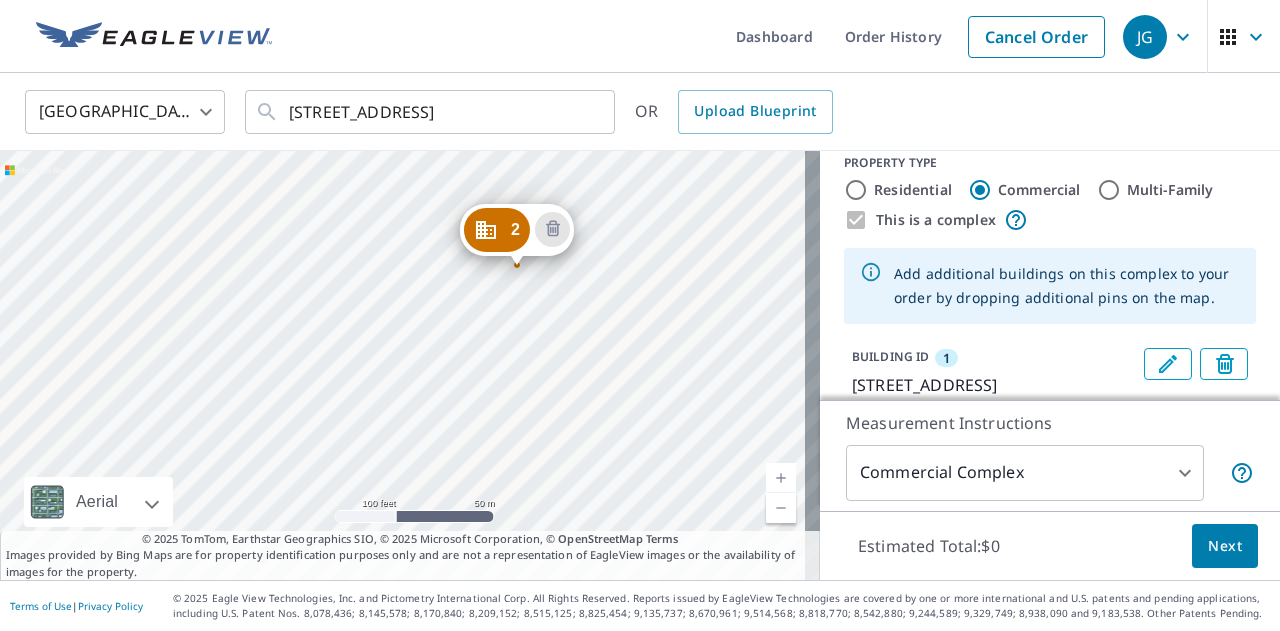 drag, startPoint x: 510, startPoint y: 436, endPoint x: 701, endPoint y: 81, distance: 403.12033 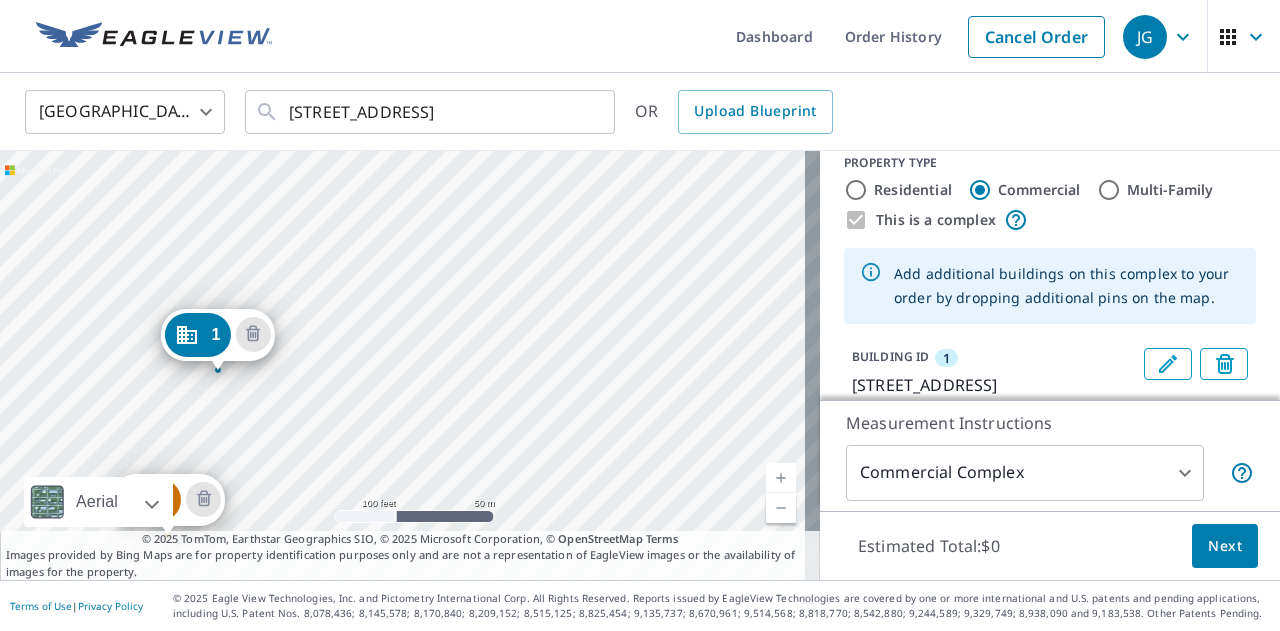 click on "2 [STREET_ADDRESS] 1 [STREET_ADDRESS]" at bounding box center [410, 365] 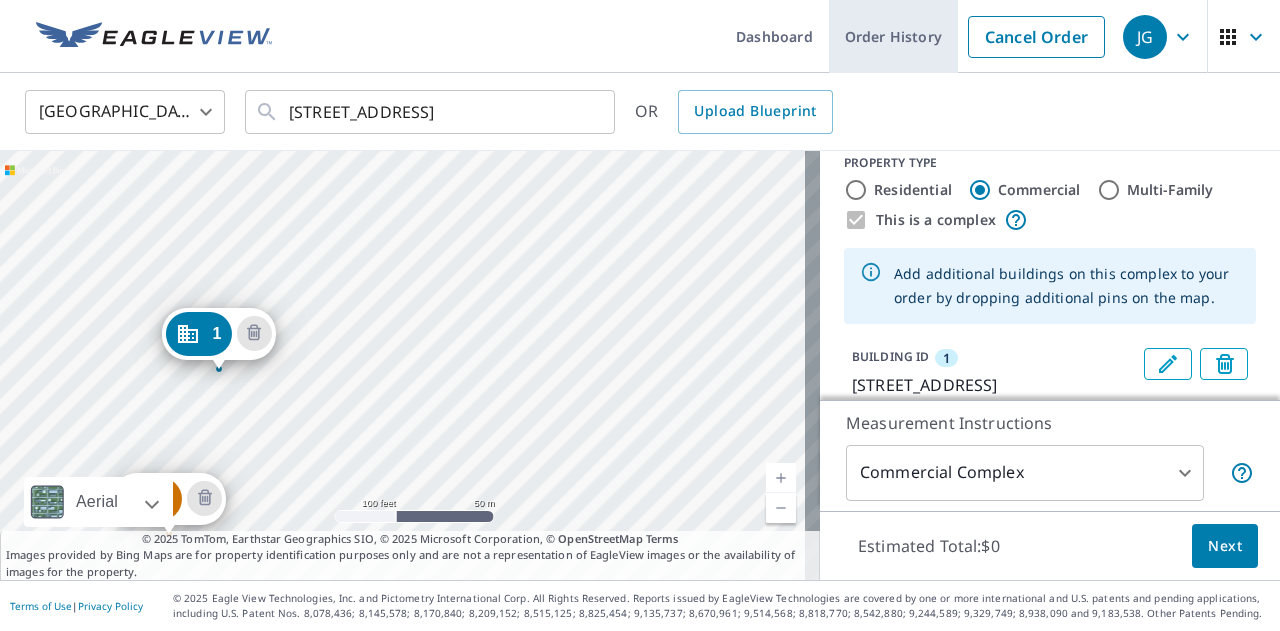 drag, startPoint x: 400, startPoint y: 405, endPoint x: 936, endPoint y: 5, distance: 668.80194 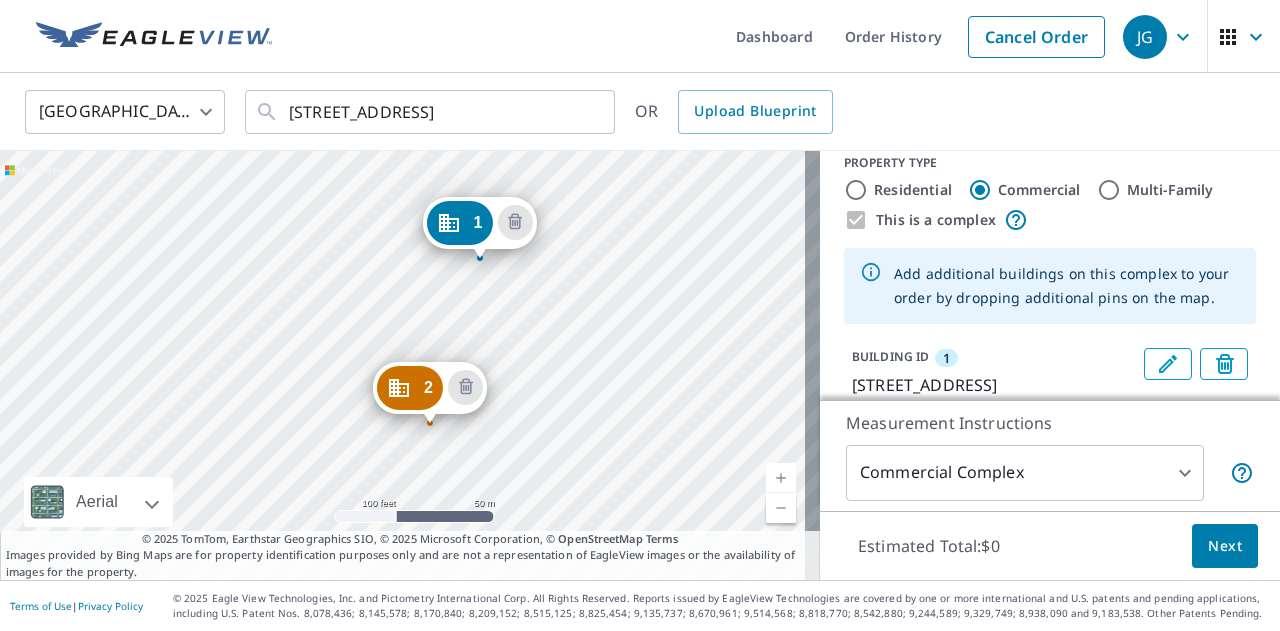 drag, startPoint x: 661, startPoint y: 294, endPoint x: 762, endPoint y: 85, distance: 232.12497 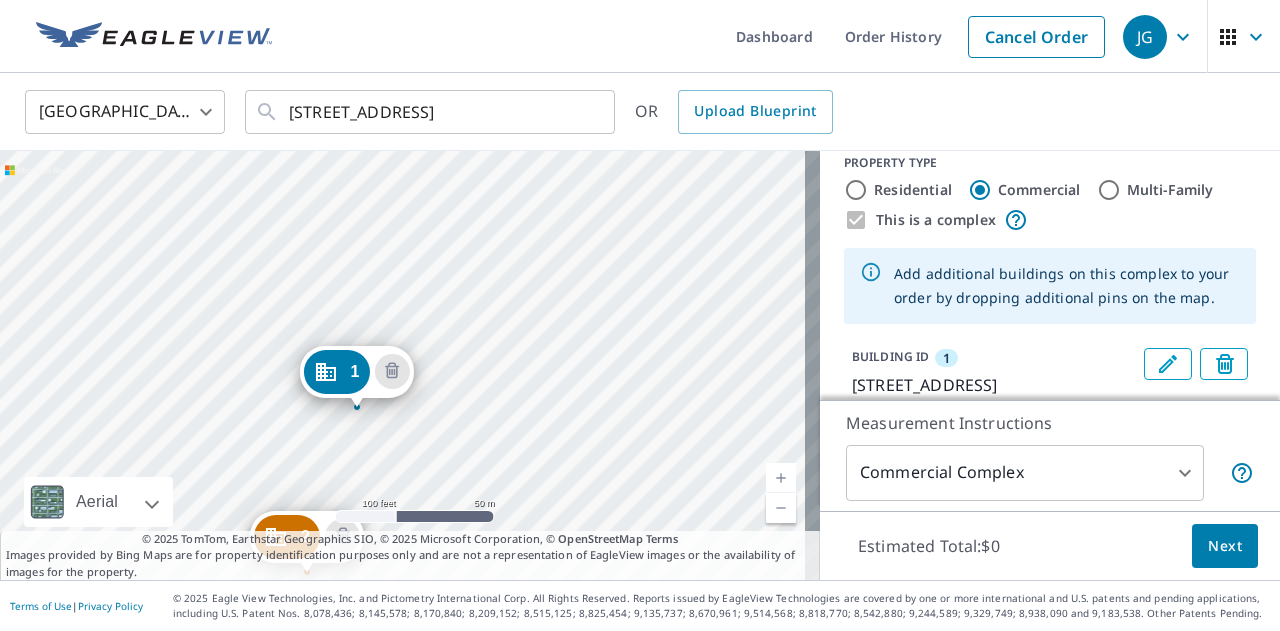 click on "2 [STREET_ADDRESS] 1 [STREET_ADDRESS]" at bounding box center (410, 365) 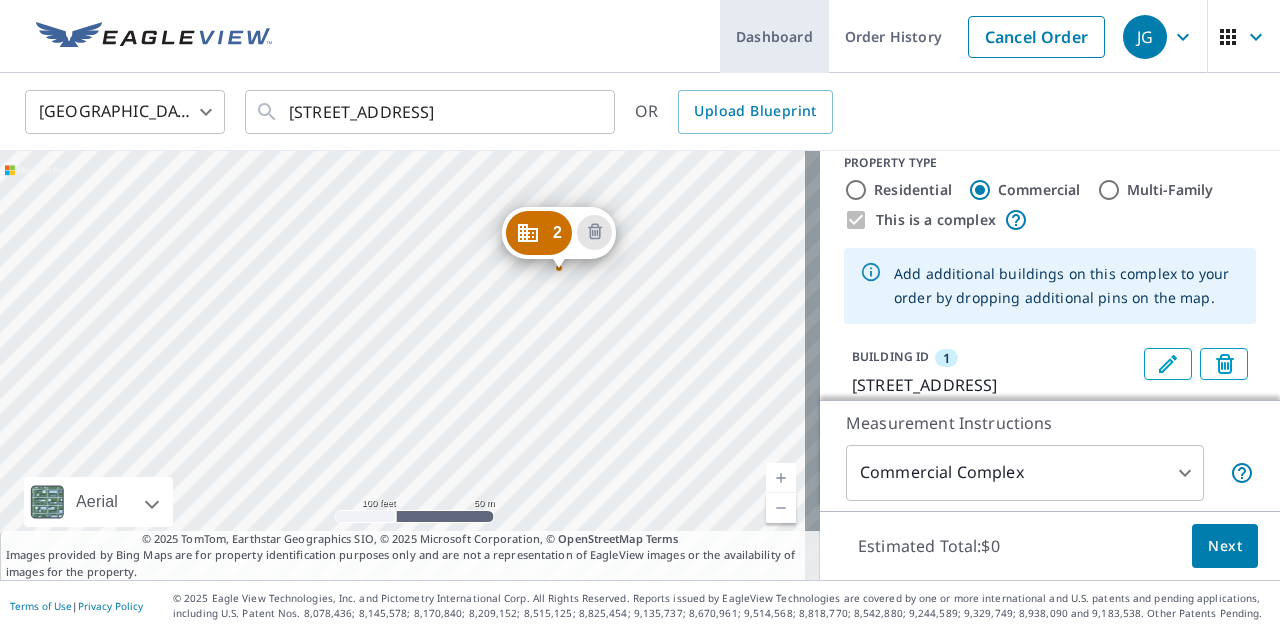 drag, startPoint x: 473, startPoint y: 469, endPoint x: 788, endPoint y: 13, distance: 554.22107 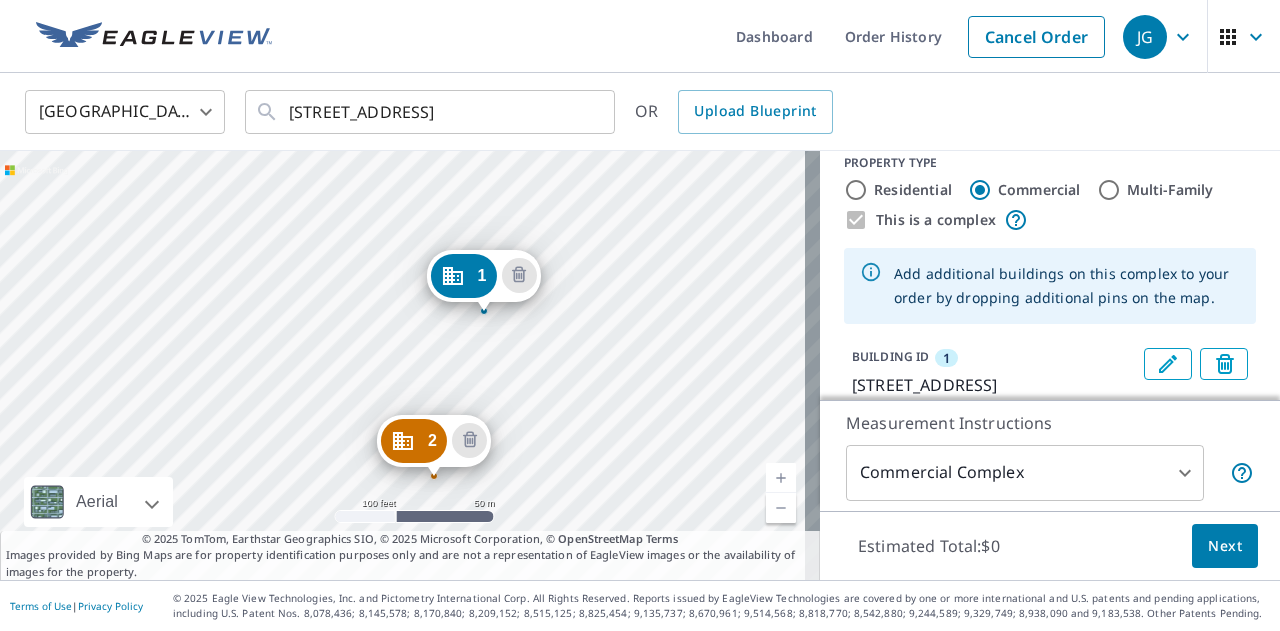 click on "2 [STREET_ADDRESS] 1 [STREET_ADDRESS]" at bounding box center (410, 365) 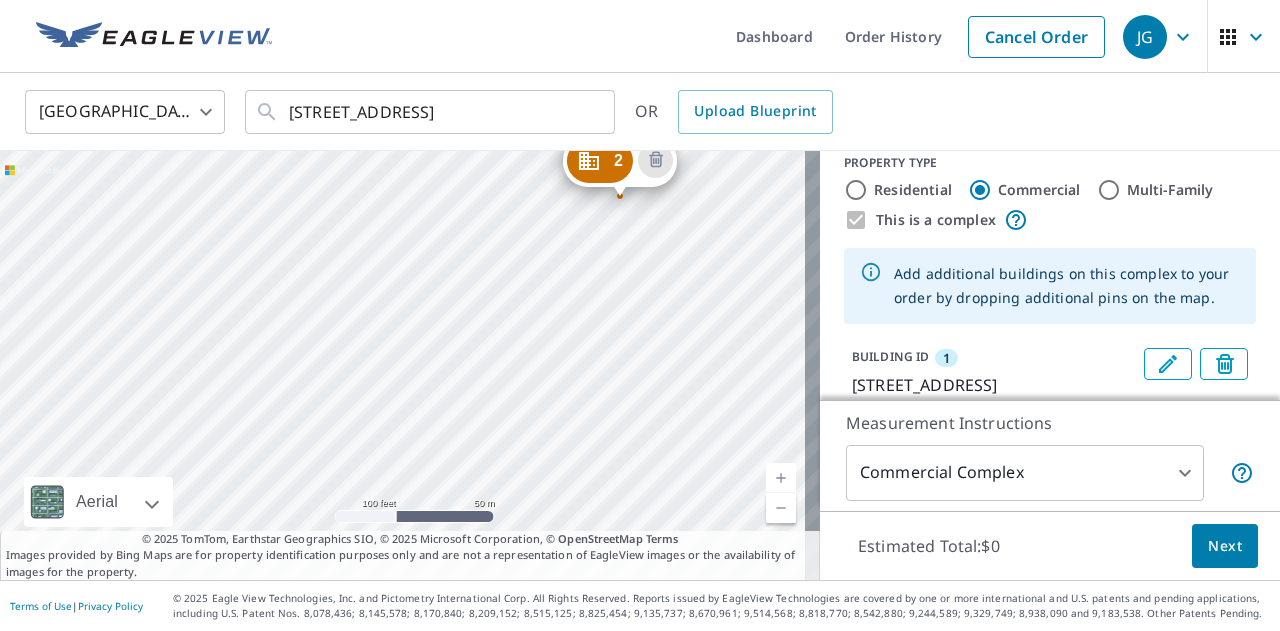 drag, startPoint x: 484, startPoint y: 499, endPoint x: 670, endPoint y: 215, distance: 339.48785 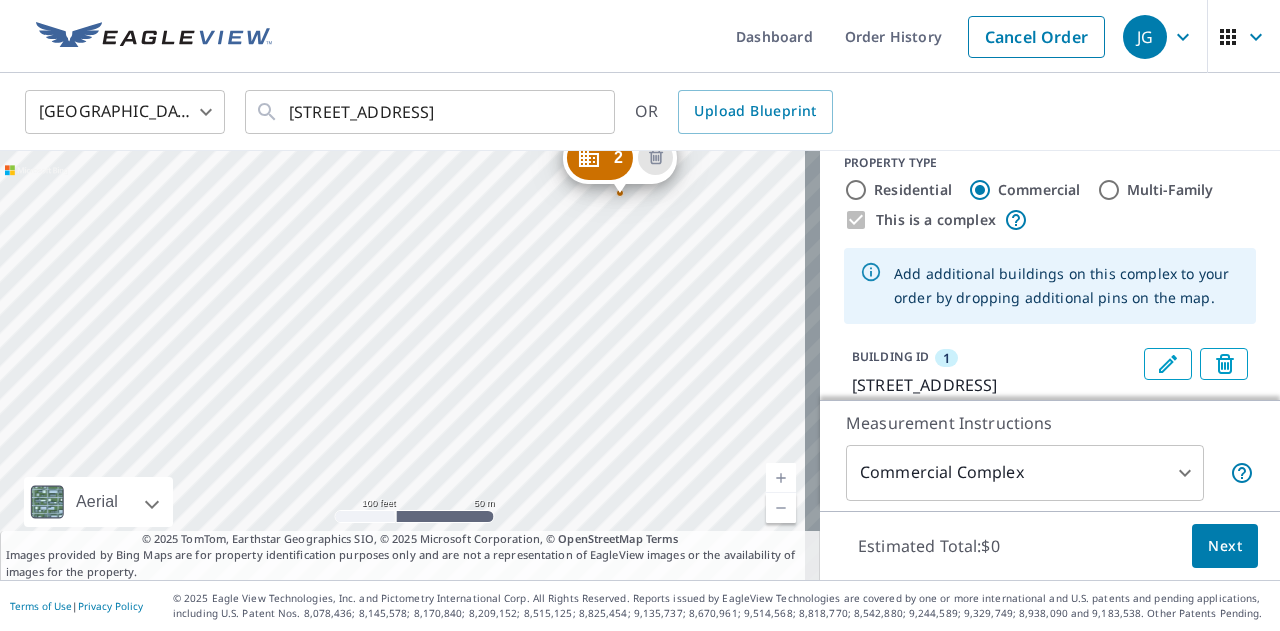 click on "2 [STREET_ADDRESS] 1 [STREET_ADDRESS]" at bounding box center [410, 365] 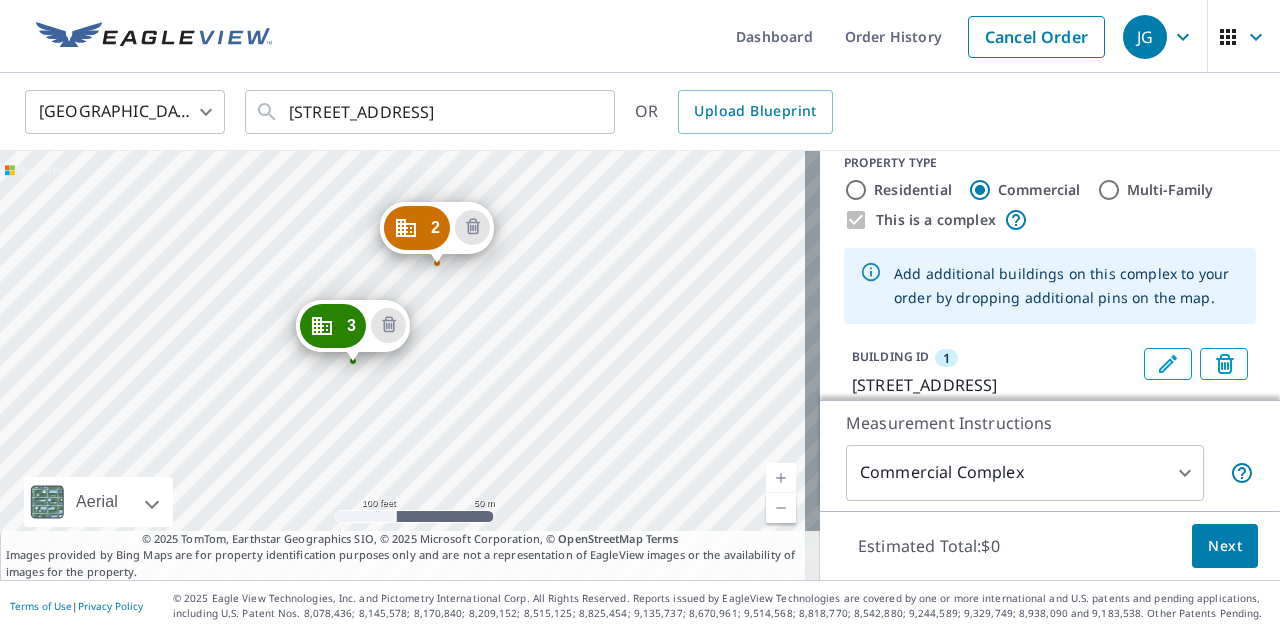 drag, startPoint x: 246, startPoint y: 417, endPoint x: 348, endPoint y: -4, distance: 433.1801 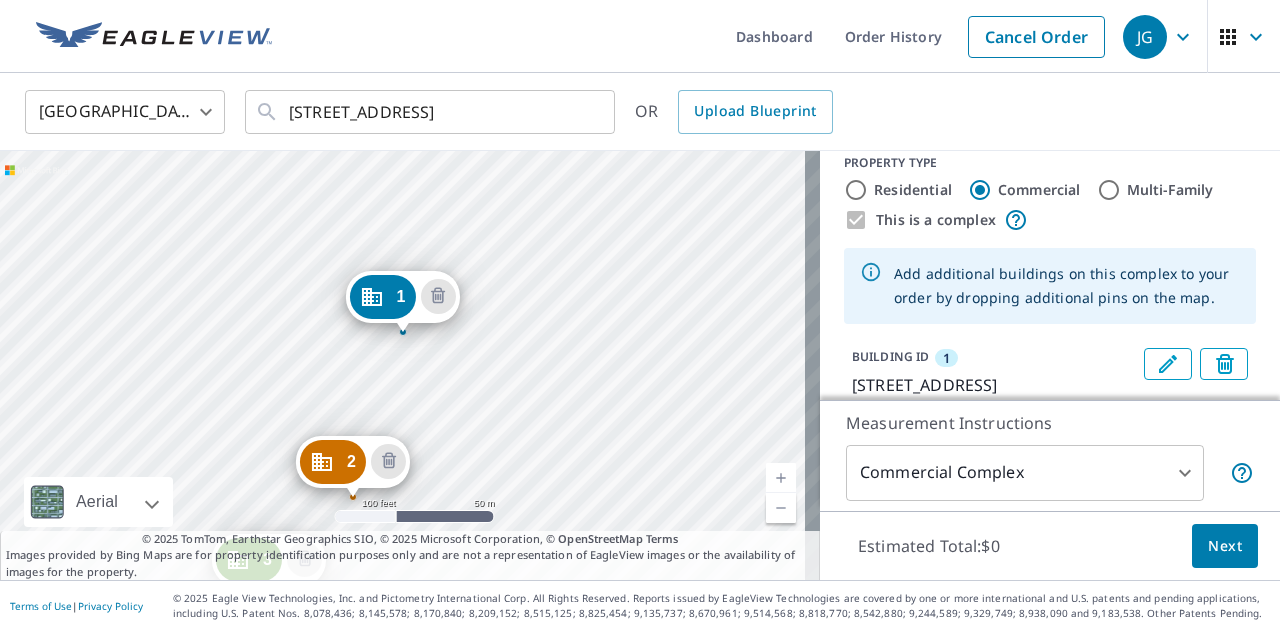 click on "2 [STREET_ADDRESS] 3 [STREET_ADDRESS] 1 [STREET_ADDRESS]" at bounding box center [410, 365] 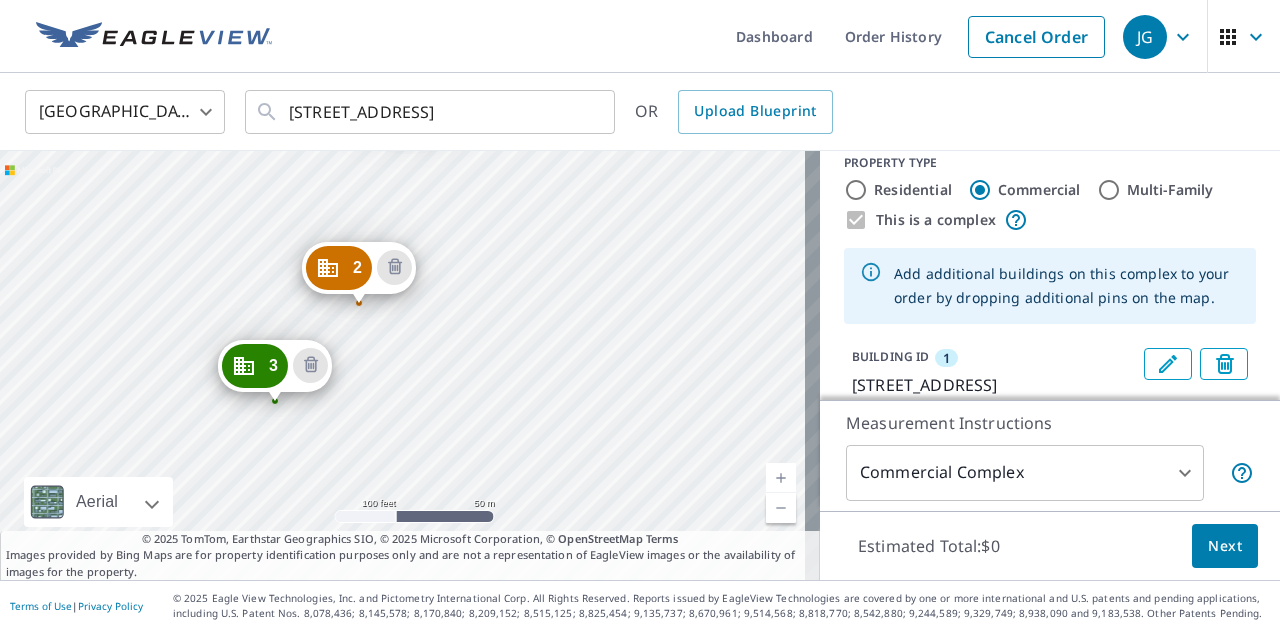 drag, startPoint x: 228, startPoint y: 467, endPoint x: 234, endPoint y: 273, distance: 194.09276 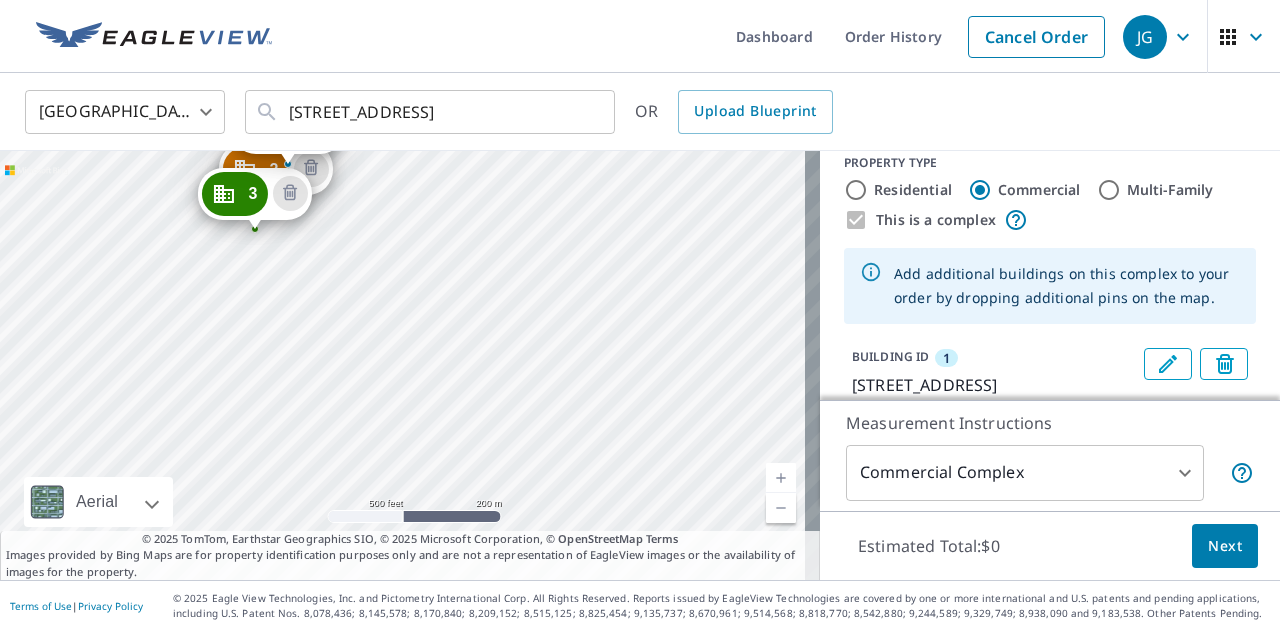 drag, startPoint x: 221, startPoint y: 357, endPoint x: 232, endPoint y: 287, distance: 70.85902 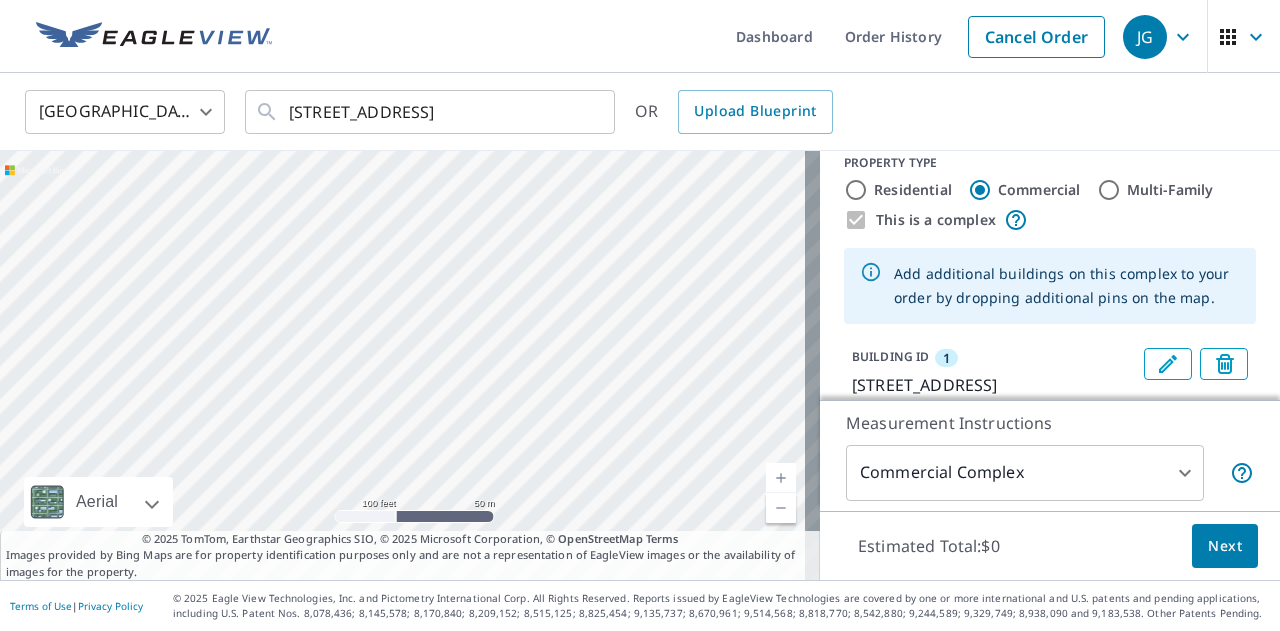 click on "2 [STREET_ADDRESS] 3 [STREET_ADDRESS] 1 [STREET_ADDRESS]" at bounding box center (410, 365) 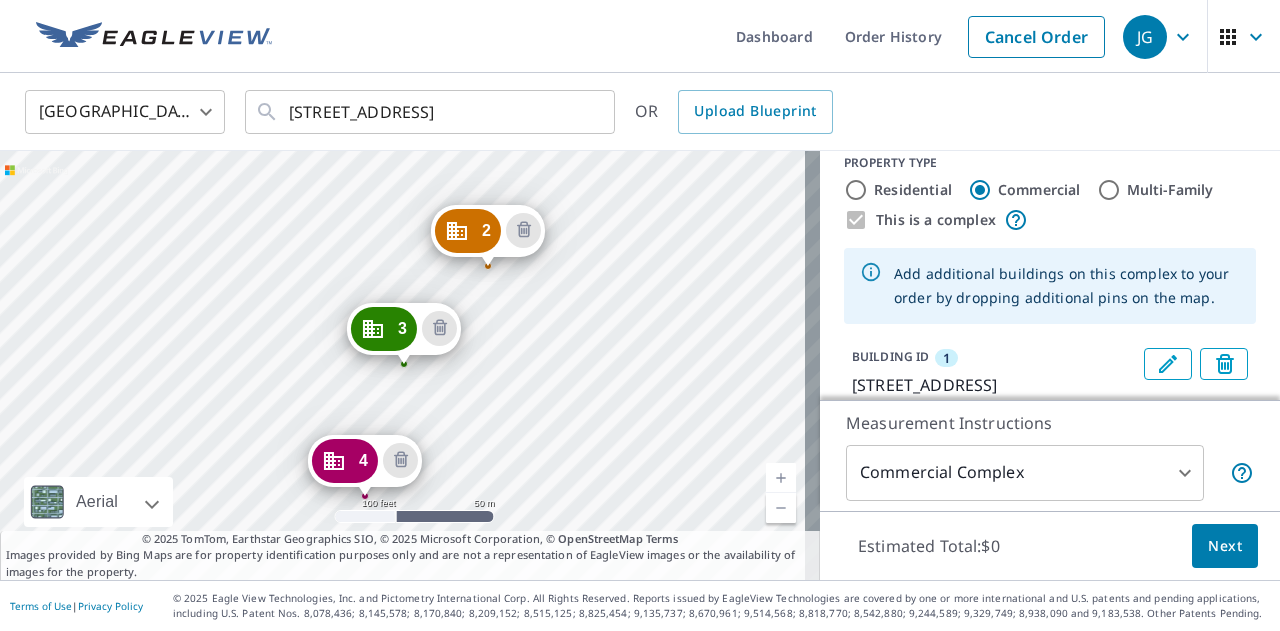 drag, startPoint x: 273, startPoint y: 415, endPoint x: 504, endPoint y: 43, distance: 437.88696 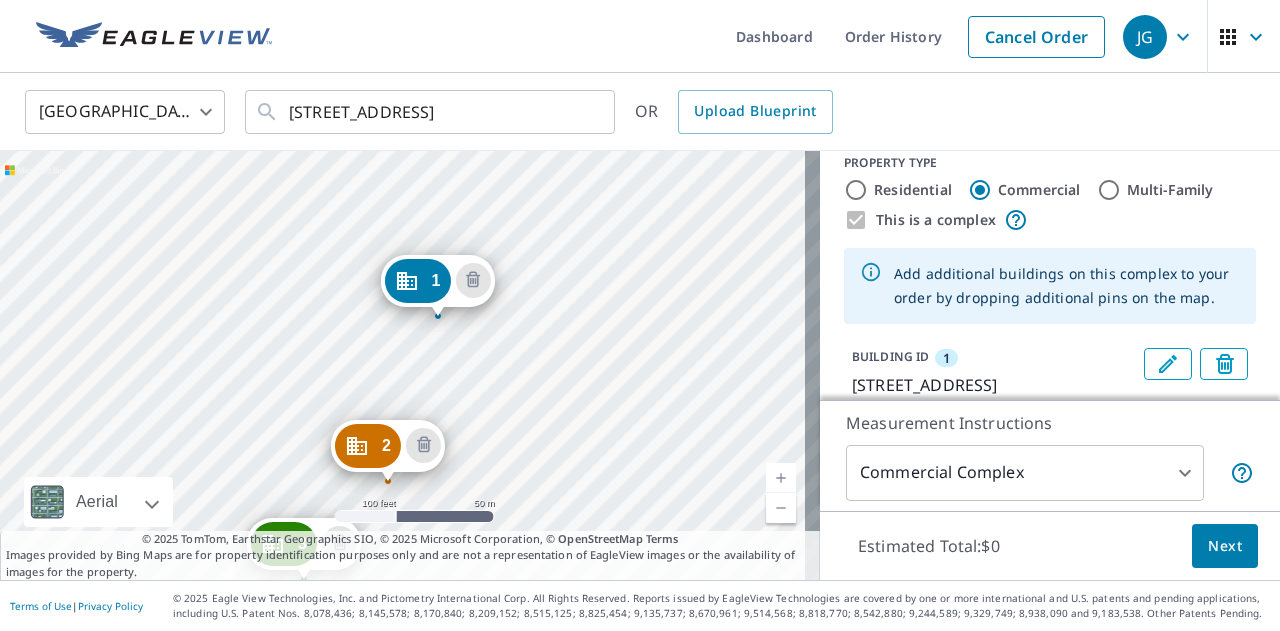 click on "2 [STREET_ADDRESS] 3 [STREET_ADDRESS] 4 [STREET_ADDRESS][GEOGRAPHIC_DATA][STREET_ADDRESS]" at bounding box center (410, 365) 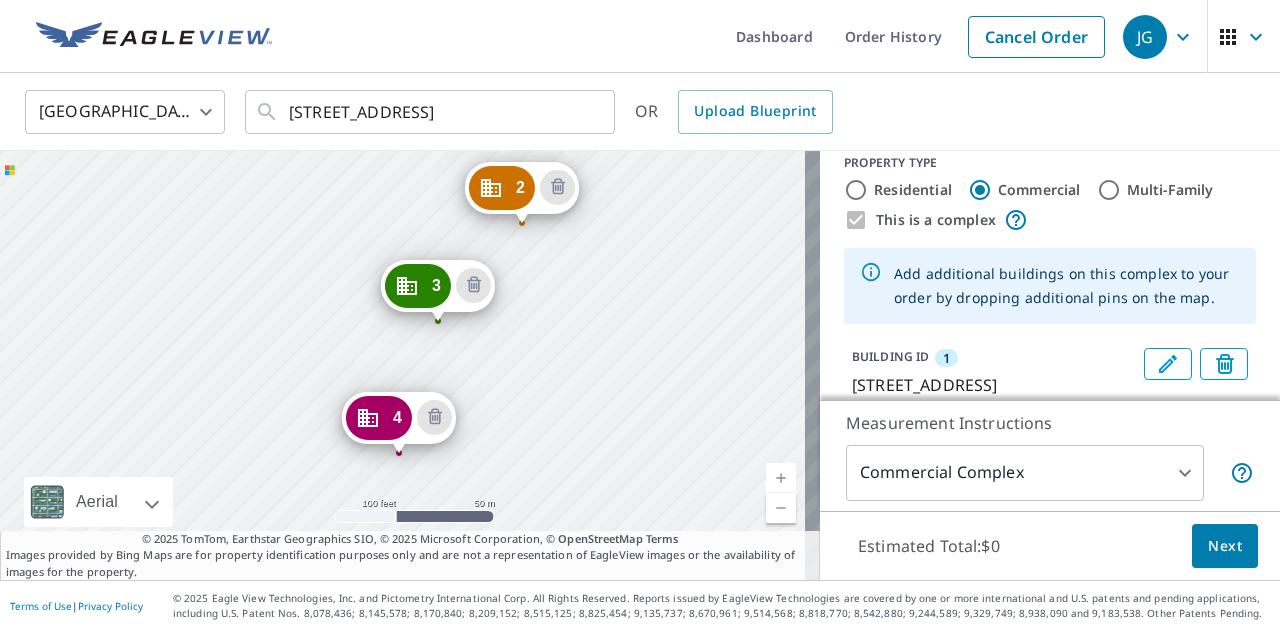drag, startPoint x: 262, startPoint y: 437, endPoint x: 396, endPoint y: 179, distance: 290.72324 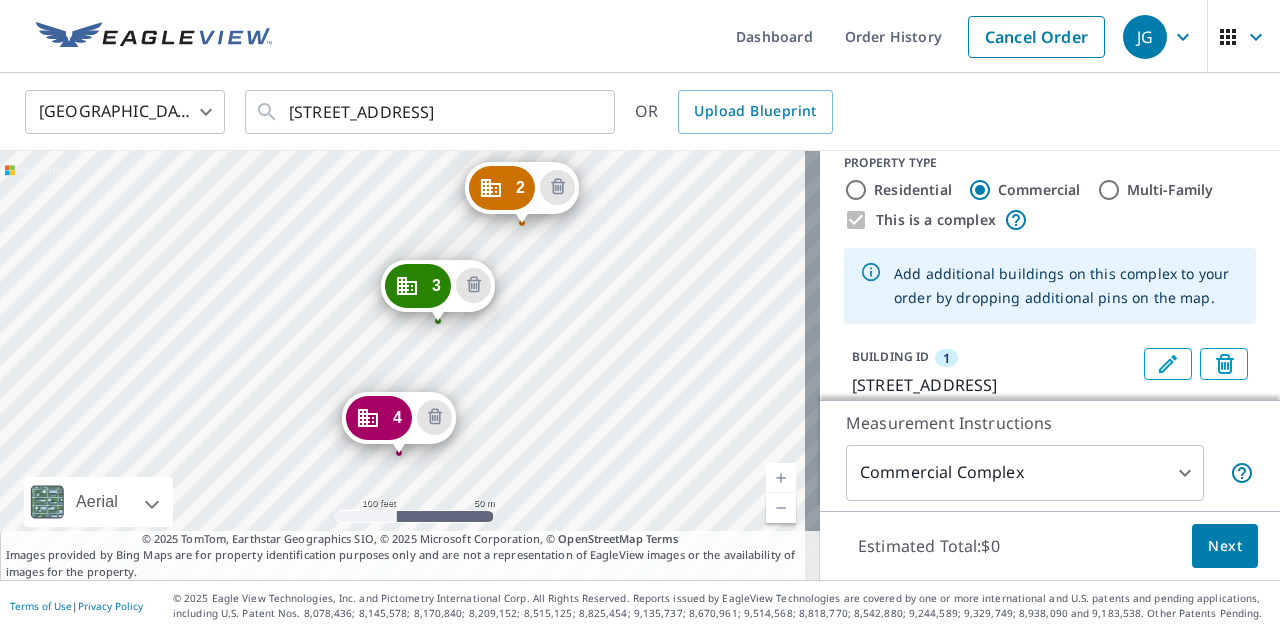 click on "2 [STREET_ADDRESS] 3 [STREET_ADDRESS] 4 [STREET_ADDRESS][GEOGRAPHIC_DATA][STREET_ADDRESS]" at bounding box center [410, 365] 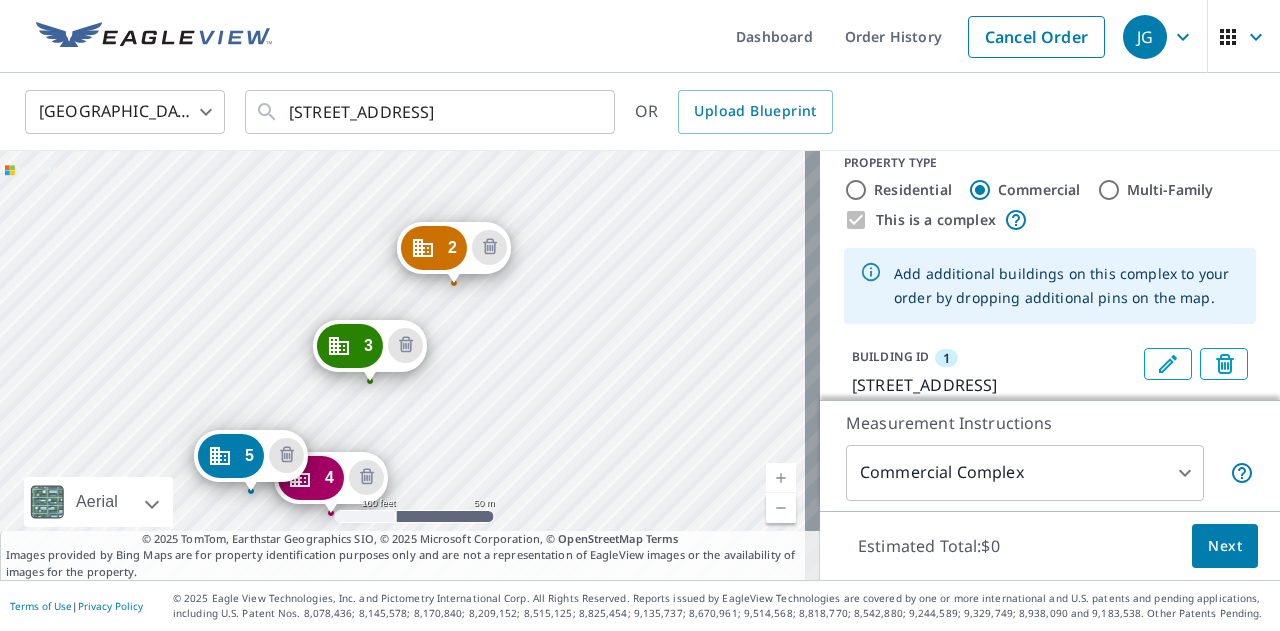 drag, startPoint x: 252, startPoint y: 409, endPoint x: 354, endPoint y: 161, distance: 268.15668 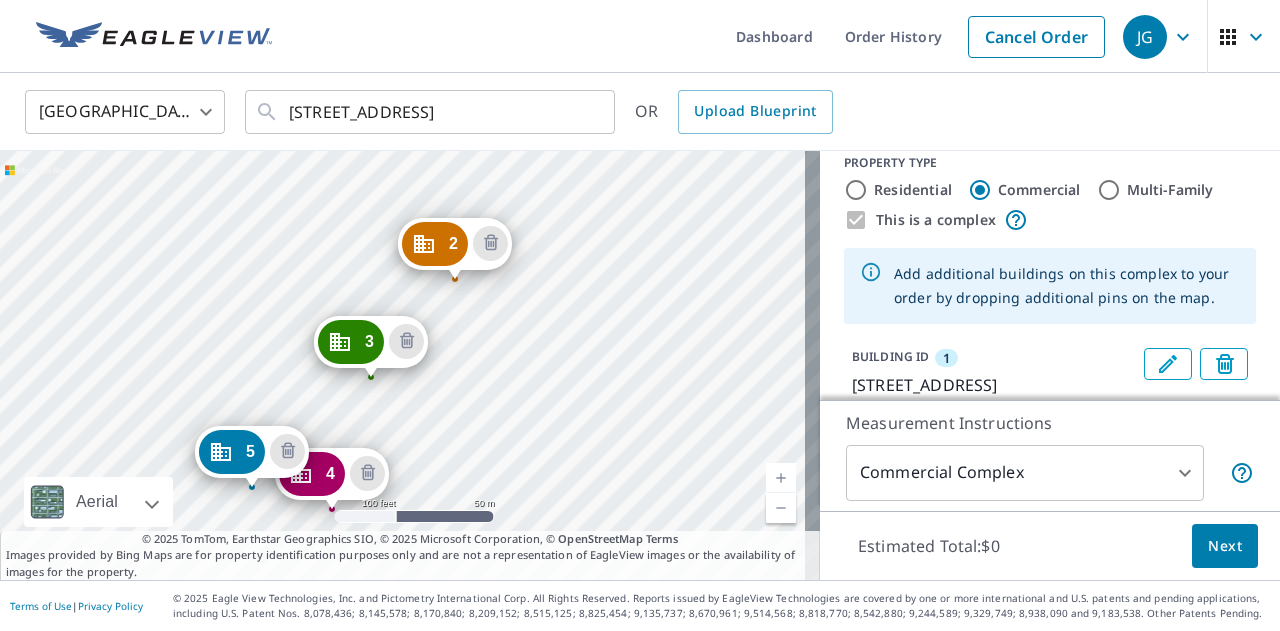 click on "2 [STREET_ADDRESS] 3 [STREET_ADDRESS][GEOGRAPHIC_DATA][STREET_ADDRESS][STREET_ADDRESS][STREET_ADDRESS]" at bounding box center [410, 365] 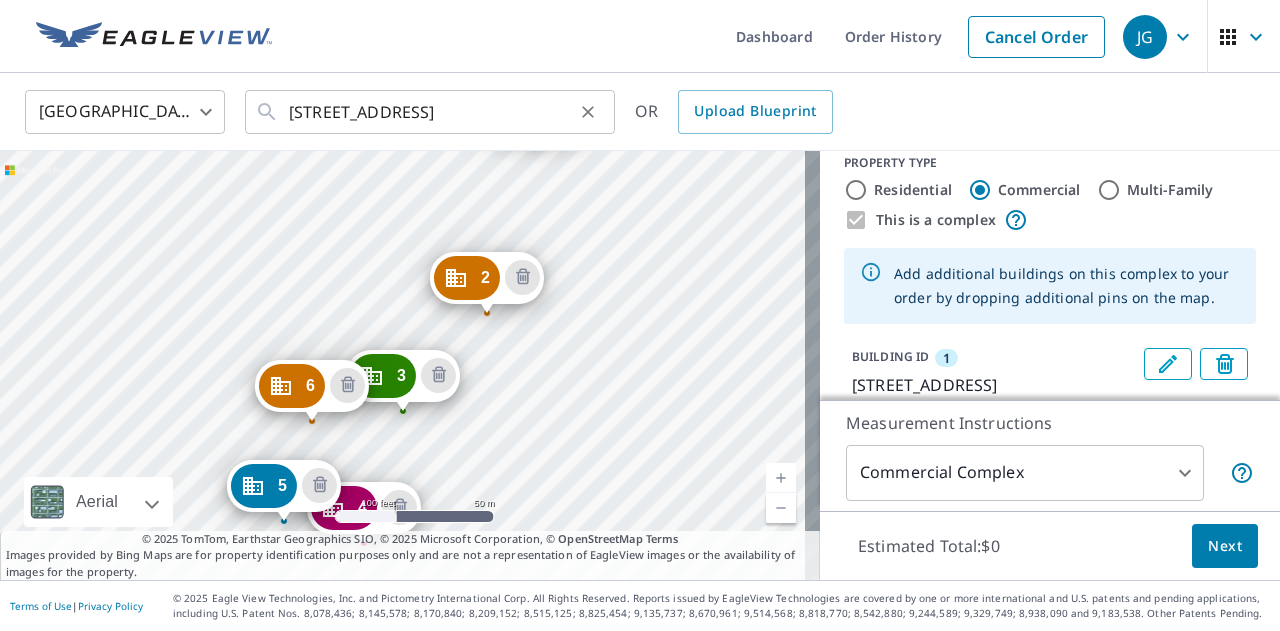 drag, startPoint x: 261, startPoint y: 399, endPoint x: 428, endPoint y: 114, distance: 330.3241 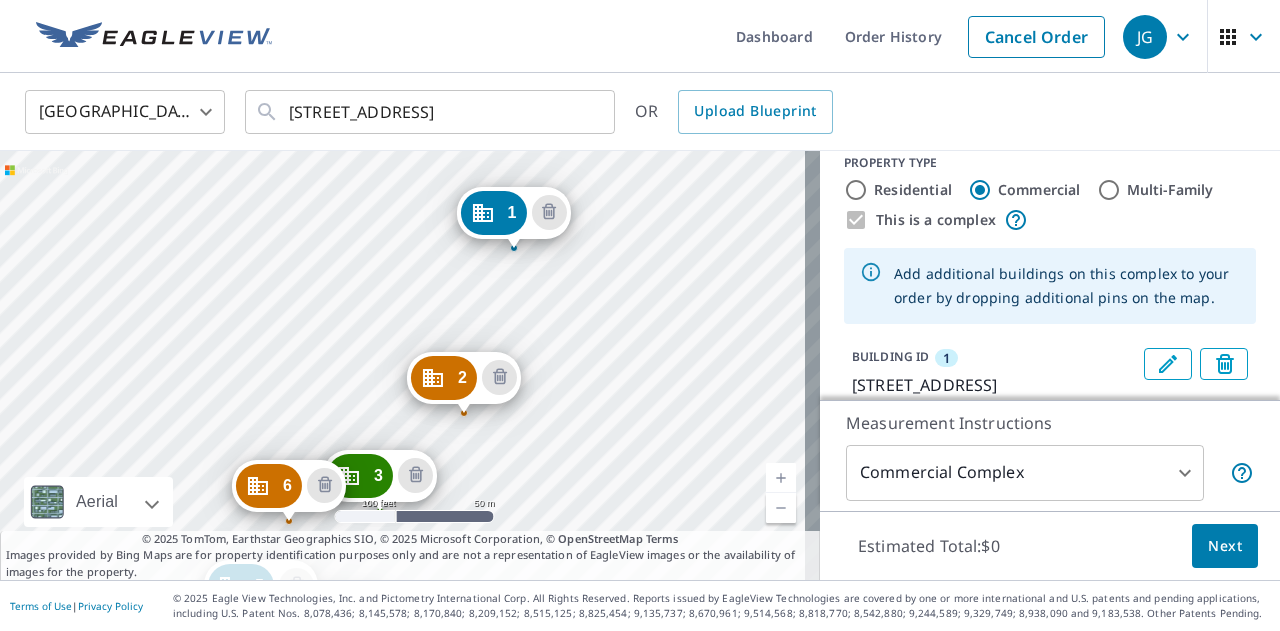 click on "2 [STREET_ADDRESS] 3 [STREET_ADDRESS][GEOGRAPHIC_DATA][STREET_ADDRESS][STREET_ADDRESS][STREET_ADDRESS][STREET_ADDRESS]" at bounding box center [410, 365] 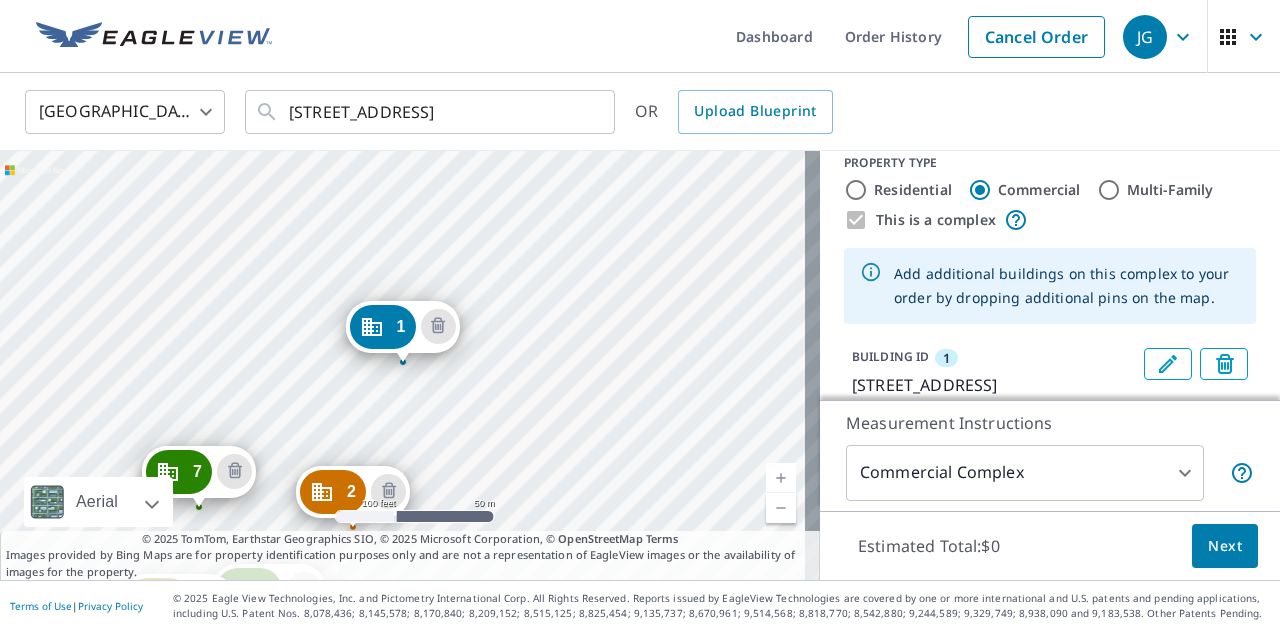 drag, startPoint x: 294, startPoint y: 352, endPoint x: 383, endPoint y: 180, distance: 193.66208 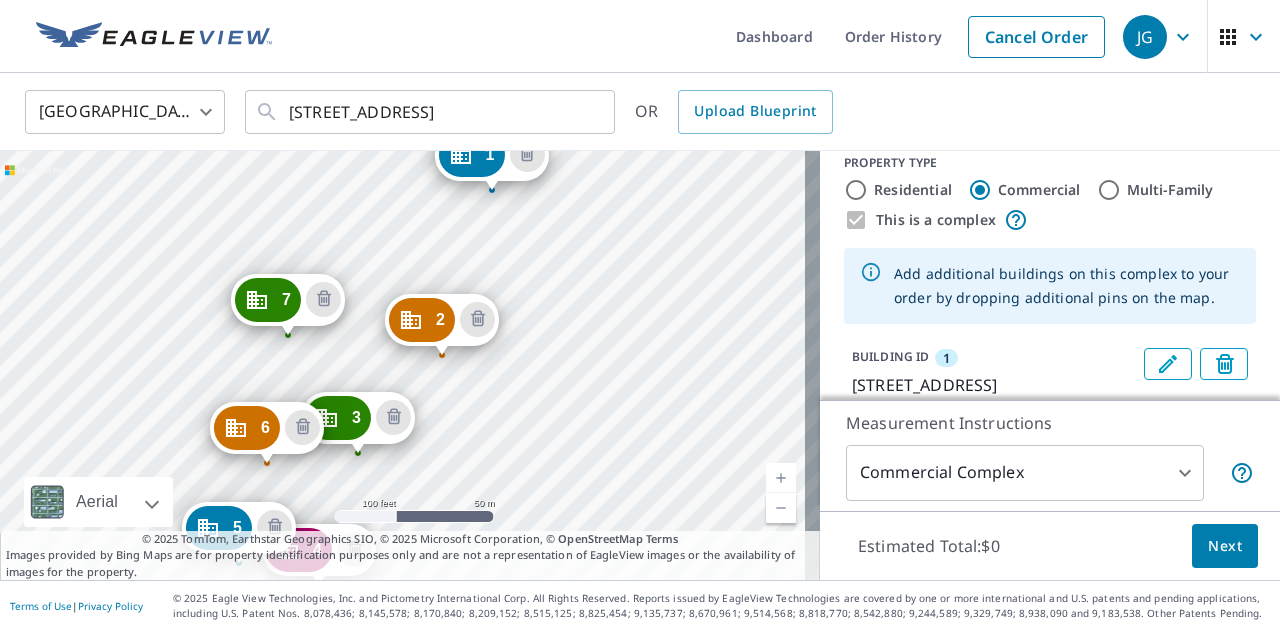 click on "2 [STREET_ADDRESS] 3 [STREET_ADDRESS][GEOGRAPHIC_DATA][STREET_ADDRESS][STREET_ADDRESS][STREET_ADDRESS] 7 [STREET_ADDRESS][GEOGRAPHIC_DATA][STREET_ADDRESS]" at bounding box center (410, 365) 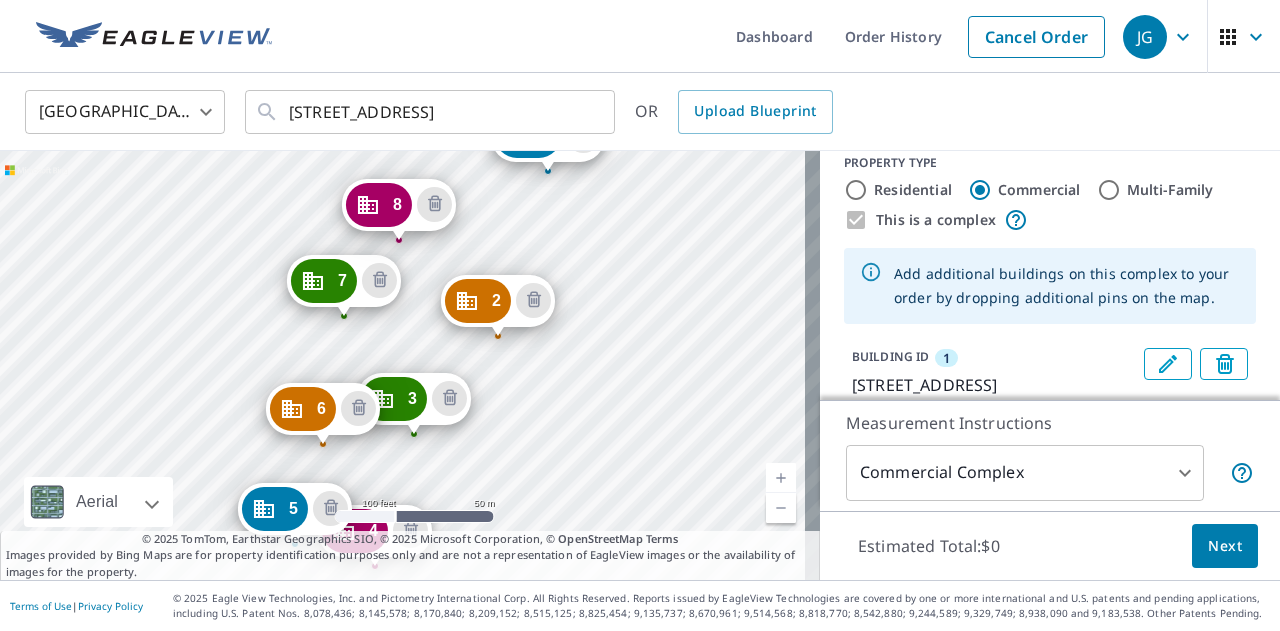 drag, startPoint x: 338, startPoint y: 421, endPoint x: 483, endPoint y: 230, distance: 239.8041 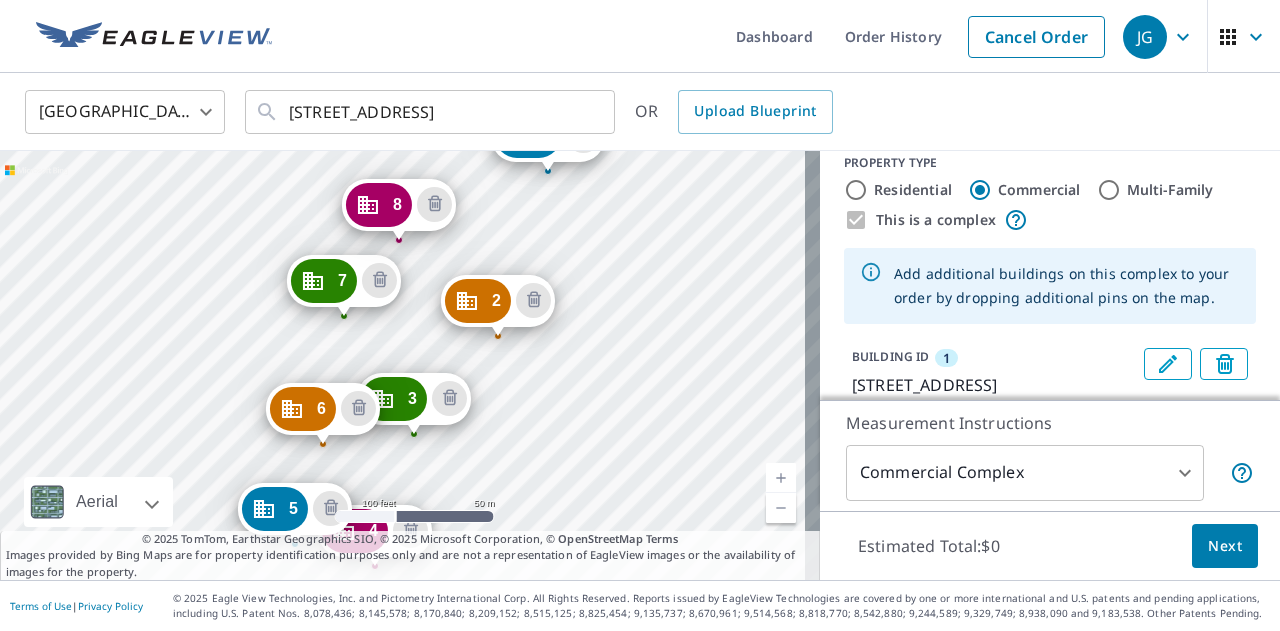 click on "2 [STREET_ADDRESS] 3 [STREET_ADDRESS][GEOGRAPHIC_DATA][STREET_ADDRESS][STREET_ADDRESS][STREET_ADDRESS] 7 [STREET_ADDRESS][GEOGRAPHIC_DATA][STREET_ADDRESS][STREET_ADDRESS]" at bounding box center [410, 365] 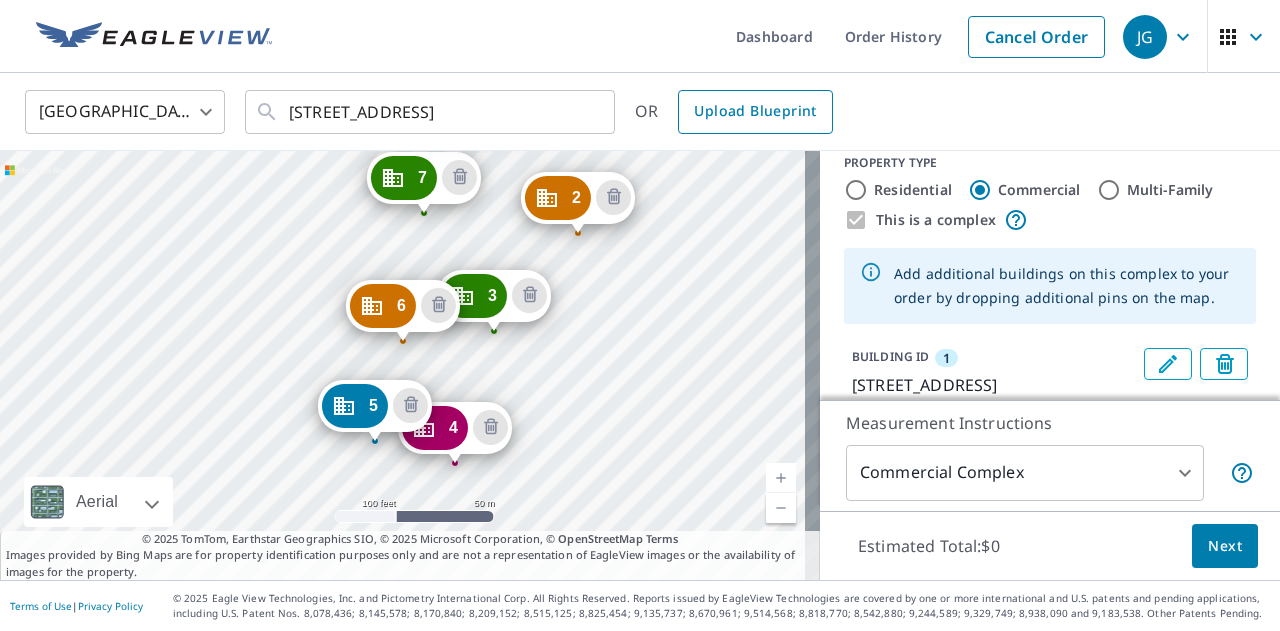 drag, startPoint x: 514, startPoint y: 445, endPoint x: 759, endPoint y: 121, distance: 406.20316 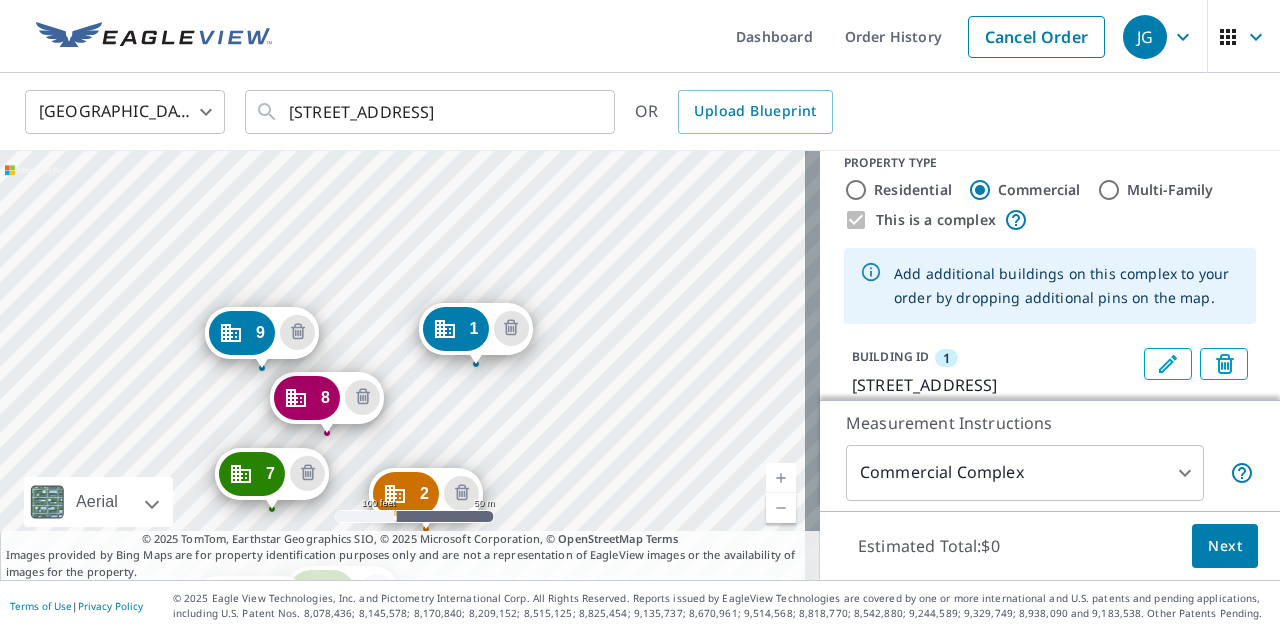 click on "2 [STREET_ADDRESS] 3 [STREET_ADDRESS][GEOGRAPHIC_DATA][STREET_ADDRESS][STREET_ADDRESS][STREET_ADDRESS][STREET_ADDRESS][STREET_ADDRESS][STREET_ADDRESS] 1 [STREET_ADDRESS]" at bounding box center (410, 365) 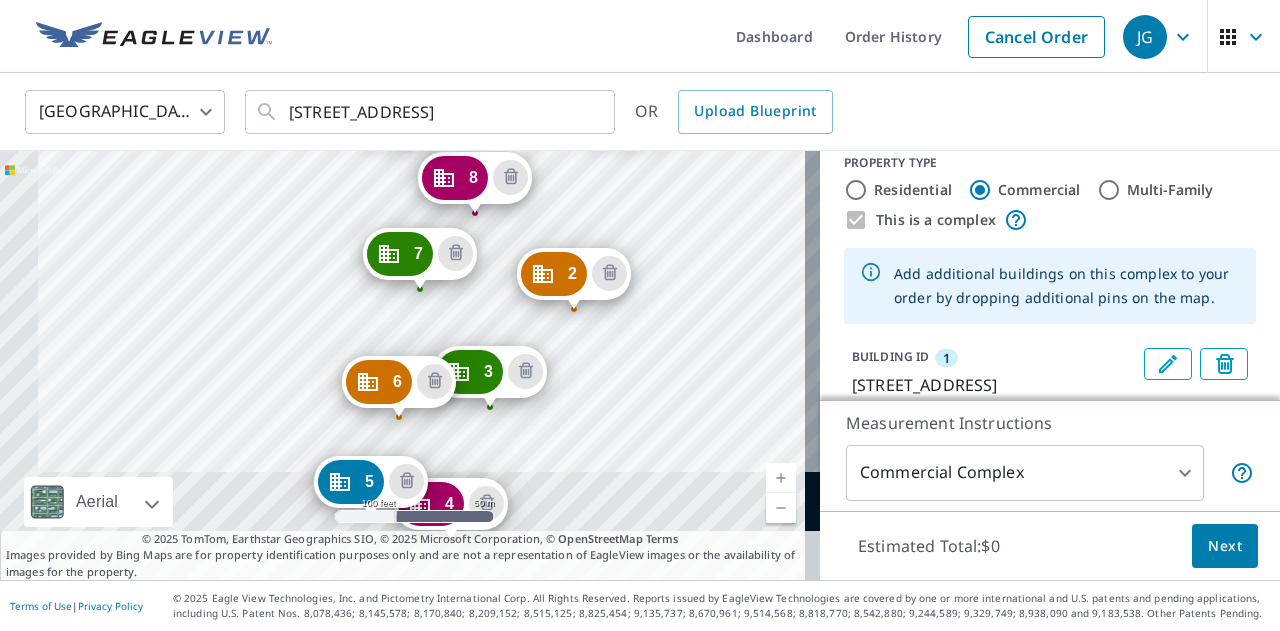 drag, startPoint x: 582, startPoint y: 466, endPoint x: 672, endPoint y: 260, distance: 224.80214 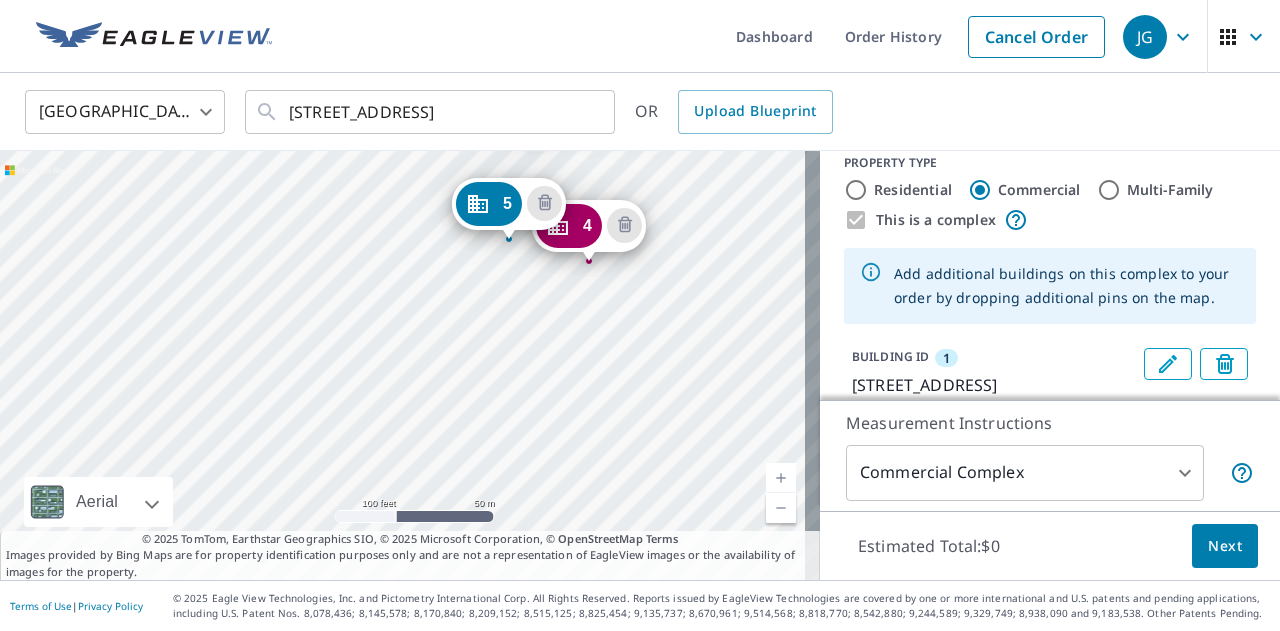 drag, startPoint x: 544, startPoint y: 489, endPoint x: 680, endPoint y: 233, distance: 289.88272 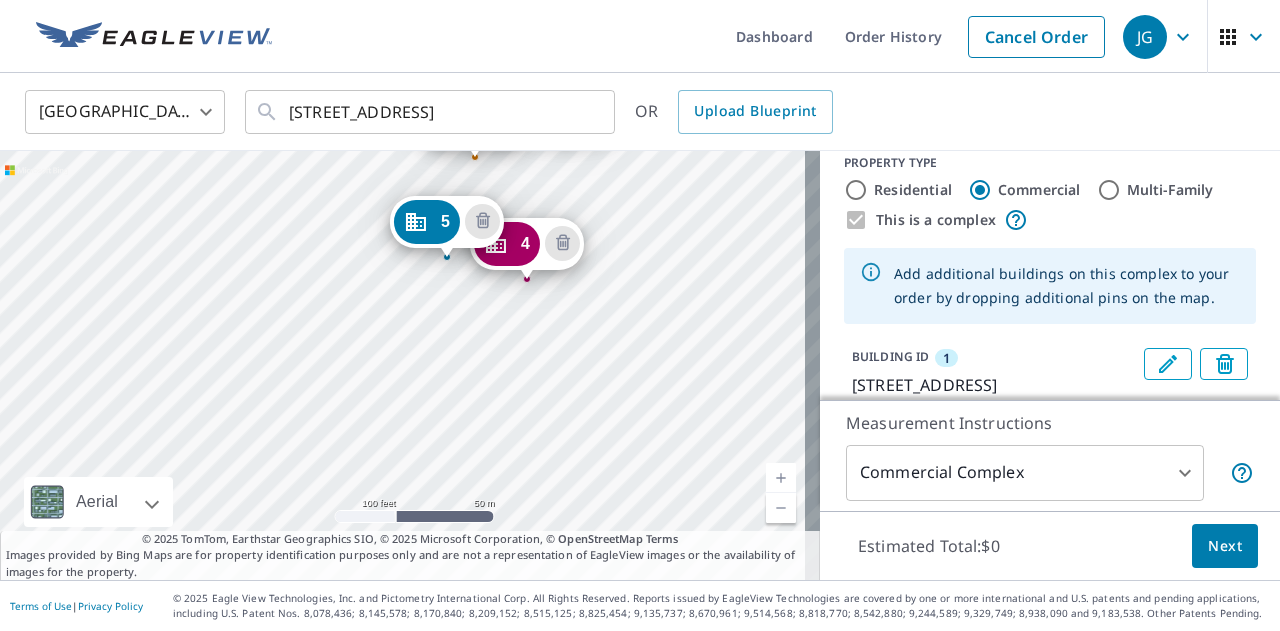 drag, startPoint x: 618, startPoint y: 405, endPoint x: 556, endPoint y: 423, distance: 64.56005 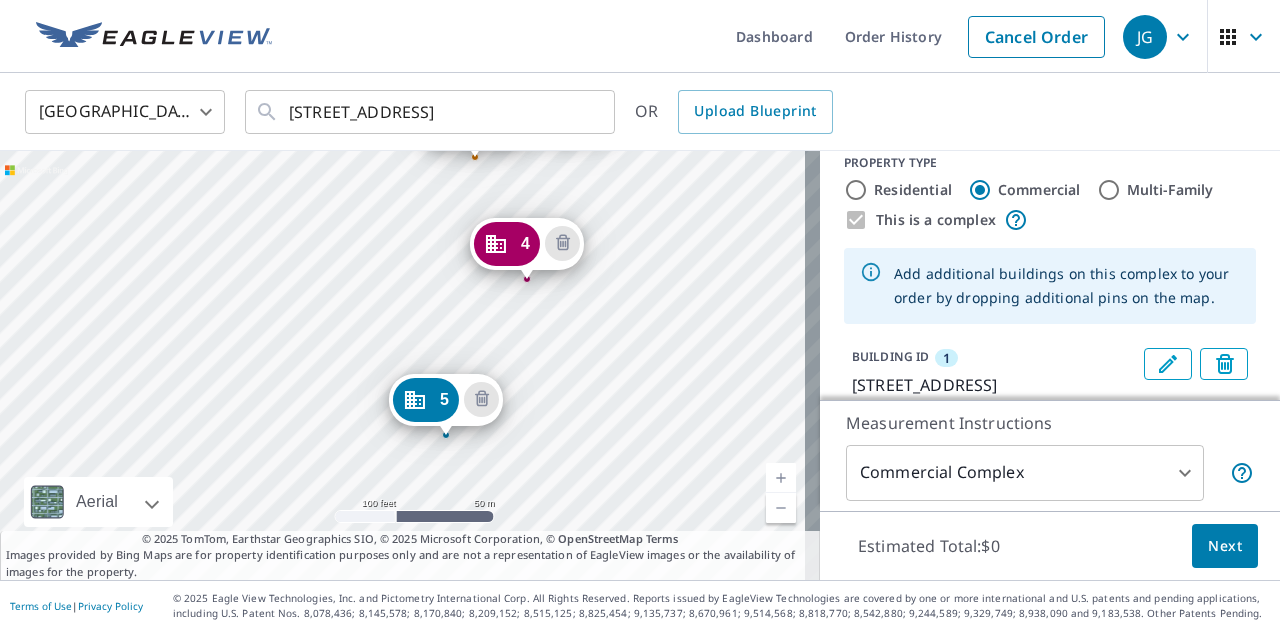 drag, startPoint x: 448, startPoint y: 224, endPoint x: 446, endPoint y: 393, distance: 169.01184 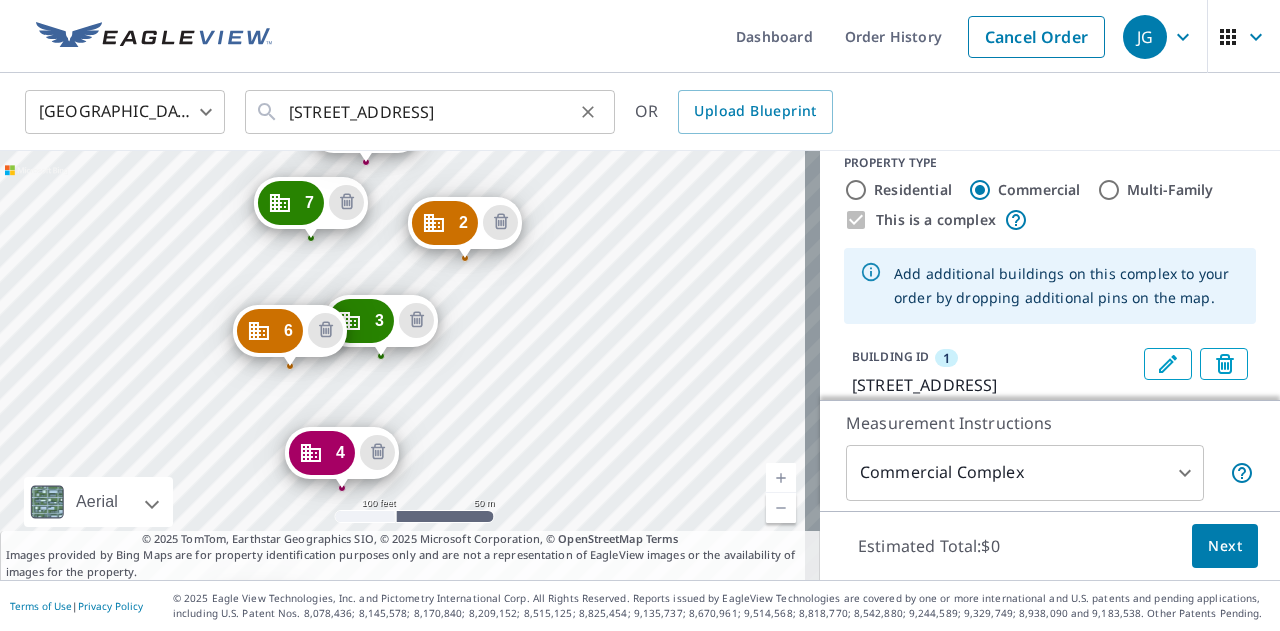drag, startPoint x: 478, startPoint y: 425, endPoint x: 604, endPoint y: 117, distance: 332.7762 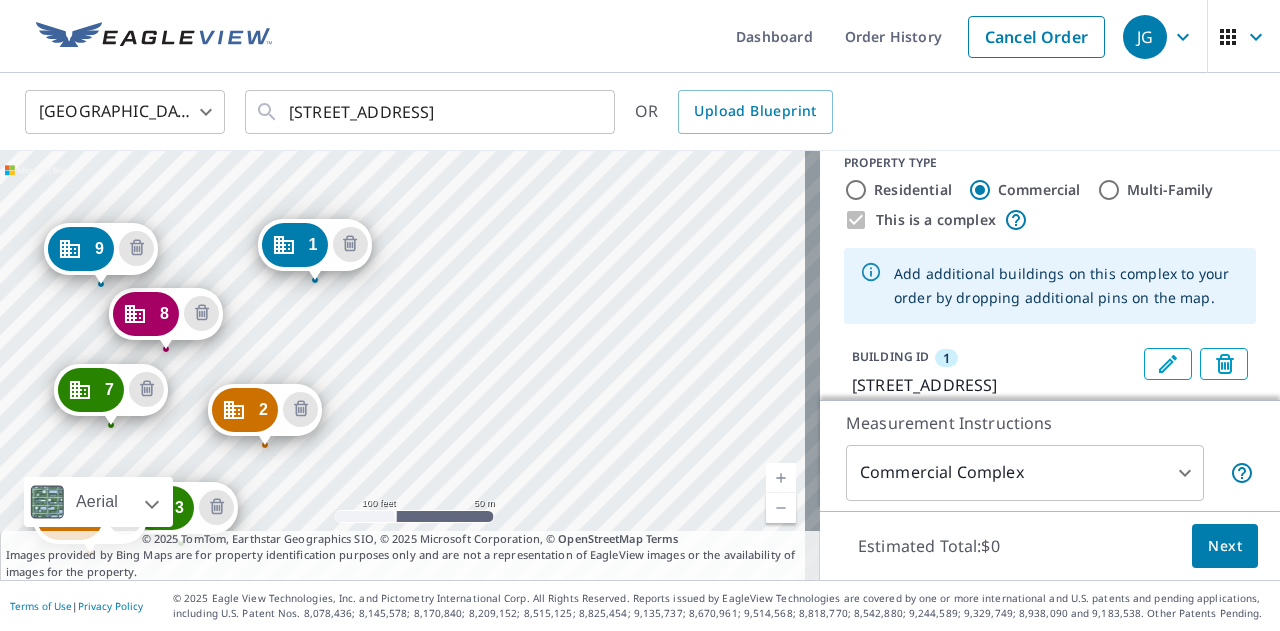 drag, startPoint x: 390, startPoint y: 343, endPoint x: 529, endPoint y: 292, distance: 148.06079 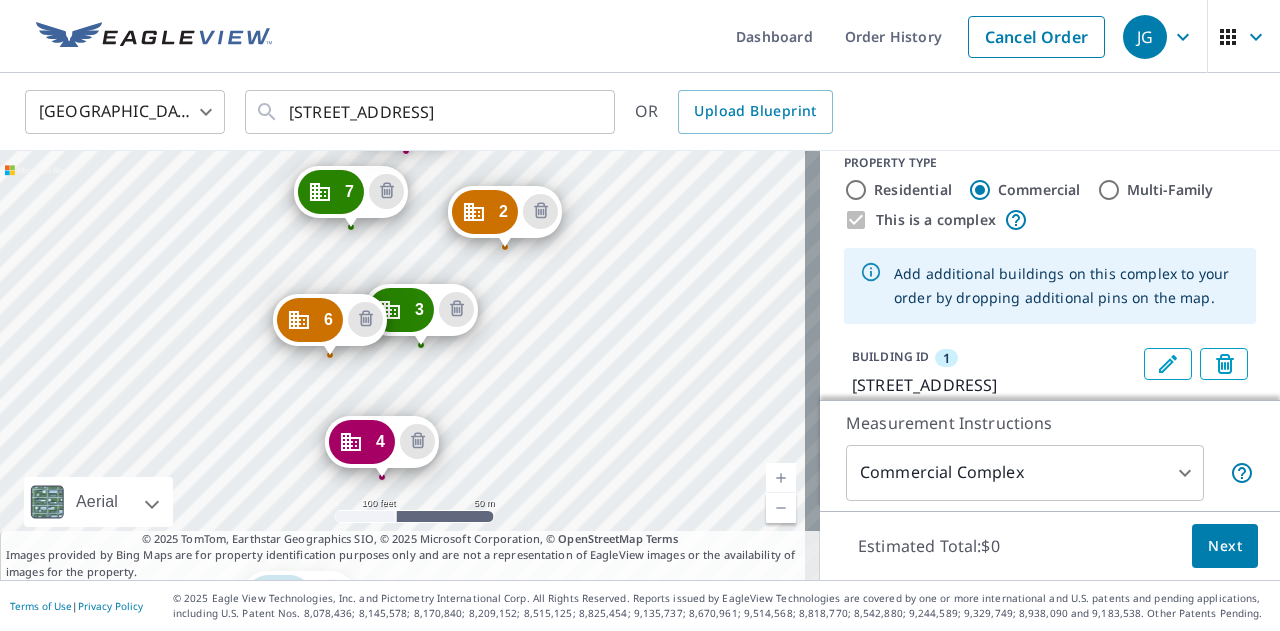 drag, startPoint x: 474, startPoint y: 455, endPoint x: 575, endPoint y: 308, distance: 178.35358 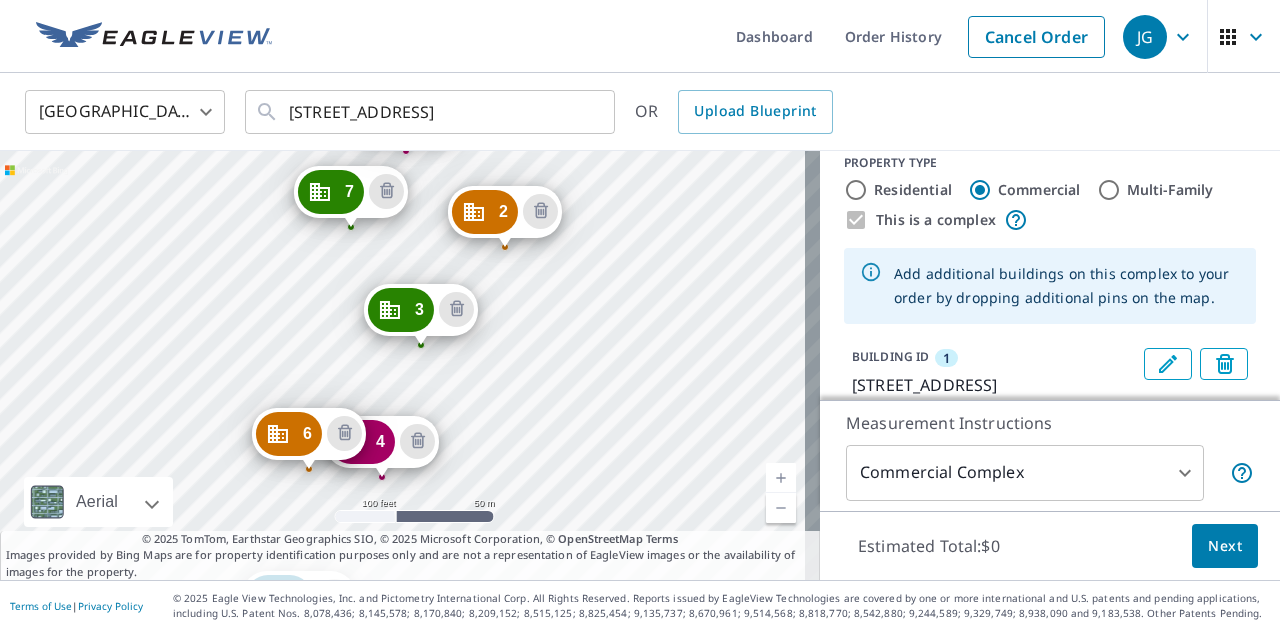 drag, startPoint x: 336, startPoint y: 321, endPoint x: 315, endPoint y: 435, distance: 115.918076 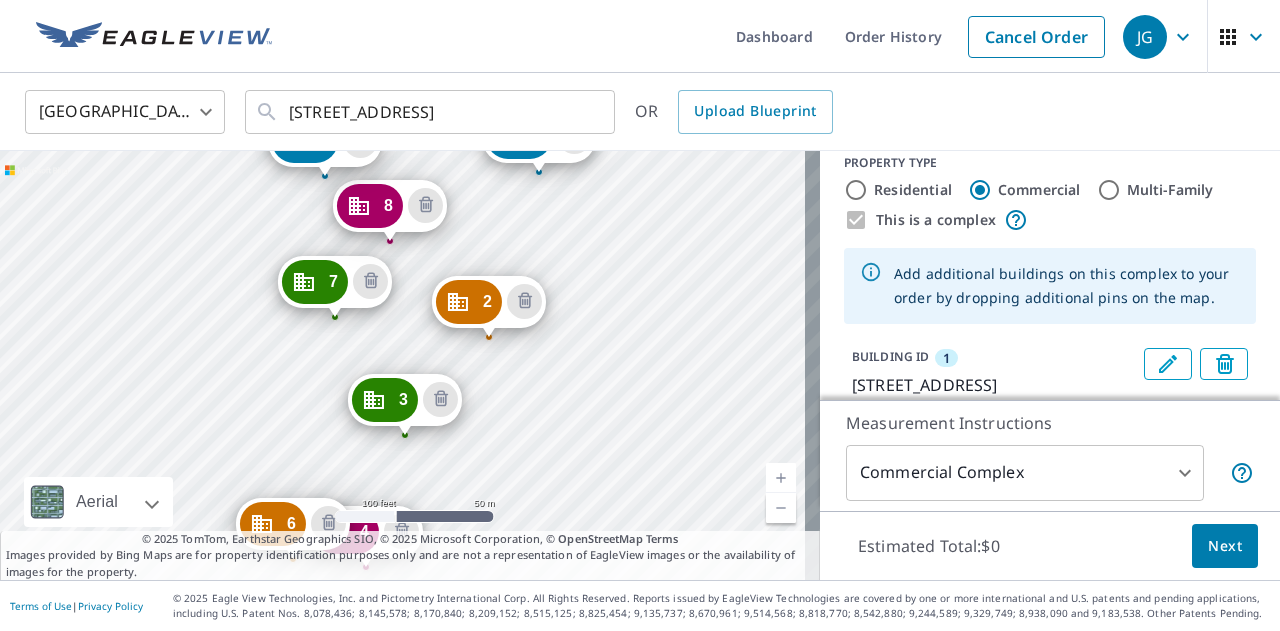 drag, startPoint x: 290, startPoint y: 342, endPoint x: 376, endPoint y: 192, distance: 172.9046 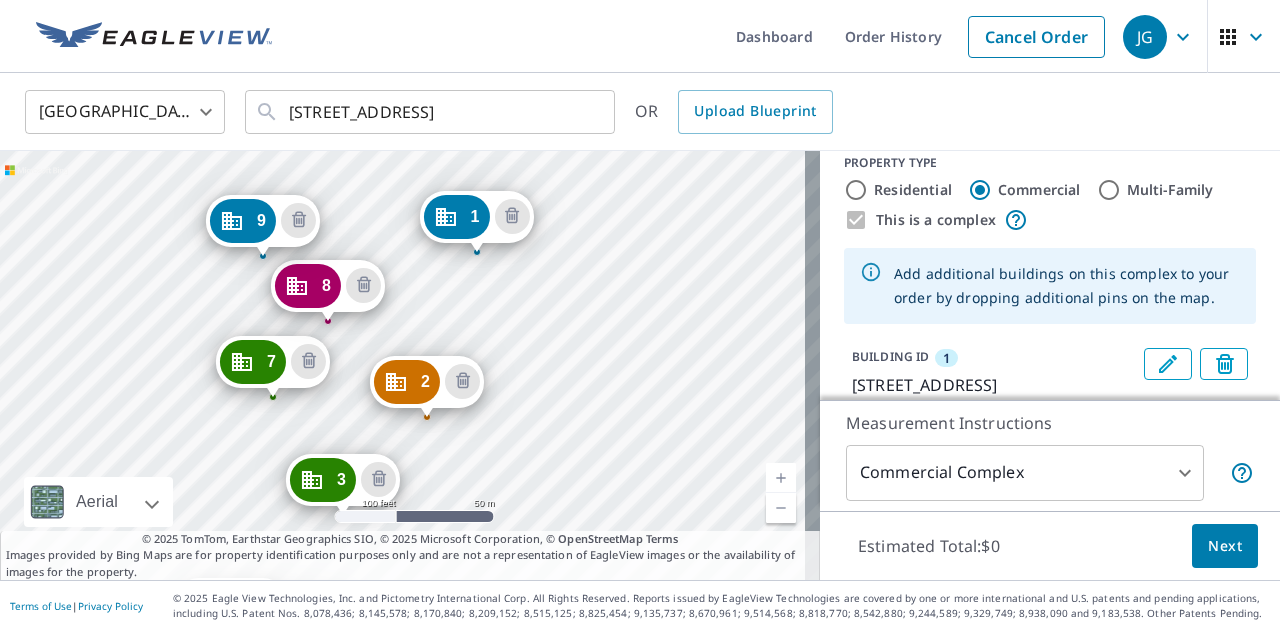 click on "2 [STREET_ADDRESS] 3 [STREET_ADDRESS][GEOGRAPHIC_DATA][STREET_ADDRESS][STREET_ADDRESS][PERSON_NAME][STREET_ADDRESS][STREET_ADDRESS][STREET_ADDRESS][STREET_ADDRESS] 1 [STREET_ADDRESS]" at bounding box center (410, 365) 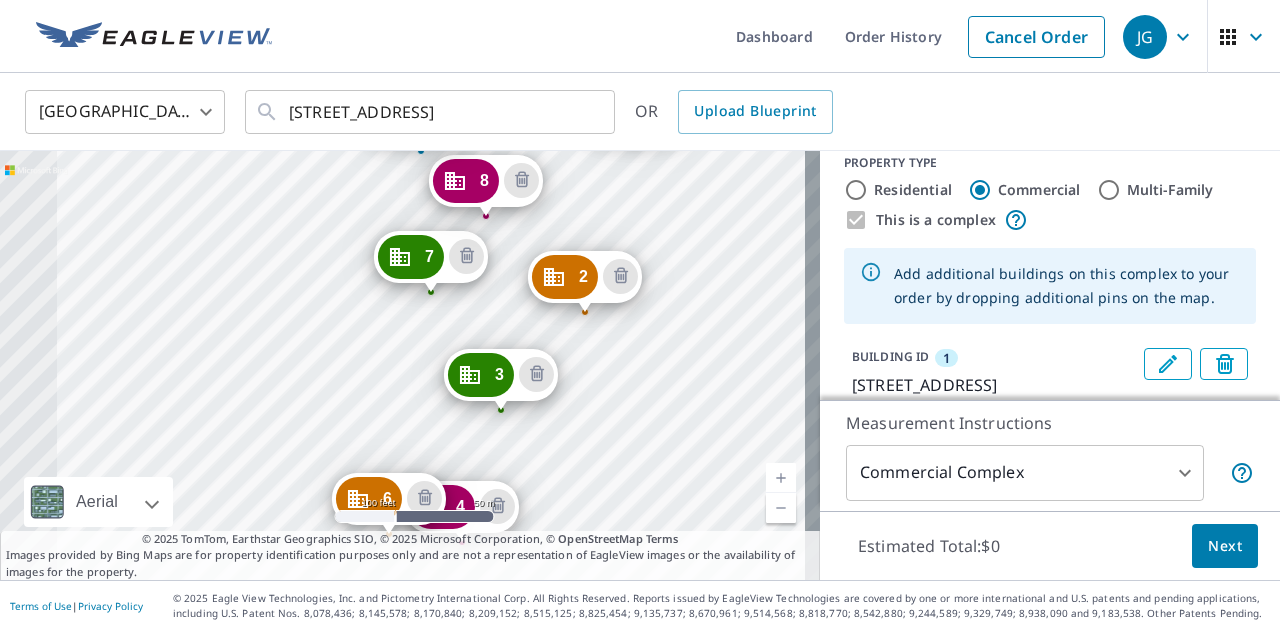 drag, startPoint x: 418, startPoint y: 326, endPoint x: 572, endPoint y: 227, distance: 183.07649 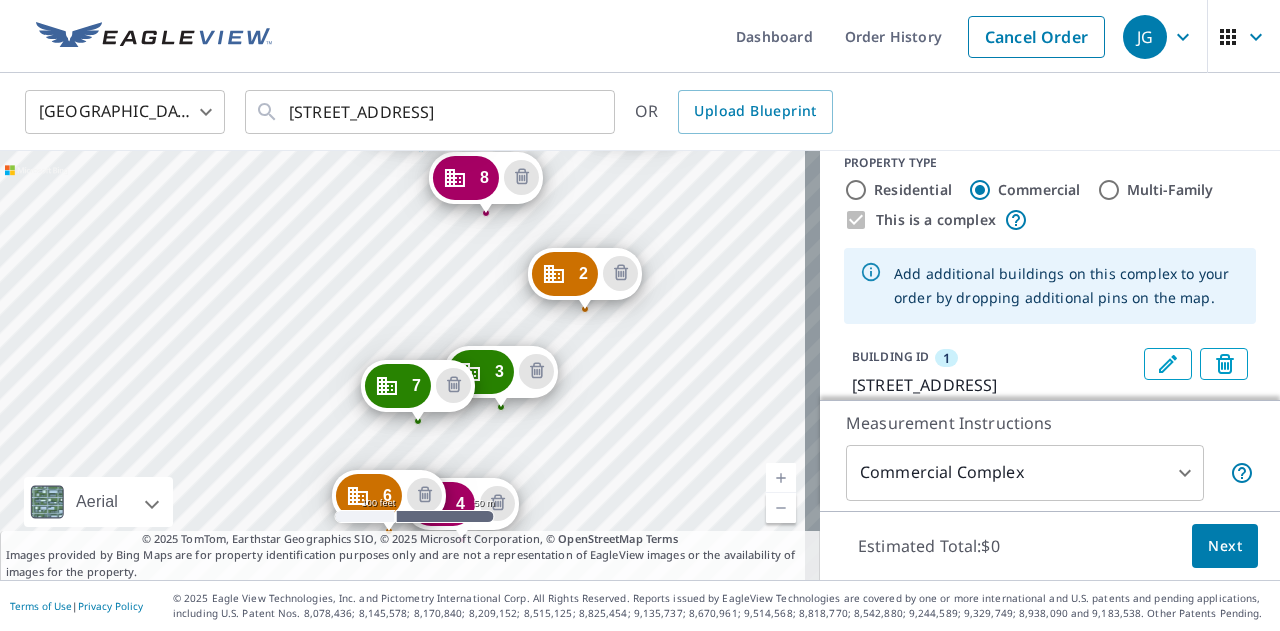 drag, startPoint x: 414, startPoint y: 321, endPoint x: 410, endPoint y: 391, distance: 70.11419 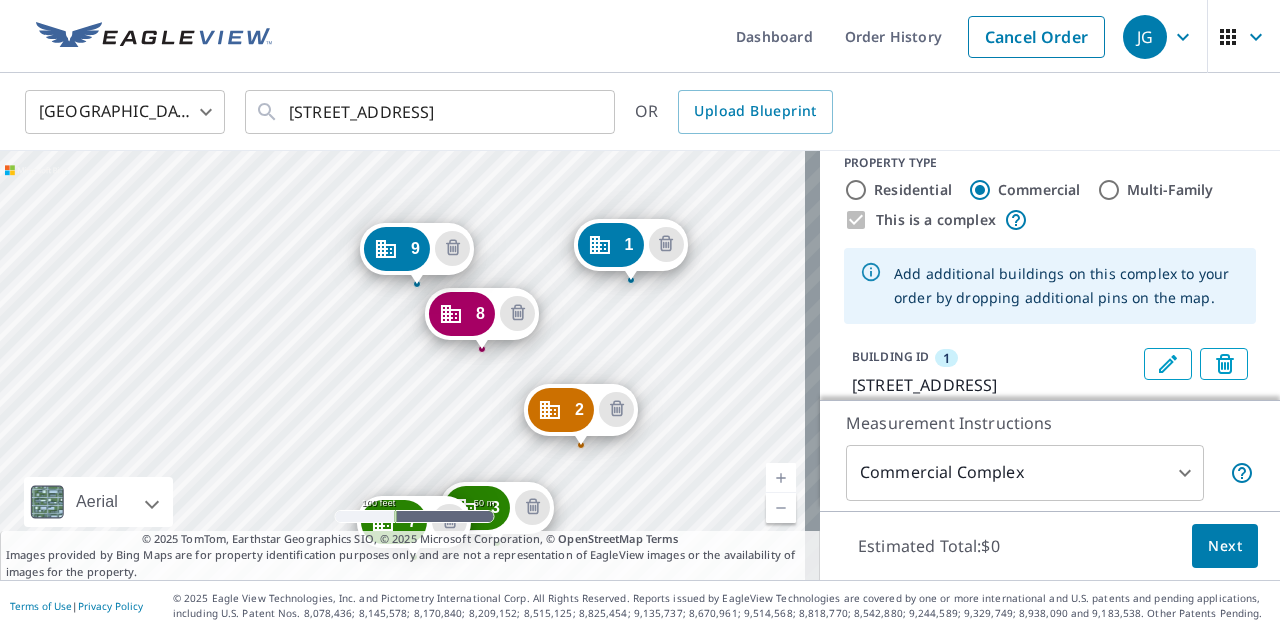 drag, startPoint x: 384, startPoint y: 255, endPoint x: 612, endPoint y: 173, distance: 242.29733 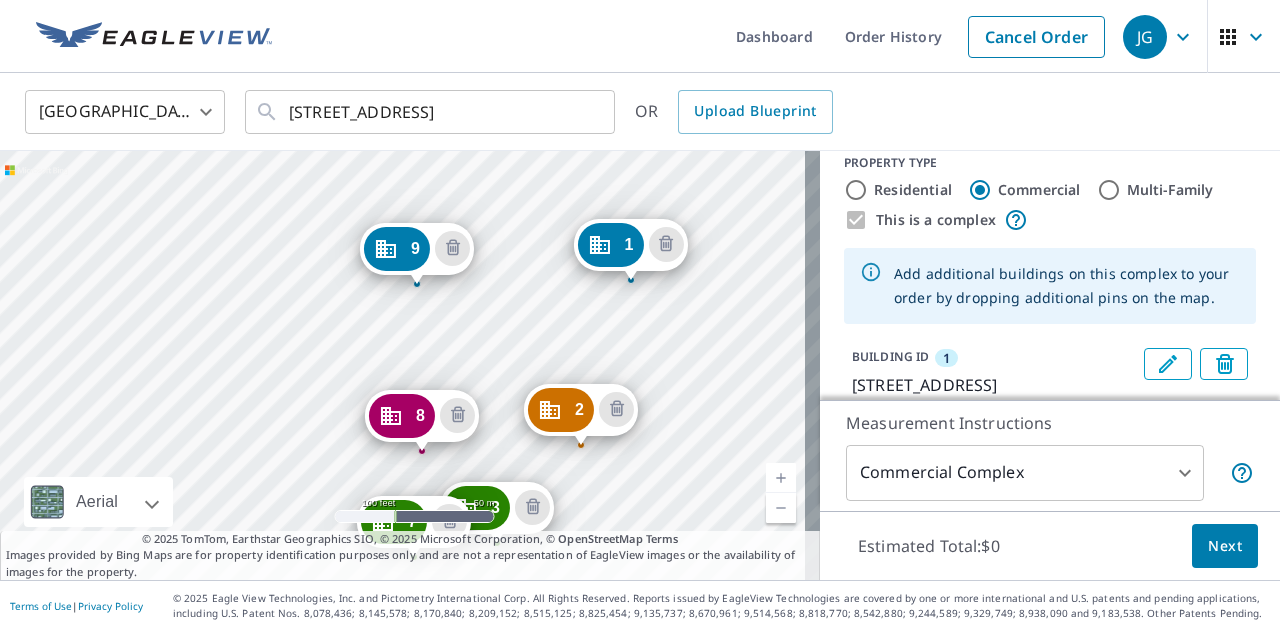 drag, startPoint x: 476, startPoint y: 317, endPoint x: 418, endPoint y: 407, distance: 107.07007 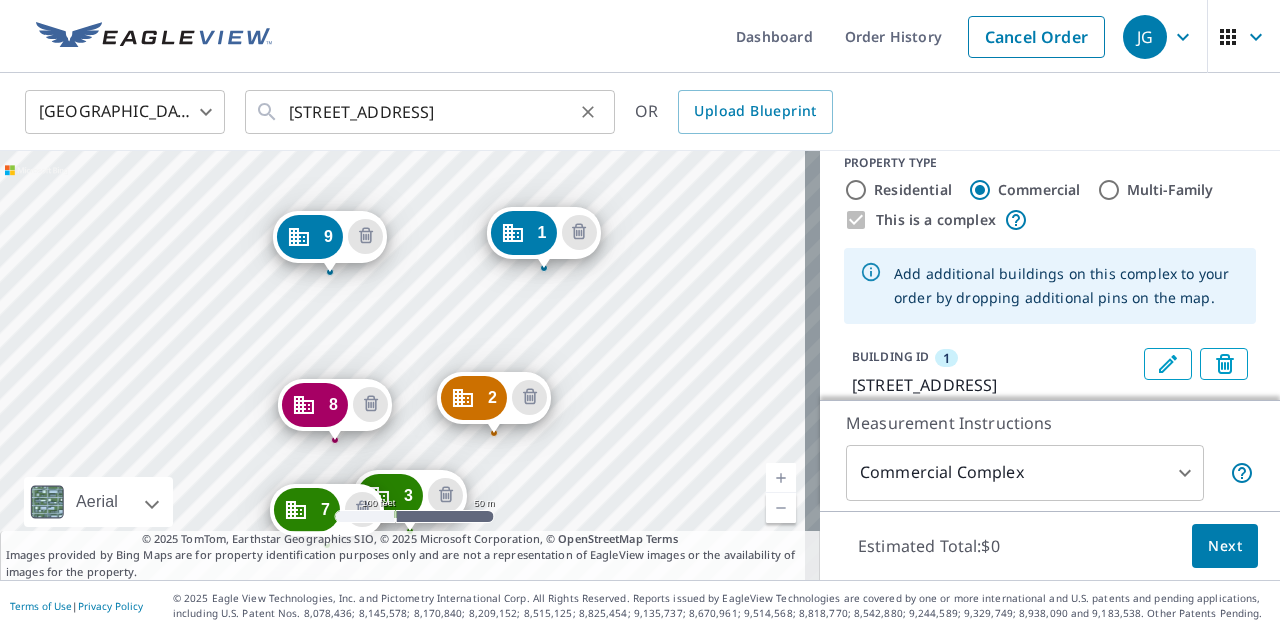 drag, startPoint x: 386, startPoint y: 265, endPoint x: 579, endPoint y: 93, distance: 258.52078 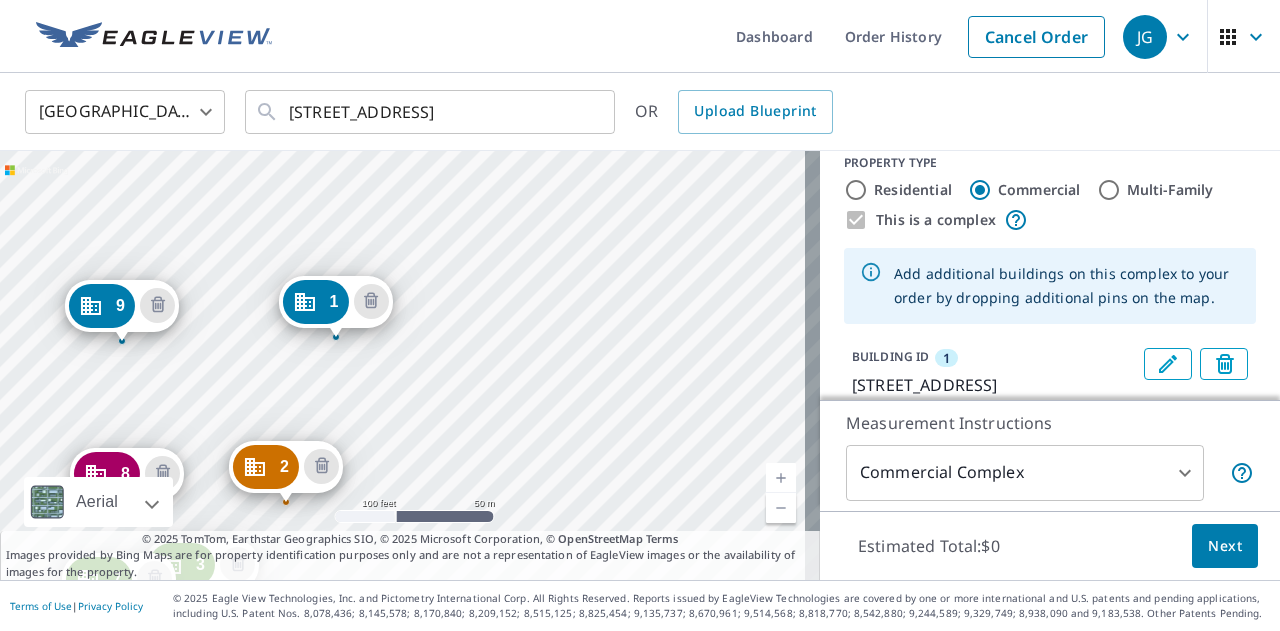 click on "2 [STREET_ADDRESS] 3 [STREET_ADDRESS][GEOGRAPHIC_DATA][STREET_ADDRESS][STREET_ADDRESS][PERSON_NAME][STREET_ADDRESS][STREET_ADDRESS] 8 [STREET_ADDRESS][GEOGRAPHIC_DATA][STREET_ADDRESS] 1 [STREET_ADDRESS]" at bounding box center (410, 365) 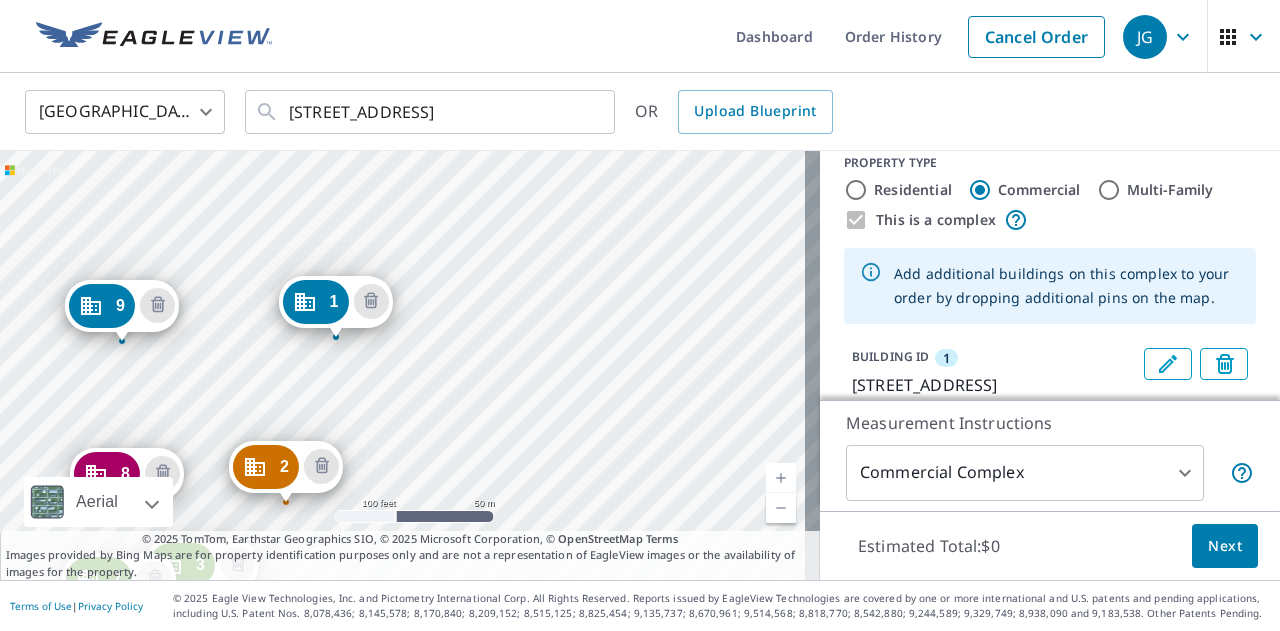 drag, startPoint x: 260, startPoint y: 240, endPoint x: 440, endPoint y: 149, distance: 201.69531 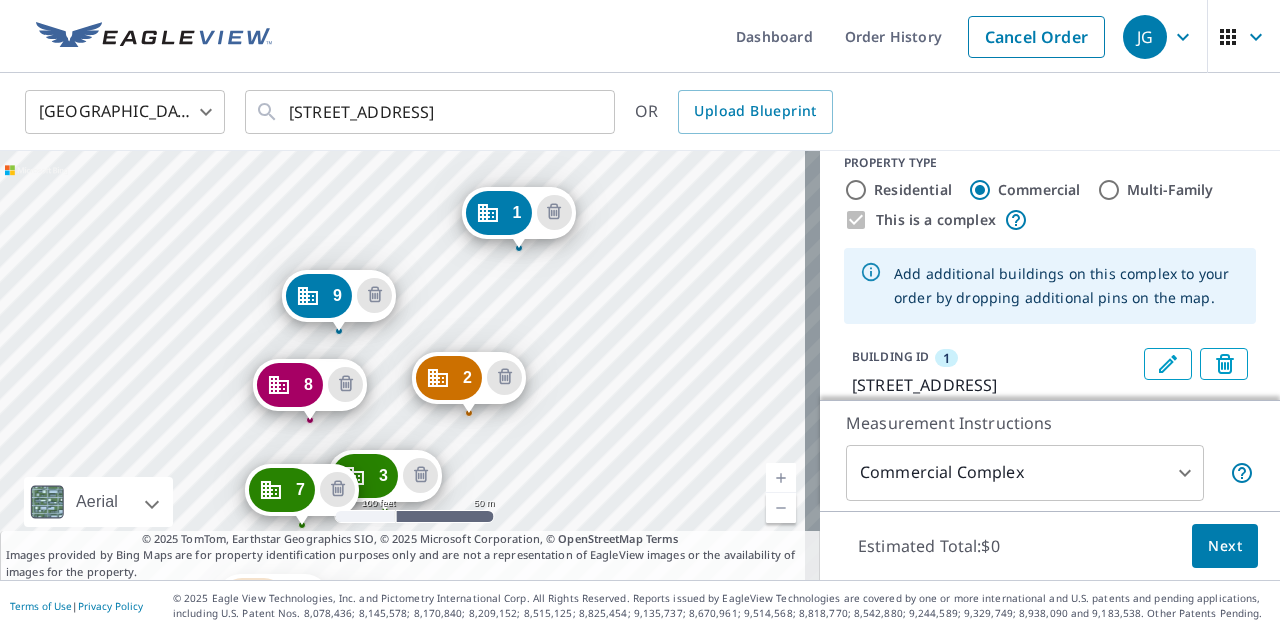 drag, startPoint x: 294, startPoint y: 235, endPoint x: 324, endPoint y: 307, distance: 78 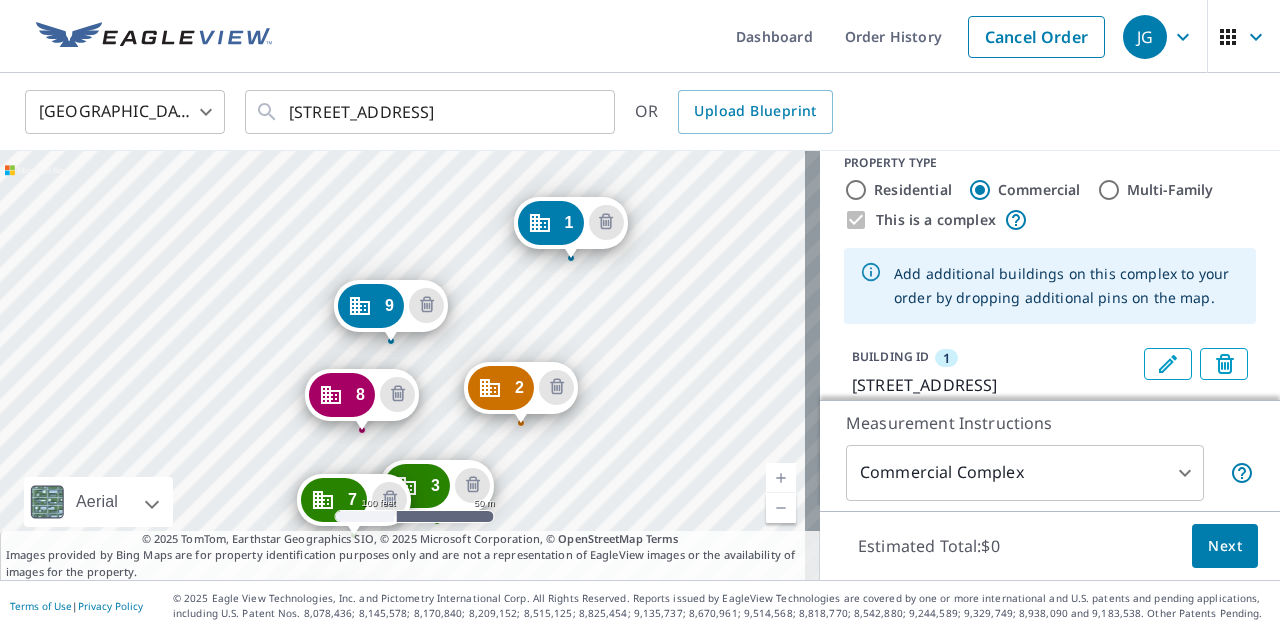 drag, startPoint x: 288, startPoint y: 314, endPoint x: 456, endPoint y: 210, distance: 197.58542 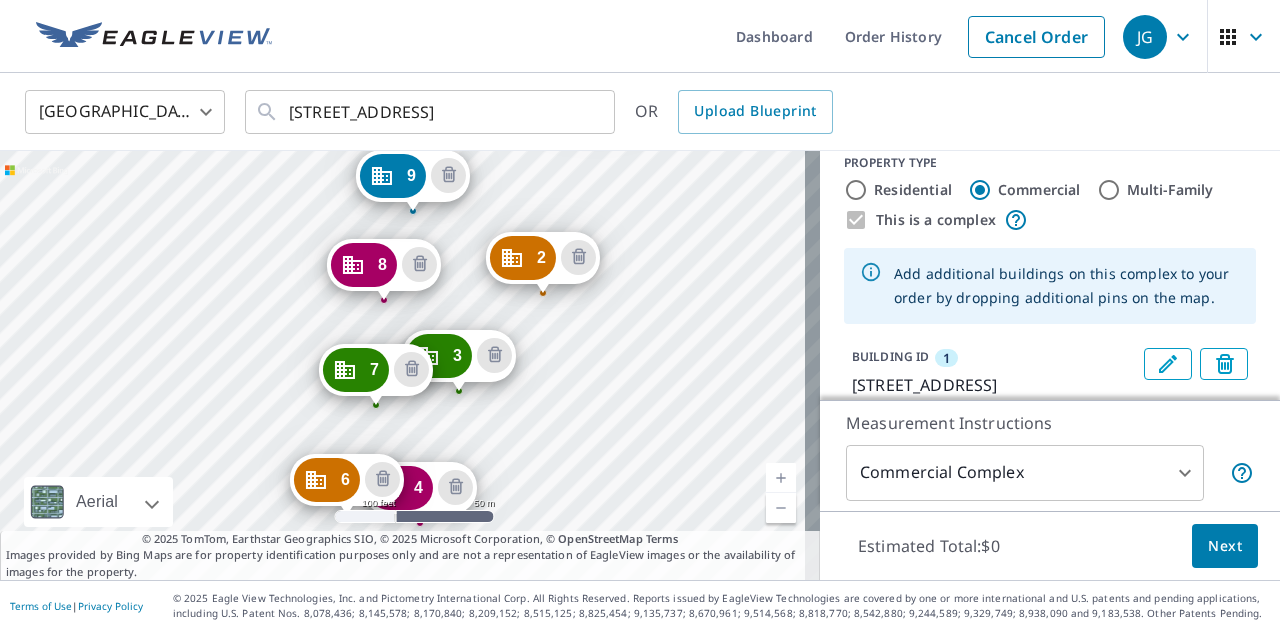 drag, startPoint x: 478, startPoint y: 435, endPoint x: 674, endPoint y: 191, distance: 312.97284 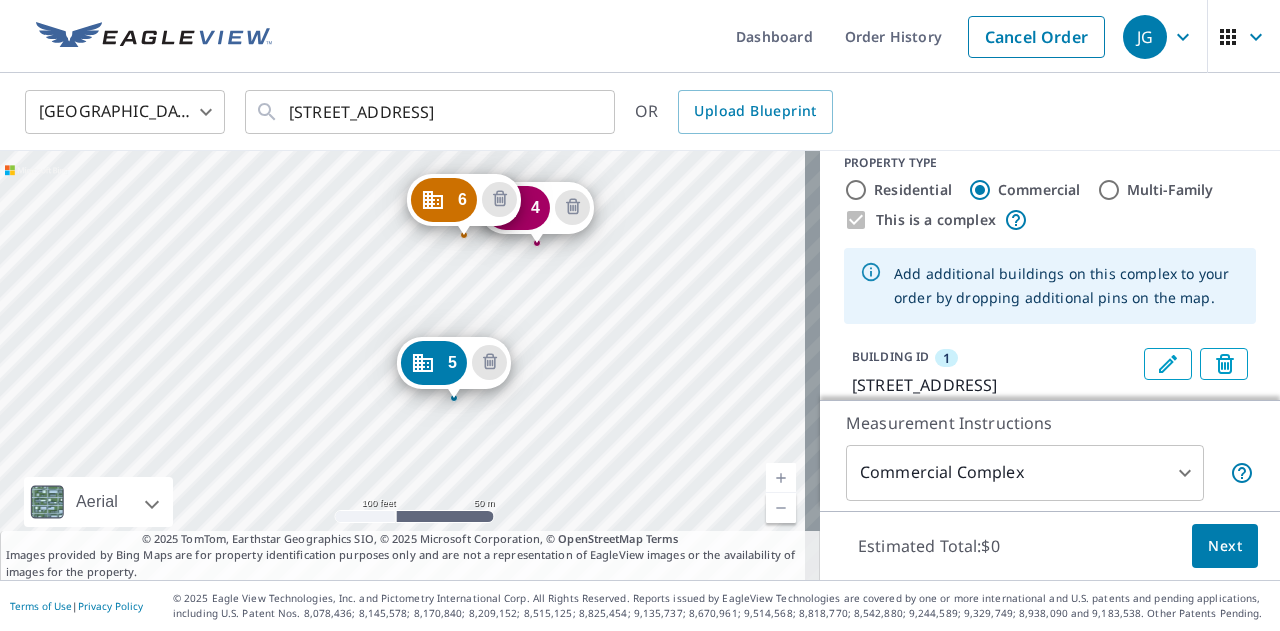 drag, startPoint x: 557, startPoint y: 485, endPoint x: 668, endPoint y: 213, distance: 293.77713 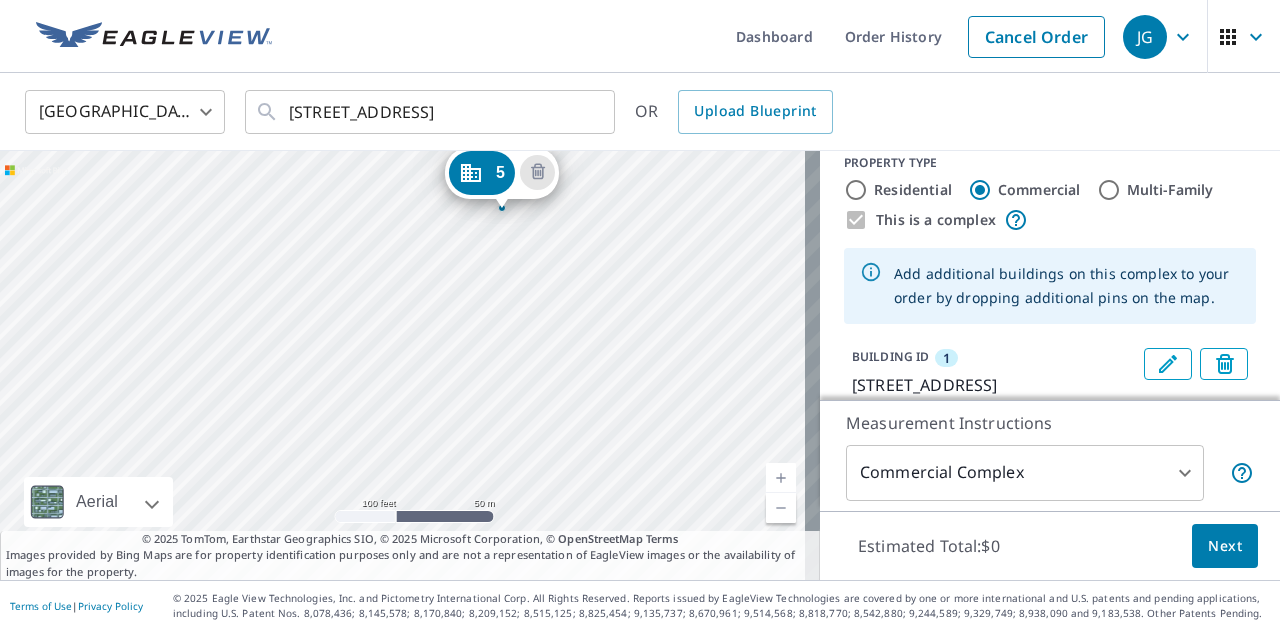 drag, startPoint x: 578, startPoint y: 417, endPoint x: 626, endPoint y: 227, distance: 195.96939 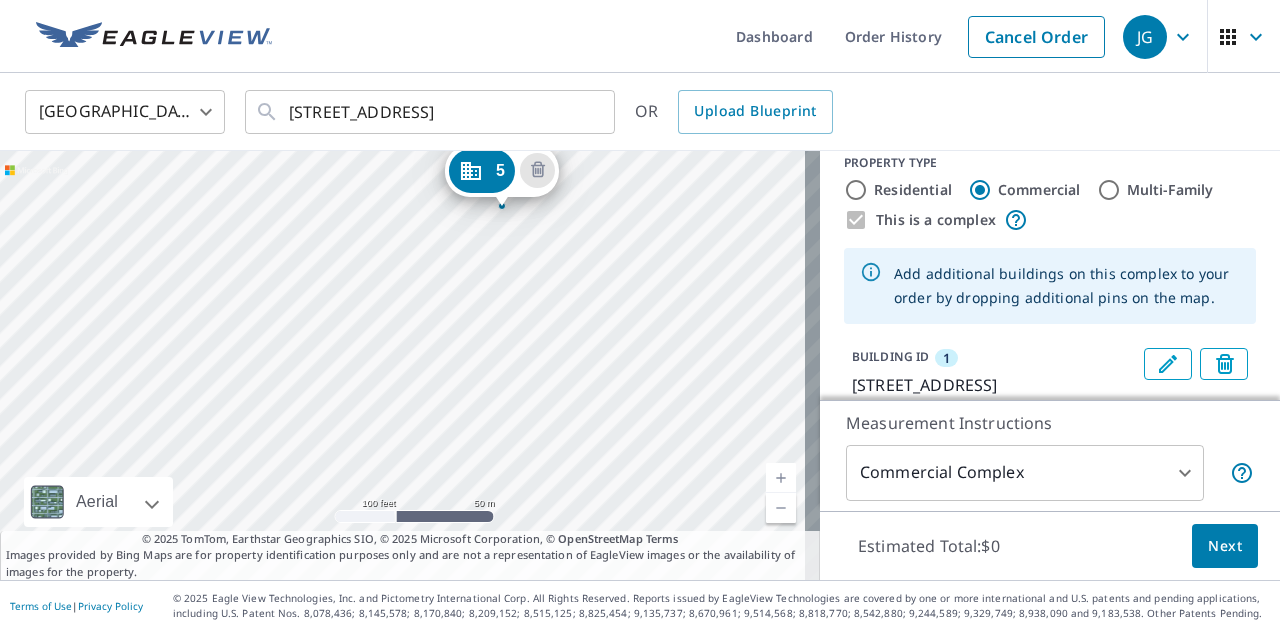 click on "2 [STREET_ADDRESS] 3 [STREET_ADDRESS][GEOGRAPHIC_DATA][STREET_ADDRESS][STREET_ADDRESS][PERSON_NAME][STREET_ADDRESS][STREET_ADDRESS][STREET_ADDRESS][STREET_ADDRESS][STREET_ADDRESS][STREET_ADDRESS]" at bounding box center (410, 365) 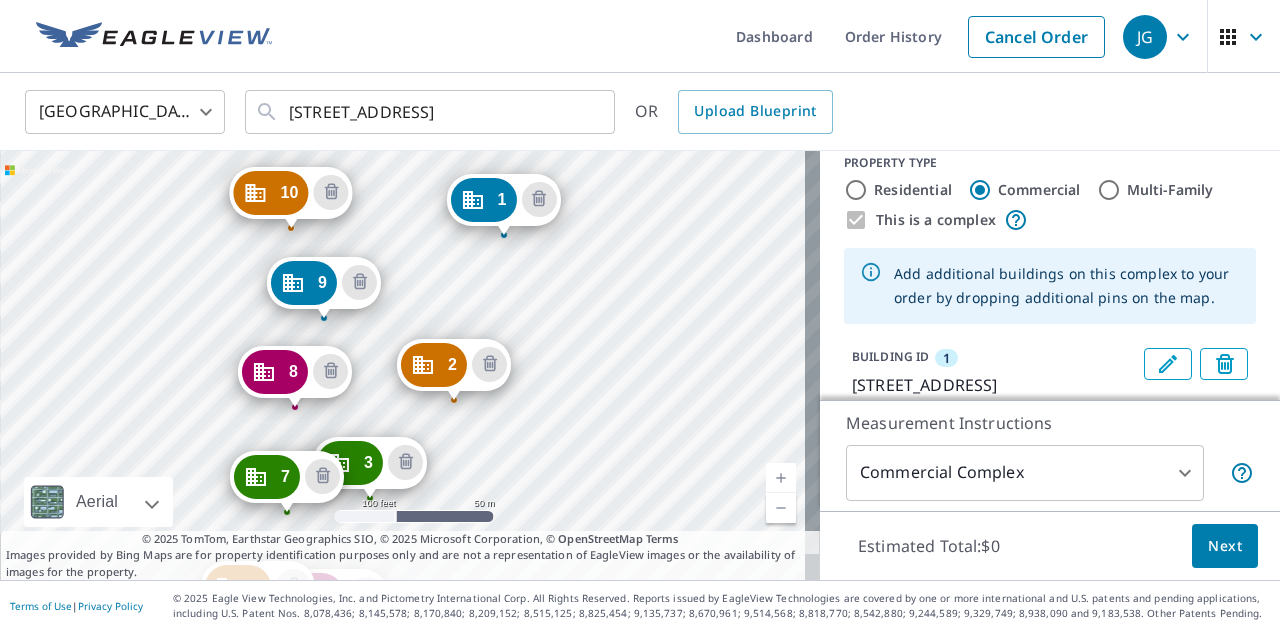 drag, startPoint x: 795, startPoint y: 33, endPoint x: 821, endPoint y: -11, distance: 51.10773 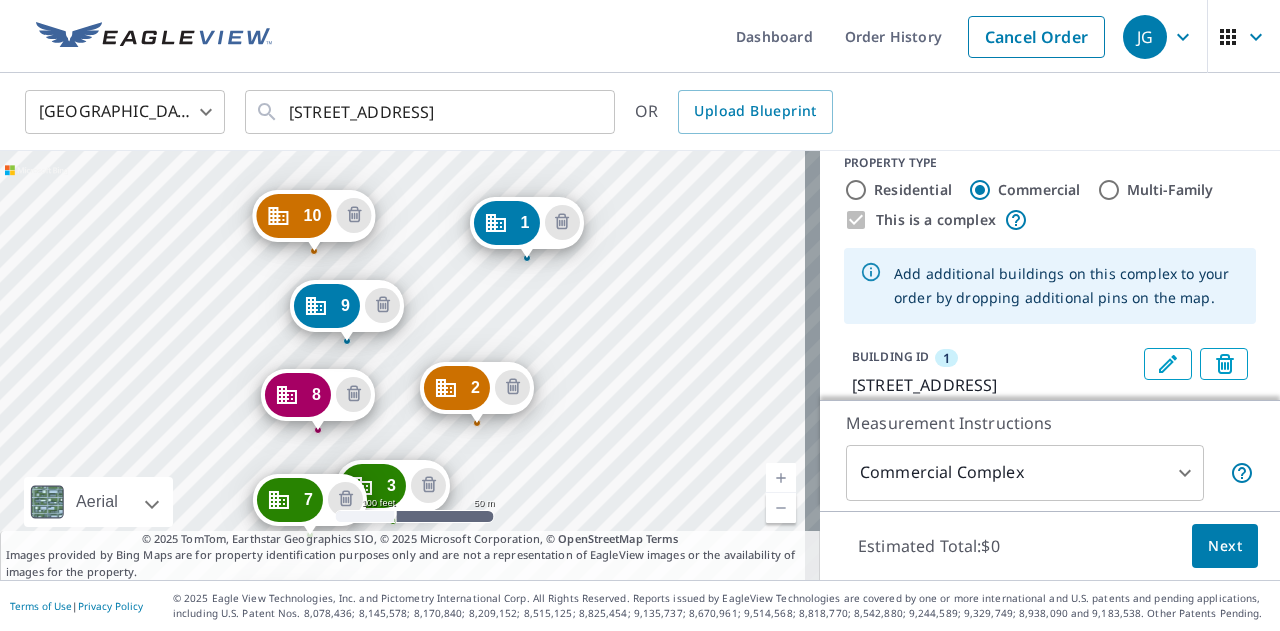 click on "2 [STREET_ADDRESS] 3 [STREET_ADDRESS][GEOGRAPHIC_DATA][STREET_ADDRESS][STREET_ADDRESS][PERSON_NAME][STREET_ADDRESS][STREET_ADDRESS][STREET_ADDRESS][STREET_ADDRESS] [GEOGRAPHIC_DATA][STREET_ADDRESS] 11 [STREET_ADDRESS][GEOGRAPHIC_DATA][PERSON_NAME][PERSON_NAME][STREET_ADDRESS]" at bounding box center [410, 365] 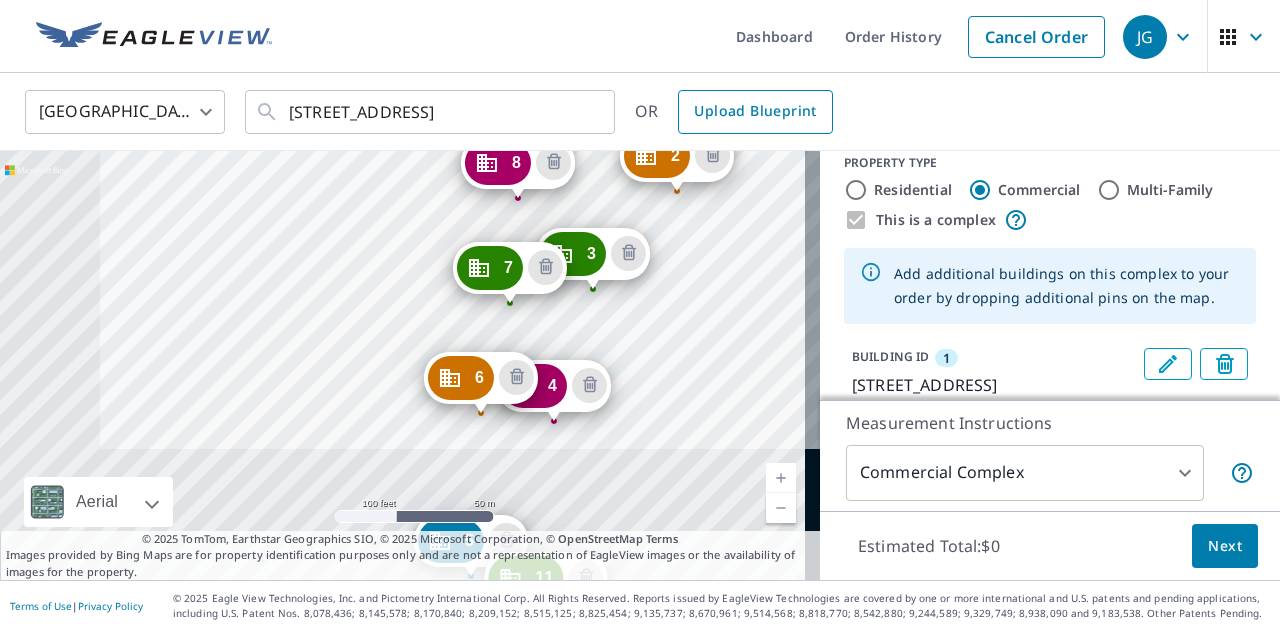 drag, startPoint x: 785, startPoint y: 221, endPoint x: 800, endPoint y: 90, distance: 131.85599 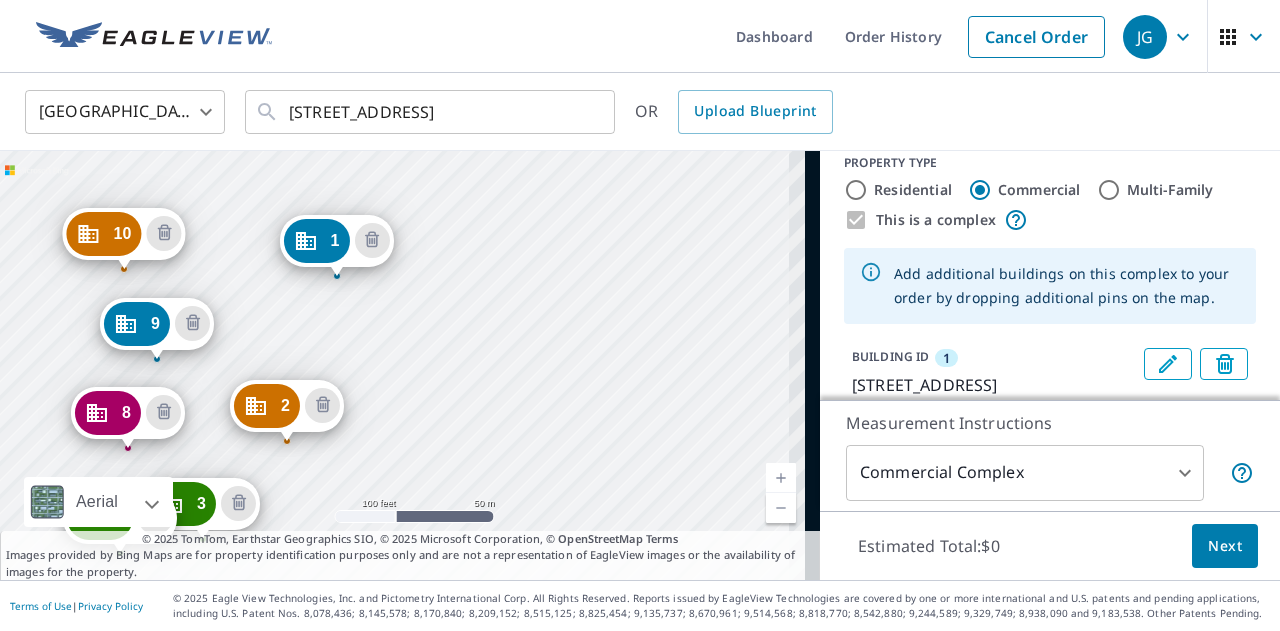 click on "2 [STREET_ADDRESS] 3 [STREET_ADDRESS][GEOGRAPHIC_DATA][STREET_ADDRESS][STREET_ADDRESS][PERSON_NAME][STREET_ADDRESS][STREET_ADDRESS][STREET_ADDRESS][STREET_ADDRESS] [GEOGRAPHIC_DATA][STREET_ADDRESS] 11 [STREET_ADDRESS][GEOGRAPHIC_DATA][PERSON_NAME][PERSON_NAME][STREET_ADDRESS]" at bounding box center [410, 365] 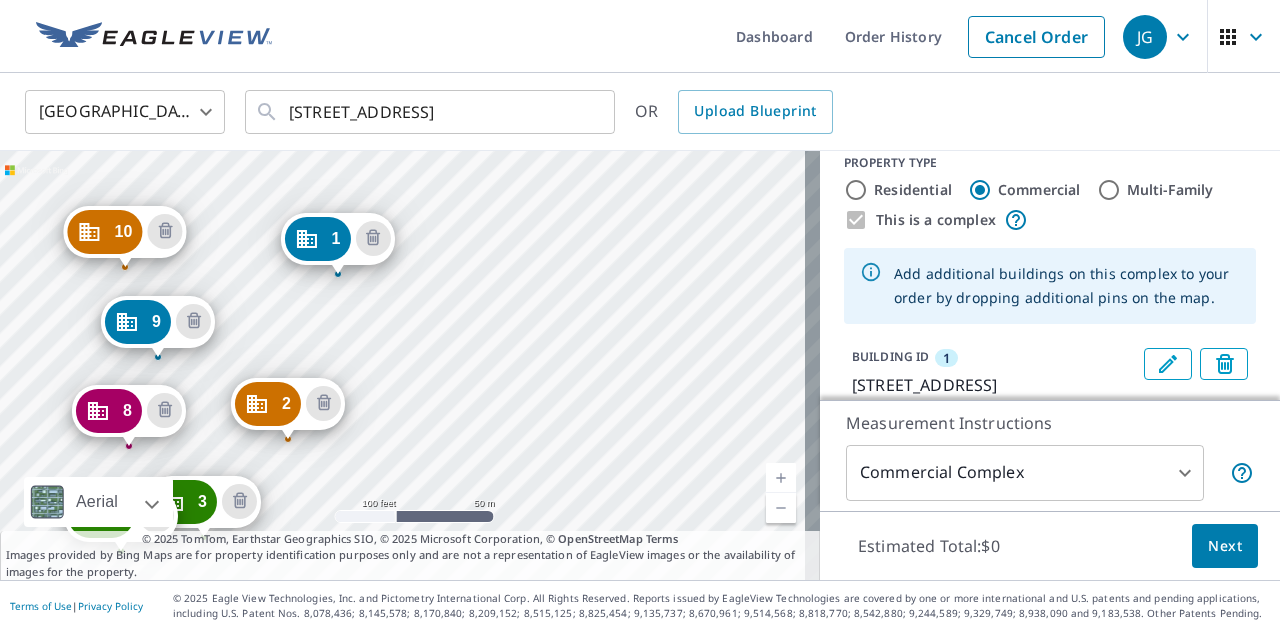 drag, startPoint x: 376, startPoint y: 467, endPoint x: 510, endPoint y: 245, distance: 259.30676 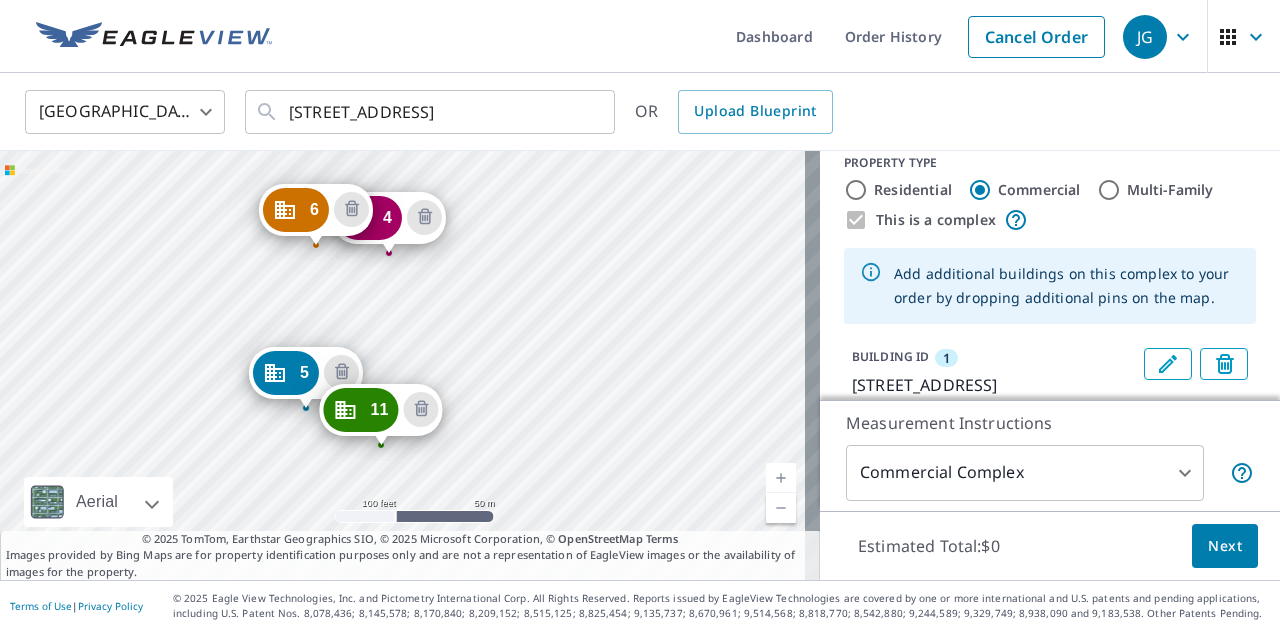 drag, startPoint x: 427, startPoint y: 268, endPoint x: 458, endPoint y: 197, distance: 77.47257 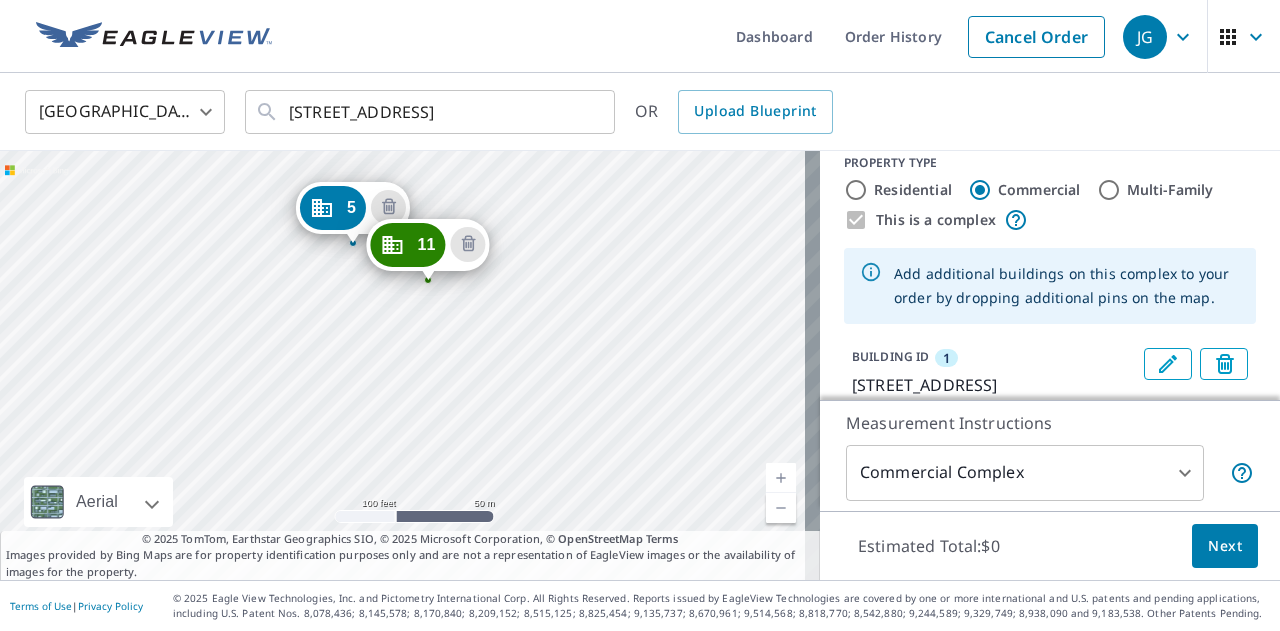 drag, startPoint x: 519, startPoint y: 302, endPoint x: 523, endPoint y: 287, distance: 15.524175 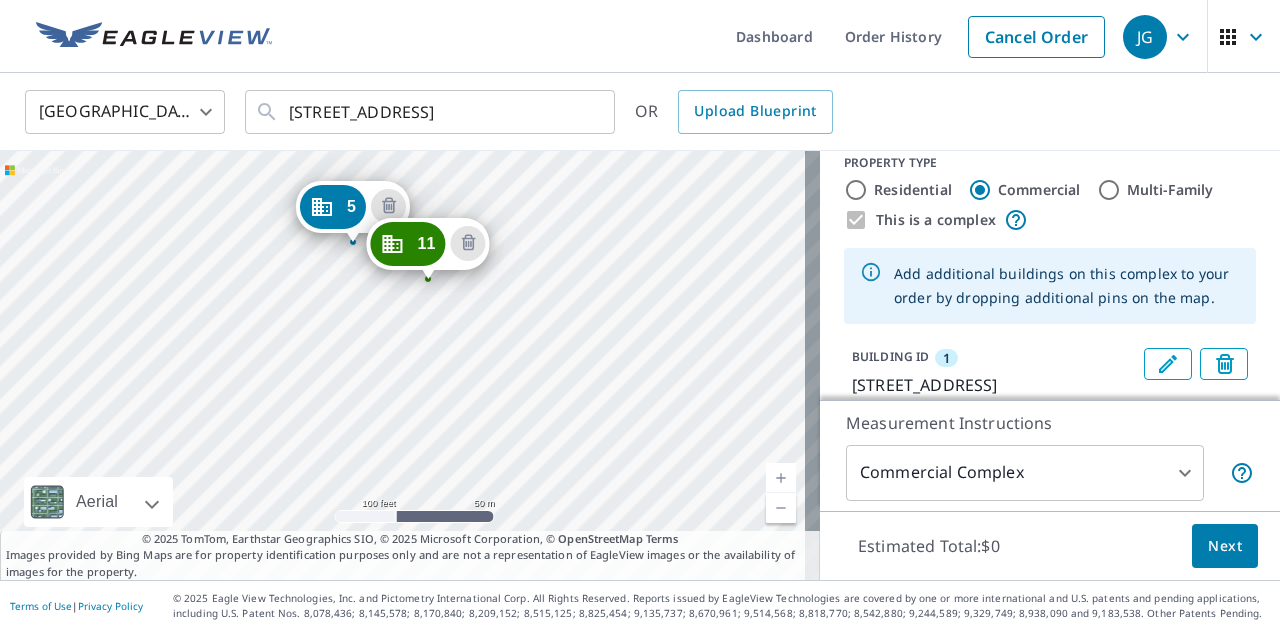 click on "2 [STREET_ADDRESS] 3 [STREET_ADDRESS][GEOGRAPHIC_DATA][STREET_ADDRESS][STREET_ADDRESS][PERSON_NAME][STREET_ADDRESS][STREET_ADDRESS][STREET_ADDRESS][STREET_ADDRESS] [GEOGRAPHIC_DATA][STREET_ADDRESS] 11 [STREET_ADDRESS][GEOGRAPHIC_DATA][PERSON_NAME][PERSON_NAME][STREET_ADDRESS]" at bounding box center [410, 365] 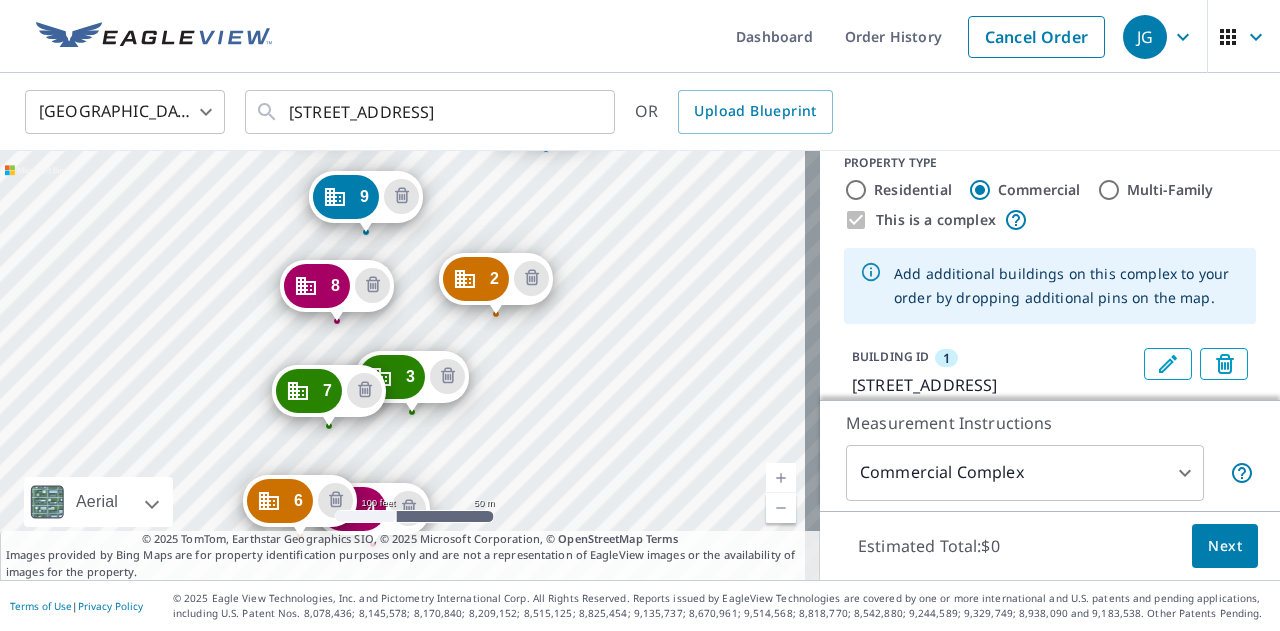 drag, startPoint x: 430, startPoint y: 413, endPoint x: 658, endPoint y: 42, distance: 435.45953 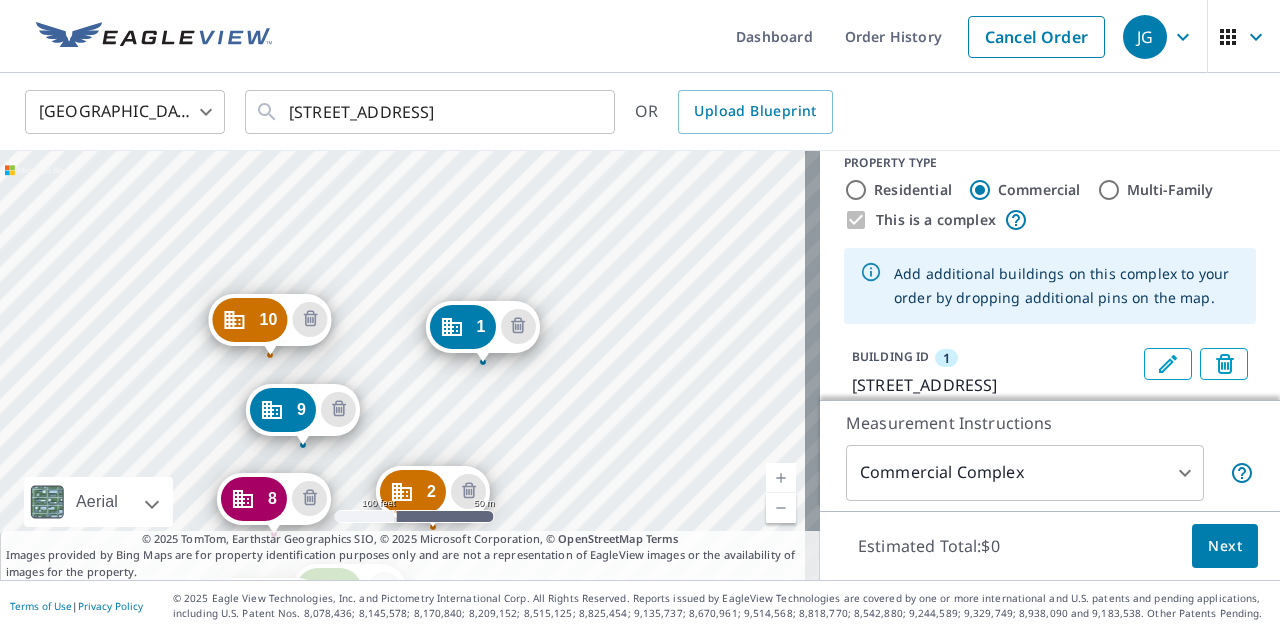 drag, startPoint x: 510, startPoint y: 413, endPoint x: 648, endPoint y: 279, distance: 192.35384 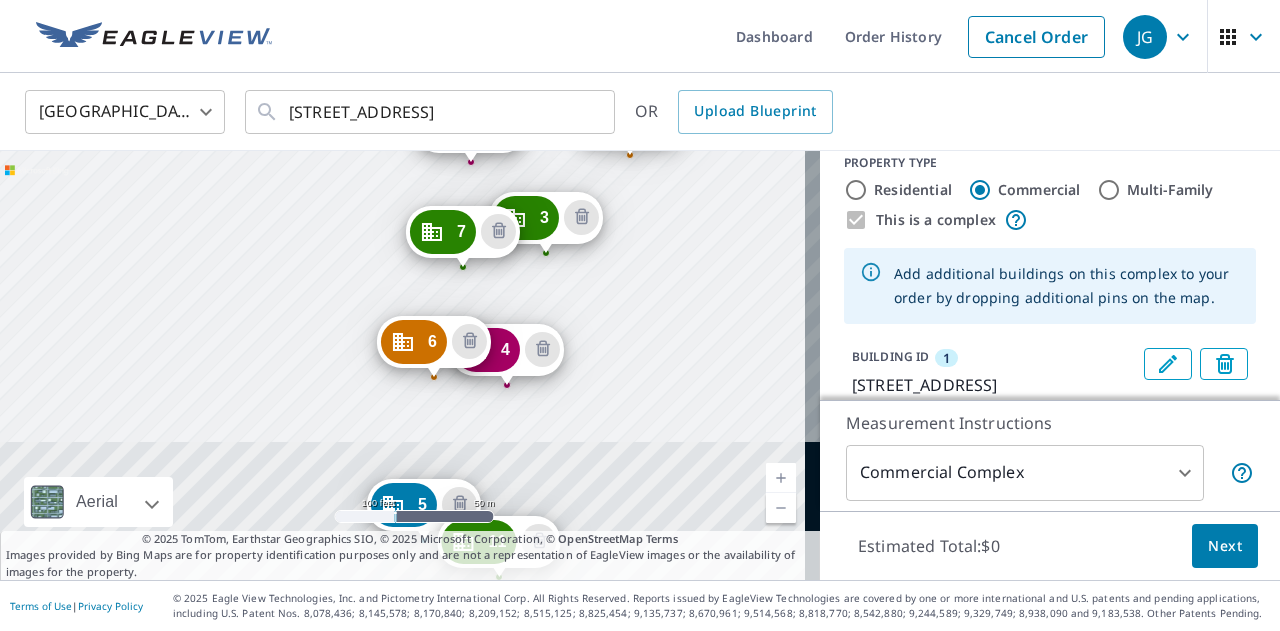drag, startPoint x: 350, startPoint y: 221, endPoint x: 363, endPoint y: 170, distance: 52.63079 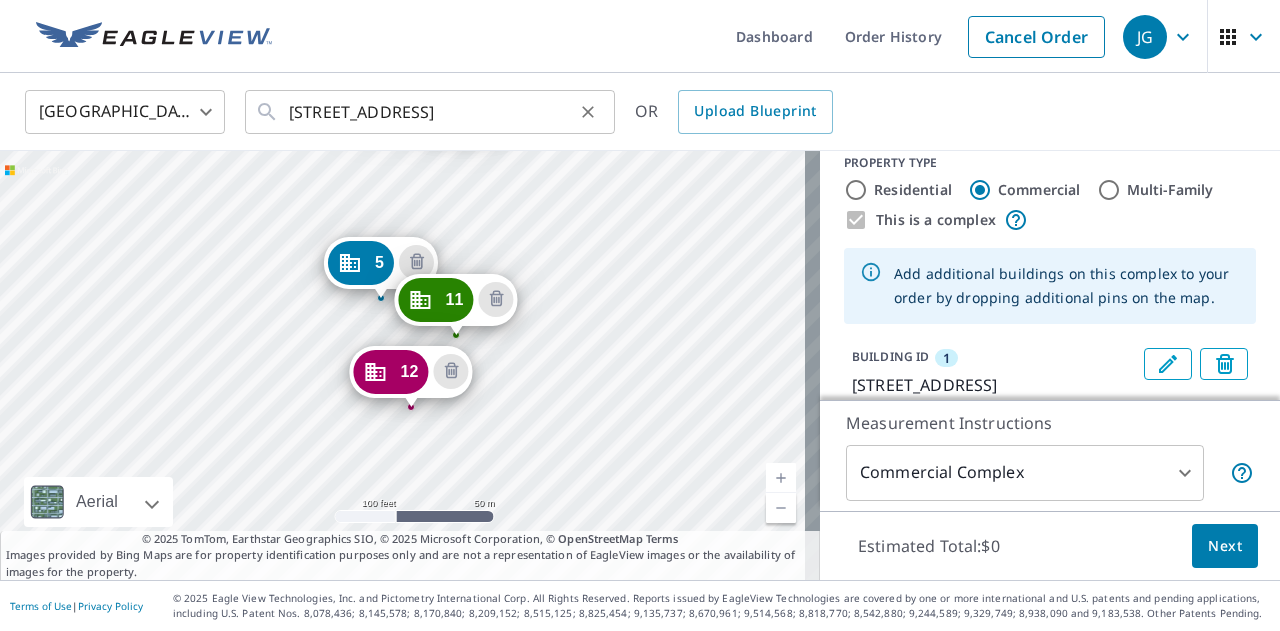 drag 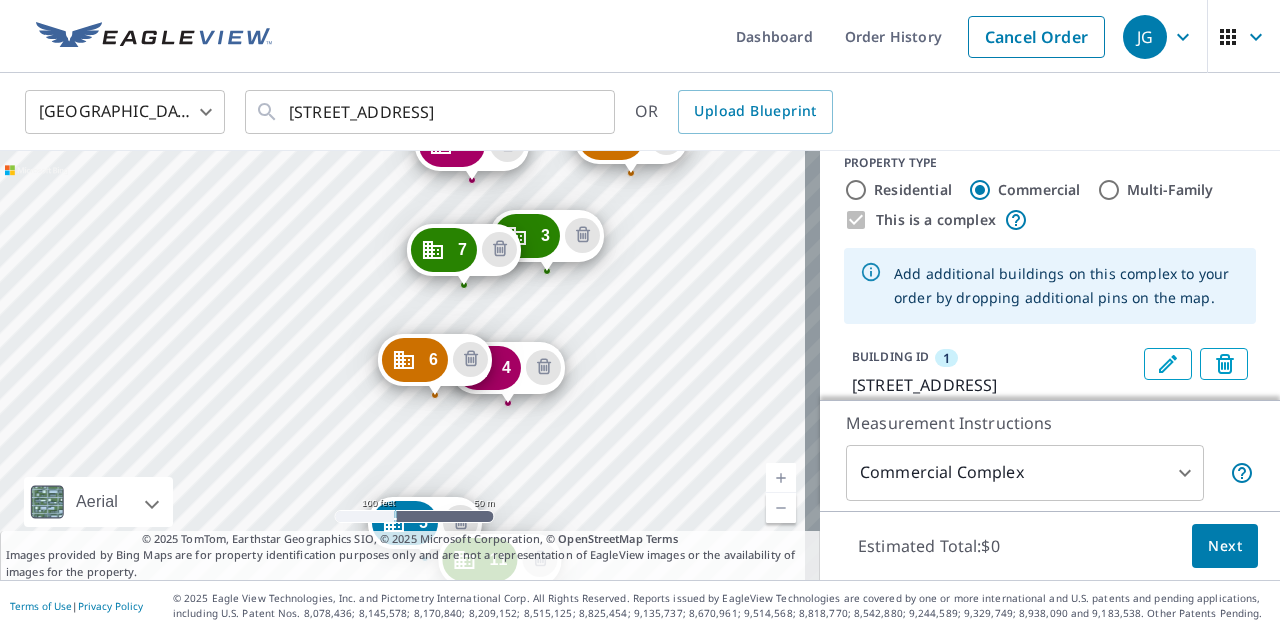 click on "2 [STREET_ADDRESS] 3 [STREET_ADDRESS][GEOGRAPHIC_DATA][STREET_ADDRESS][STREET_ADDRESS][PERSON_NAME][PERSON_NAME][STREET_ADDRESS][STREET_ADDRESS][STREET_ADDRESS][STREET_ADDRESS] [GEOGRAPHIC_DATA][STREET_ADDRESS] 11 [STREET_ADDRESS][PERSON_NAME][PERSON_NAME] 12 [STREET_ADDRESS][PERSON_NAME][PERSON_NAME] 1 [STREET_ADDRESS]" at bounding box center (410, 365) 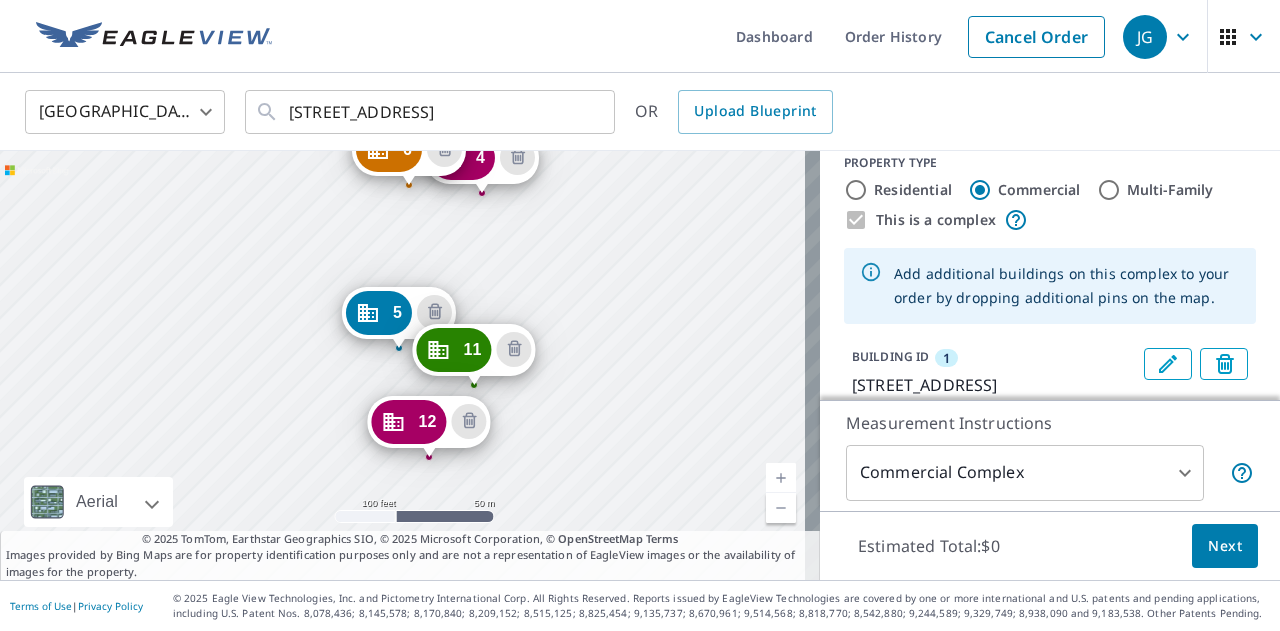 click on "2 [STREET_ADDRESS] 3 [STREET_ADDRESS][GEOGRAPHIC_DATA][STREET_ADDRESS][STREET_ADDRESS][PERSON_NAME][PERSON_NAME][STREET_ADDRESS][STREET_ADDRESS][STREET_ADDRESS][STREET_ADDRESS] [GEOGRAPHIC_DATA][STREET_ADDRESS] 11 [STREET_ADDRESS][PERSON_NAME][PERSON_NAME] 12 [STREET_ADDRESS][PERSON_NAME][PERSON_NAME] 1 [STREET_ADDRESS]" at bounding box center (410, 365) 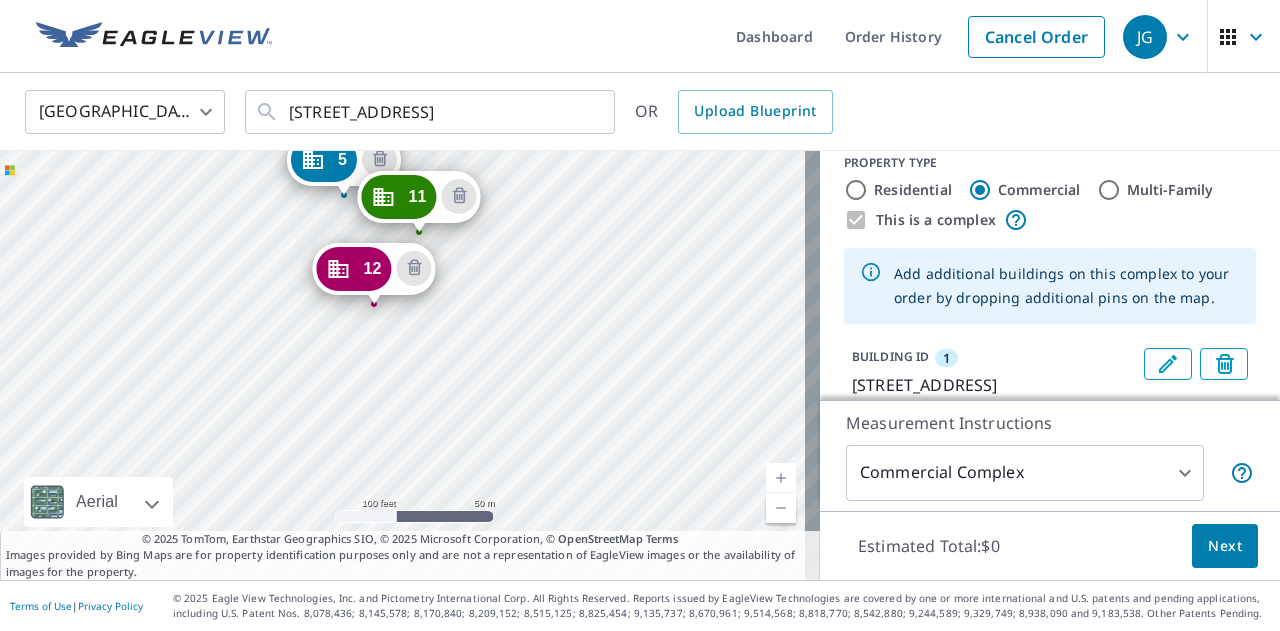 click on "2 [STREET_ADDRESS] 3 [STREET_ADDRESS][GEOGRAPHIC_DATA][STREET_ADDRESS][STREET_ADDRESS][PERSON_NAME][PERSON_NAME][STREET_ADDRESS][STREET_ADDRESS][STREET_ADDRESS][STREET_ADDRESS] [GEOGRAPHIC_DATA][STREET_ADDRESS] 11 [STREET_ADDRESS][PERSON_NAME][PERSON_NAME] 12 [STREET_ADDRESS][PERSON_NAME][PERSON_NAME] 1 [STREET_ADDRESS]" at bounding box center (410, 365) 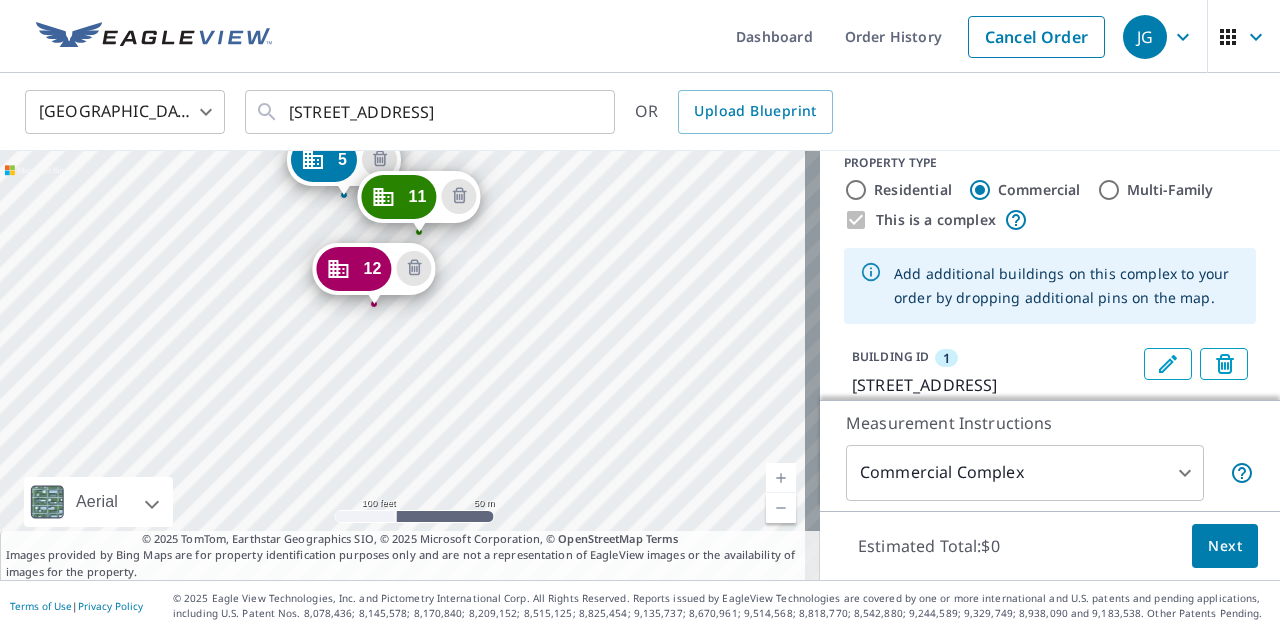 click on "2 [STREET_ADDRESS] 3 [STREET_ADDRESS][GEOGRAPHIC_DATA][STREET_ADDRESS][STREET_ADDRESS][PERSON_NAME][PERSON_NAME][STREET_ADDRESS][STREET_ADDRESS][STREET_ADDRESS][STREET_ADDRESS] [GEOGRAPHIC_DATA][STREET_ADDRESS] 11 [STREET_ADDRESS][PERSON_NAME][PERSON_NAME] 12 [STREET_ADDRESS][PERSON_NAME][PERSON_NAME] 1 [STREET_ADDRESS]" at bounding box center [410, 365] 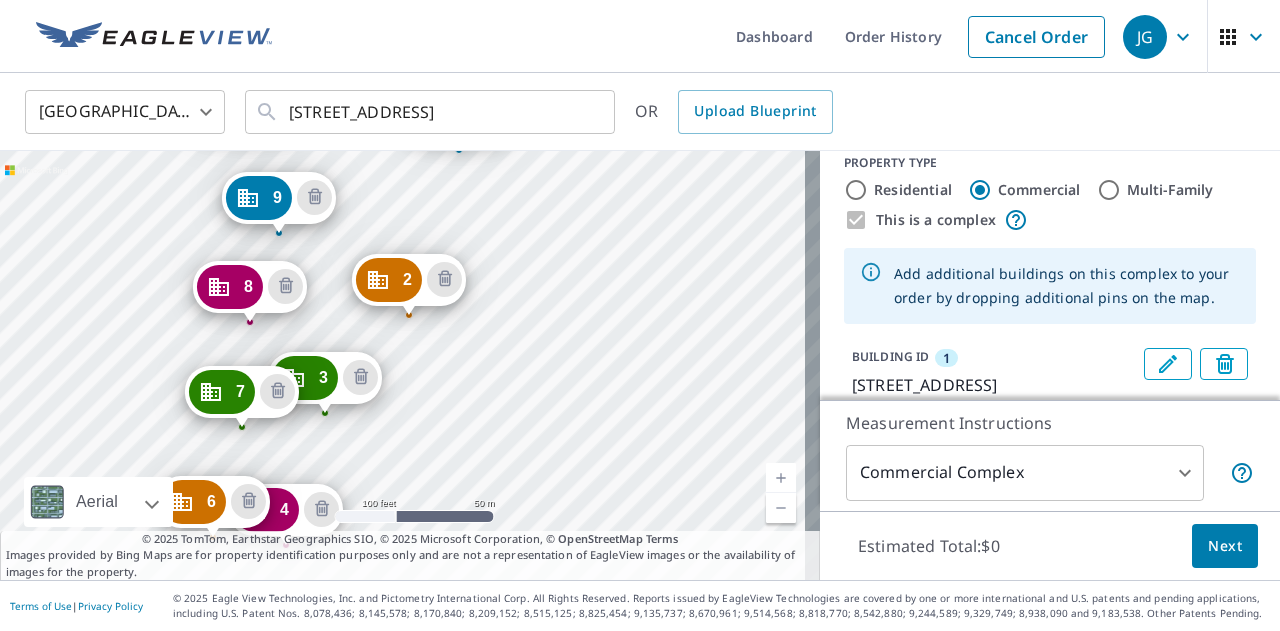 drag, startPoint x: 462, startPoint y: 409, endPoint x: 615, endPoint y: 19, distance: 418.93796 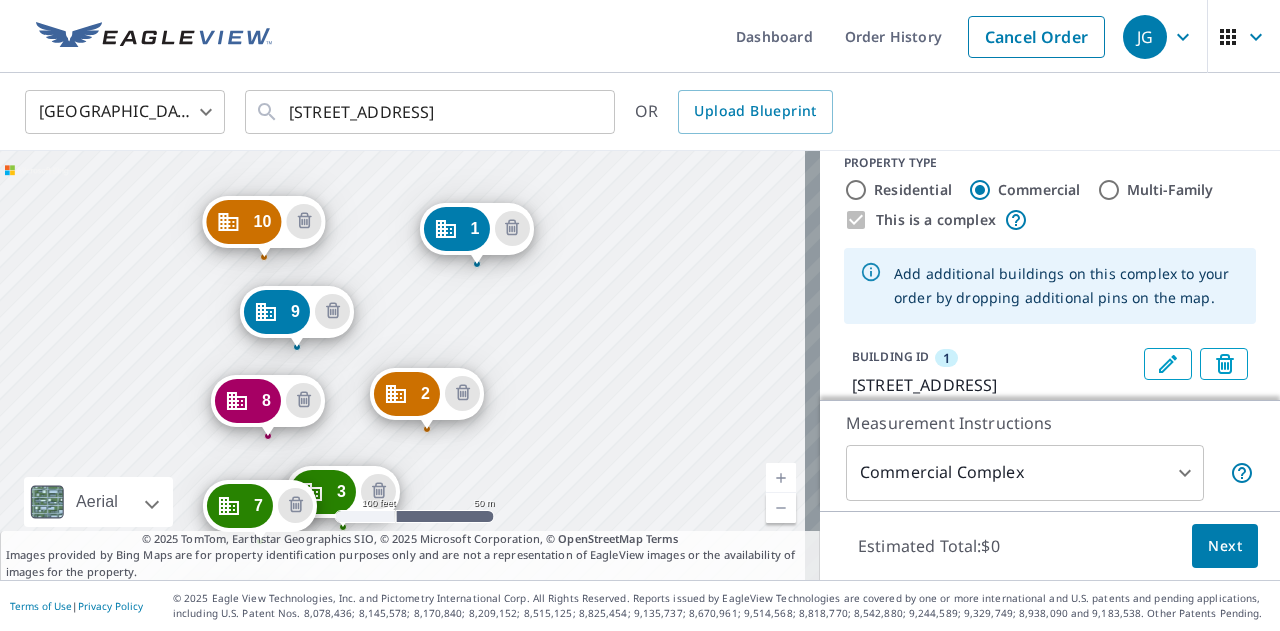 click on "2 [STREET_ADDRESS] 3 [STREET_ADDRESS][GEOGRAPHIC_DATA][STREET_ADDRESS][STREET_ADDRESS][PERSON_NAME][PERSON_NAME][STREET_ADDRESS][STREET_ADDRESS][STREET_ADDRESS][STREET_ADDRESS] [GEOGRAPHIC_DATA][STREET_ADDRESS][STREET_ADDRESS][PERSON_NAME][PERSON_NAME] 12 [STREET_ADDRESS][PERSON_NAME][PERSON_NAME] 13 8515 [STREET_ADDRESS][GEOGRAPHIC_DATA][STREET_ADDRESS]" at bounding box center (410, 365) 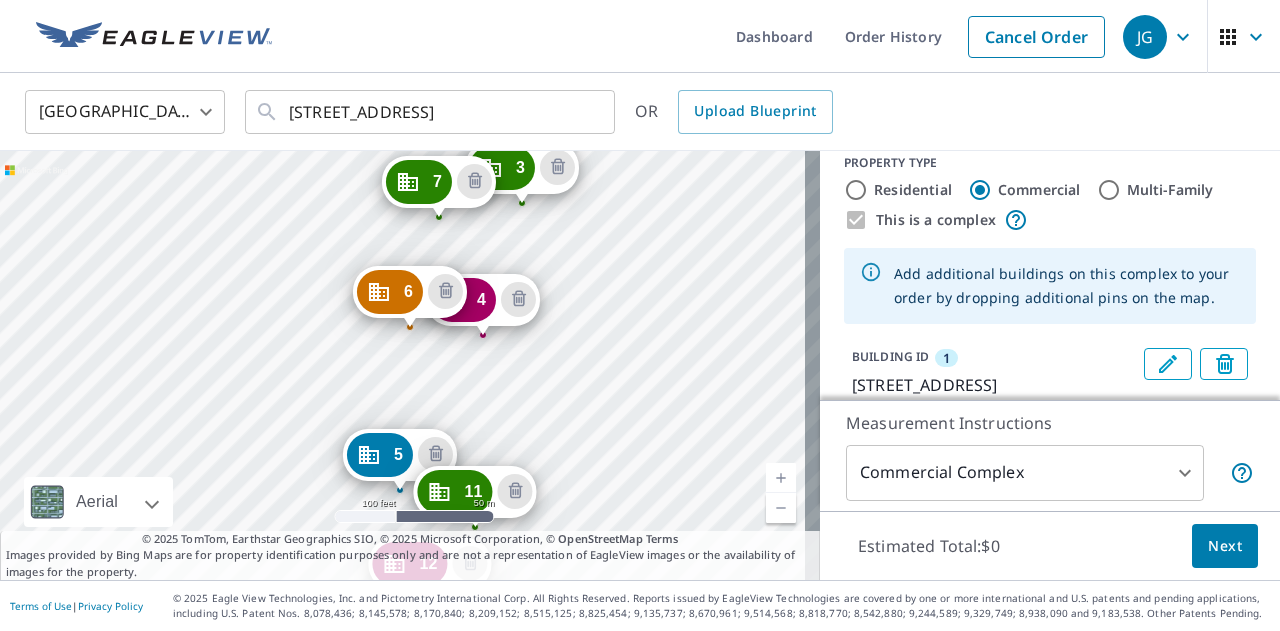 click on "[GEOGRAPHIC_DATA] [GEOGRAPHIC_DATA] ​ 9345 [GEOGRAPHIC_DATA] ​ OR Upload Blueprint 2 [STREET_ADDRESS] 3 [STREET_ADDRESS][GEOGRAPHIC_DATA][STREET_ADDRESS][STREET_ADDRESS][PERSON_NAME][STREET_ADDRESS] 7 [STREET_ADDRESS] 8 [STREET_ADDRESS][GEOGRAPHIC_DATA][STREET_ADDRESS][STREET_ADDRESS] 11 [STREET_ADDRESS][PERSON_NAME][PERSON_NAME] 12 [STREET_ADDRESS][PERSON_NAME] 13 8515 [STREET_ADDRESS] 1 [STREET_ADDRESS][GEOGRAPHIC_DATA] A standard road map Aerial A detailed look from above Labels Labels 100 feet 50 m © 2025 TomTom, © Vexcel Imaging, © 2025 Microsoft Corporation,  © OpenStreetMap Terms © 2025 TomTom, Earthstar Geographics SIO, © 2025 Microsoft Corporation, ©   OpenStreetMap   Terms Images provided by Bing Maps are for property identification purposes only and are not a representation of EagleView images or the availability of images for the property. 1" at bounding box center (640, 326) 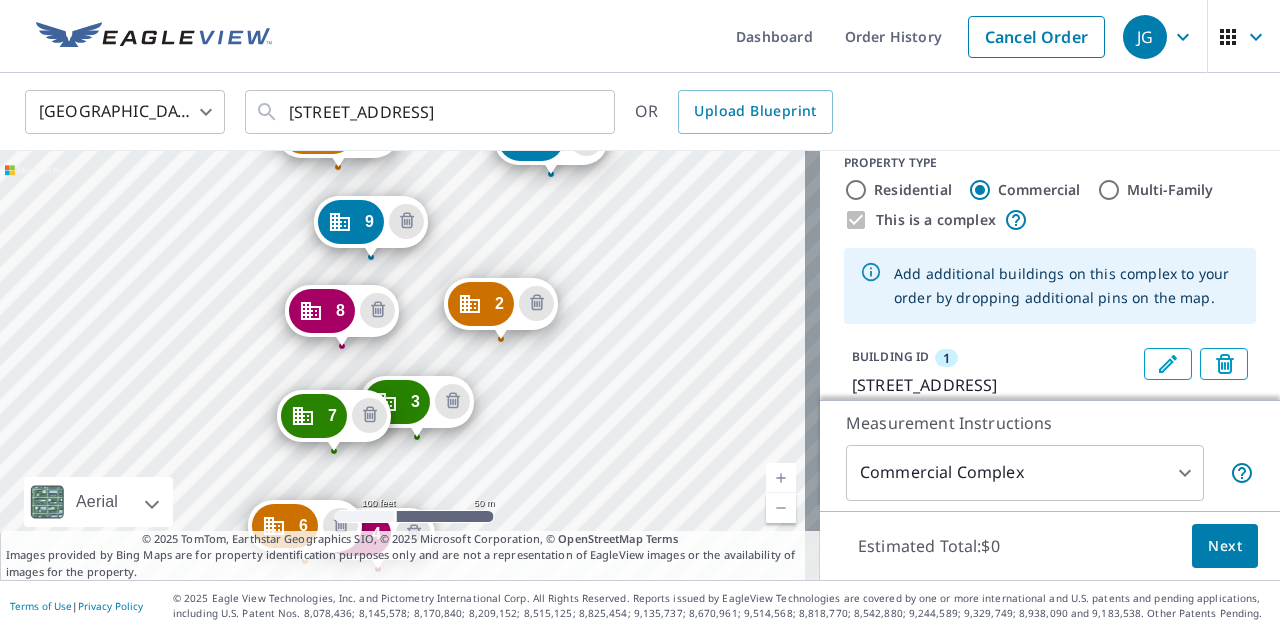 click on "2 [STREET_ADDRESS] 3 [STREET_ADDRESS][GEOGRAPHIC_DATA][STREET_ADDRESS][STREET_ADDRESS][PERSON_NAME][PERSON_NAME][STREET_ADDRESS][STREET_ADDRESS][STREET_ADDRESS][STREET_ADDRESS] [GEOGRAPHIC_DATA][STREET_ADDRESS][STREET_ADDRESS][PERSON_NAME][PERSON_NAME] 12 [STREET_ADDRESS][PERSON_NAME][PERSON_NAME] 13 8515 [STREET_ADDRESS][GEOGRAPHIC_DATA][STREET_ADDRESS]" at bounding box center (410, 365) 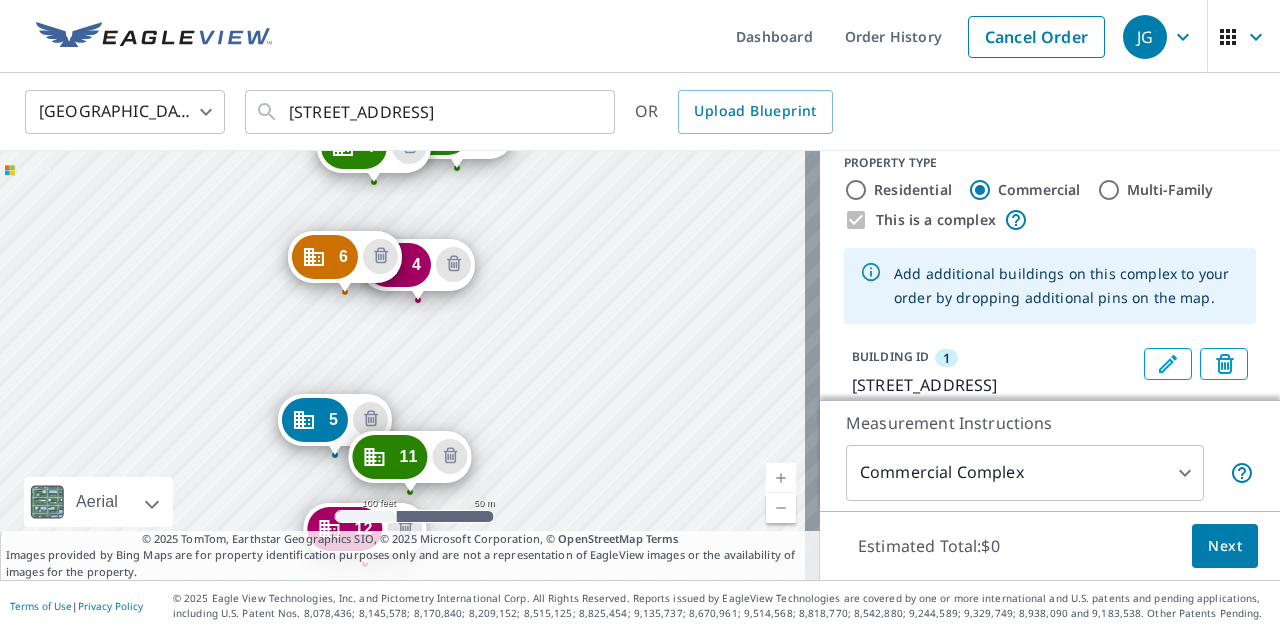 click on "2 [STREET_ADDRESS] 3 [STREET_ADDRESS][GEOGRAPHIC_DATA][STREET_ADDRESS][STREET_ADDRESS][PERSON_NAME][PERSON_NAME][STREET_ADDRESS][STREET_ADDRESS][STREET_ADDRESS][STREET_ADDRESS] [GEOGRAPHIC_DATA][STREET_ADDRESS][STREET_ADDRESS][PERSON_NAME][PERSON_NAME] 12 [STREET_ADDRESS][PERSON_NAME][PERSON_NAME] 13 8515 [STREET_ADDRESS][GEOGRAPHIC_DATA][STREET_ADDRESS]" at bounding box center [410, 365] 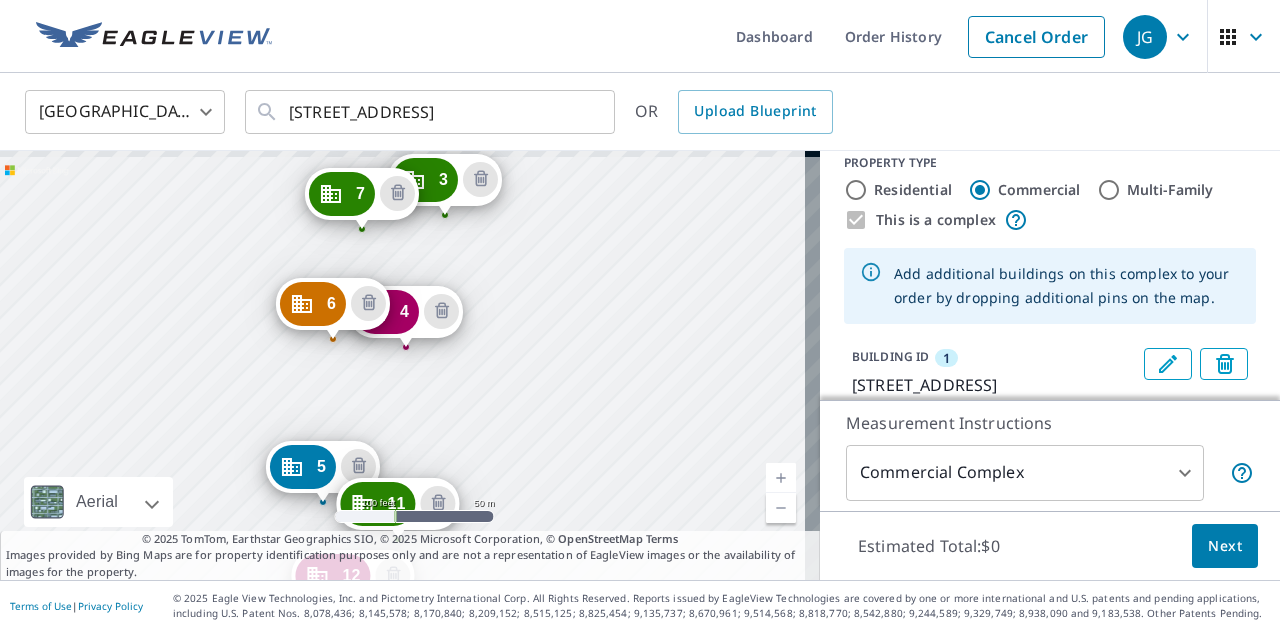 click on "2 [STREET_ADDRESS] 3 [STREET_ADDRESS][GEOGRAPHIC_DATA][STREET_ADDRESS][STREET_ADDRESS][PERSON_NAME][PERSON_NAME][STREET_ADDRESS][STREET_ADDRESS][STREET_ADDRESS][STREET_ADDRESS] [GEOGRAPHIC_DATA][STREET_ADDRESS][STREET_ADDRESS][PERSON_NAME][PERSON_NAME] 12 [STREET_ADDRESS][PERSON_NAME][PERSON_NAME] 13 8515 [STREET_ADDRESS][GEOGRAPHIC_DATA][STREET_ADDRESS]" at bounding box center [410, 365] 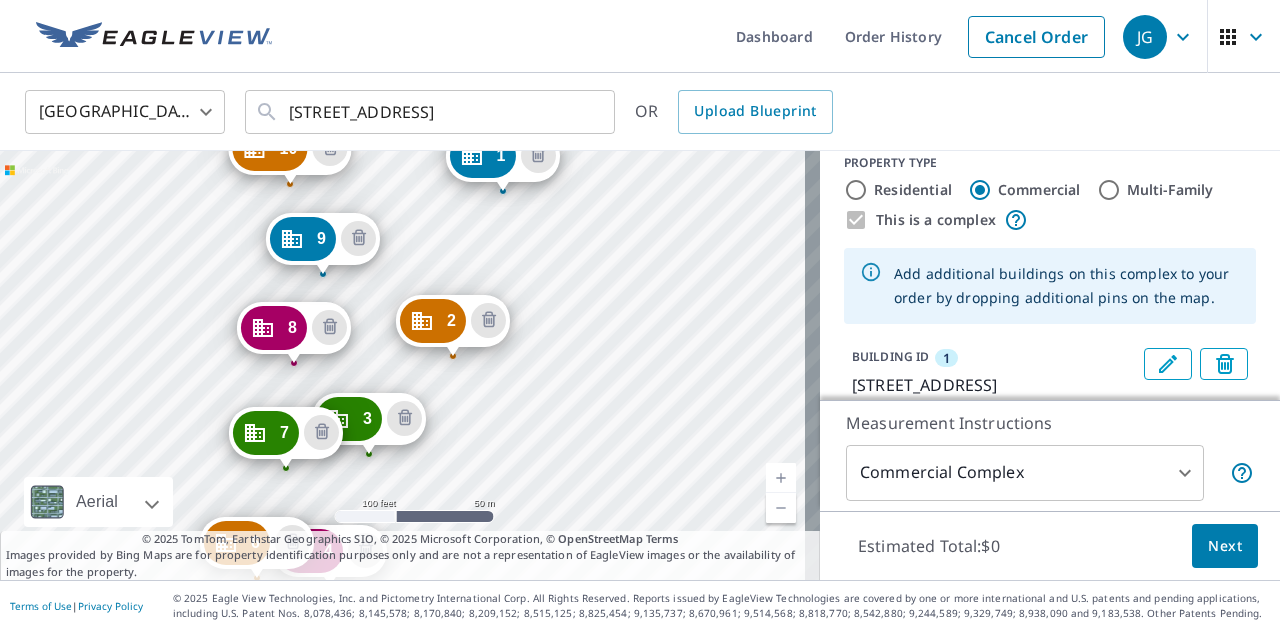 click on "2 [STREET_ADDRESS] 3 [STREET_ADDRESS][GEOGRAPHIC_DATA][STREET_ADDRESS][STREET_ADDRESS][PERSON_NAME][PERSON_NAME][STREET_ADDRESS][STREET_ADDRESS][STREET_ADDRESS][STREET_ADDRESS] [GEOGRAPHIC_DATA][STREET_ADDRESS][STREET_ADDRESS][PERSON_NAME][PERSON_NAME] 12 [STREET_ADDRESS][PERSON_NAME][PERSON_NAME] 13 8515 [STREET_ADDRESS][GEOGRAPHIC_DATA][STREET_ADDRESS]" at bounding box center (410, 365) 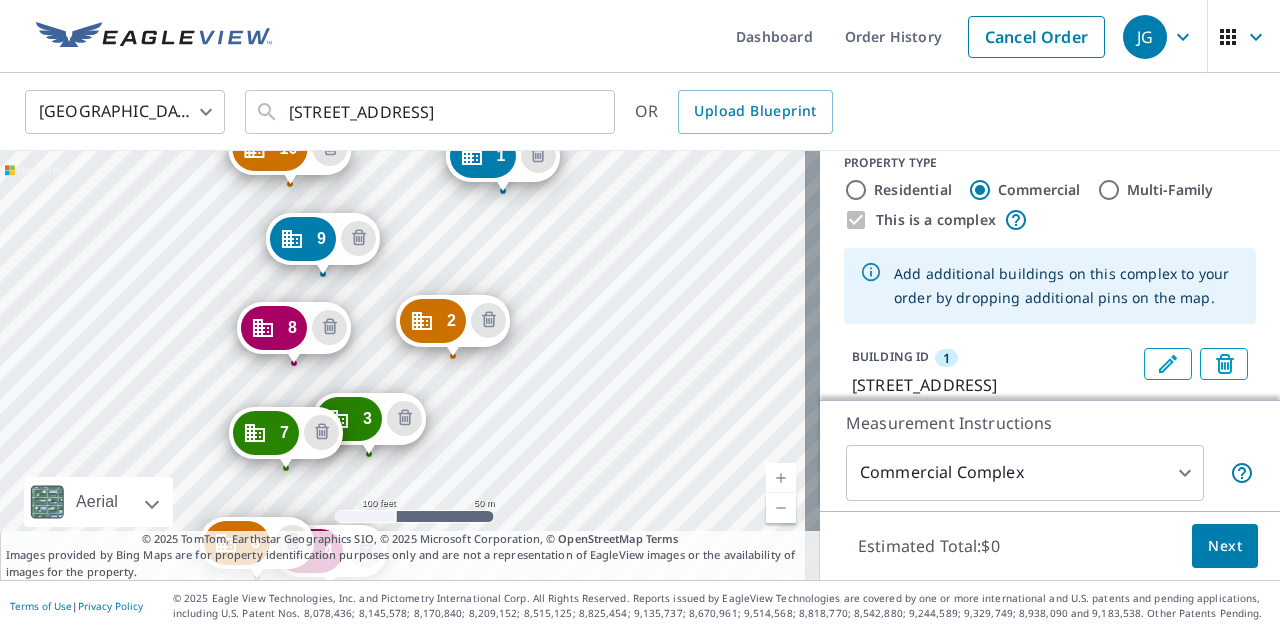 click on "2 [STREET_ADDRESS] 3 [STREET_ADDRESS][GEOGRAPHIC_DATA][STREET_ADDRESS][STREET_ADDRESS][PERSON_NAME][PERSON_NAME][STREET_ADDRESS][STREET_ADDRESS][STREET_ADDRESS][STREET_ADDRESS] [GEOGRAPHIC_DATA][STREET_ADDRESS][STREET_ADDRESS][PERSON_NAME][PERSON_NAME] 12 [STREET_ADDRESS][PERSON_NAME][PERSON_NAME] 13 8515 [STREET_ADDRESS][GEOGRAPHIC_DATA][STREET_ADDRESS]" at bounding box center [410, 365] 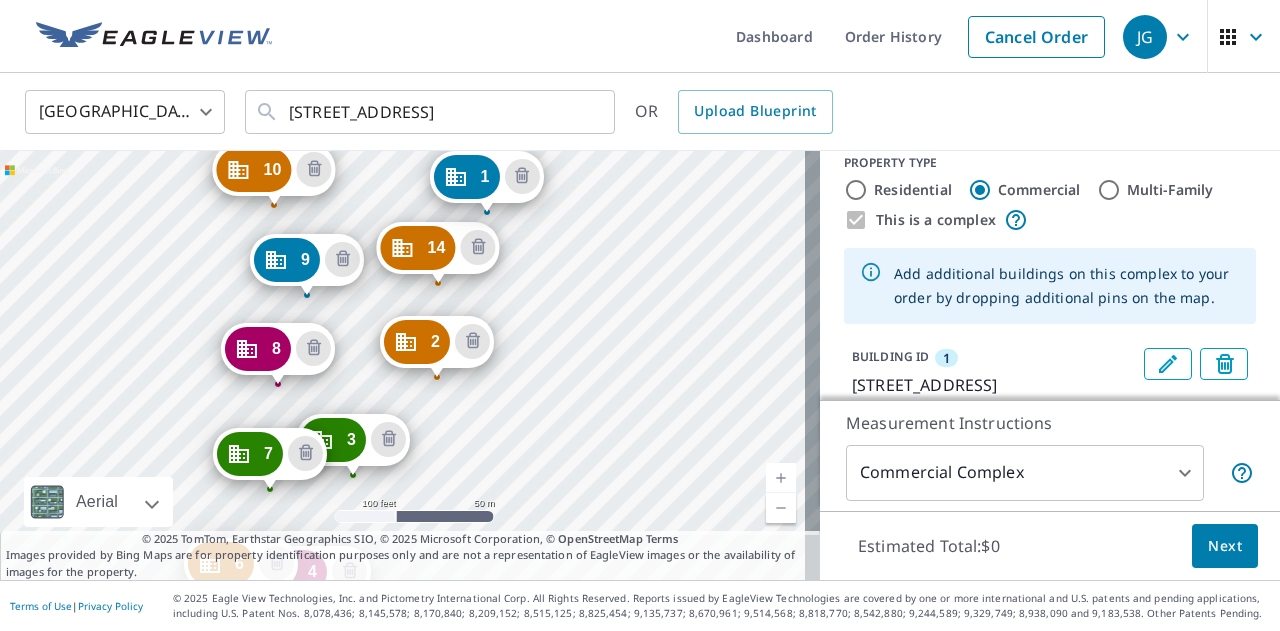 click on "2 [STREET_ADDRESS] 3 [STREET_ADDRESS][GEOGRAPHIC_DATA][STREET_ADDRESS][STREET_ADDRESS][PERSON_NAME][PERSON_NAME][STREET_ADDRESS][STREET_ADDRESS][STREET_ADDRESS][STREET_ADDRESS] [GEOGRAPHIC_DATA][STREET_ADDRESS][STREET_ADDRESS][PERSON_NAME][PERSON_NAME] 12 [STREET_ADDRESS][PERSON_NAME][PERSON_NAME] 13 8515 [STREET_ADDRESS][GEOGRAPHIC_DATA][STREET_ADDRESS][STREET_ADDRESS]" at bounding box center [410, 365] 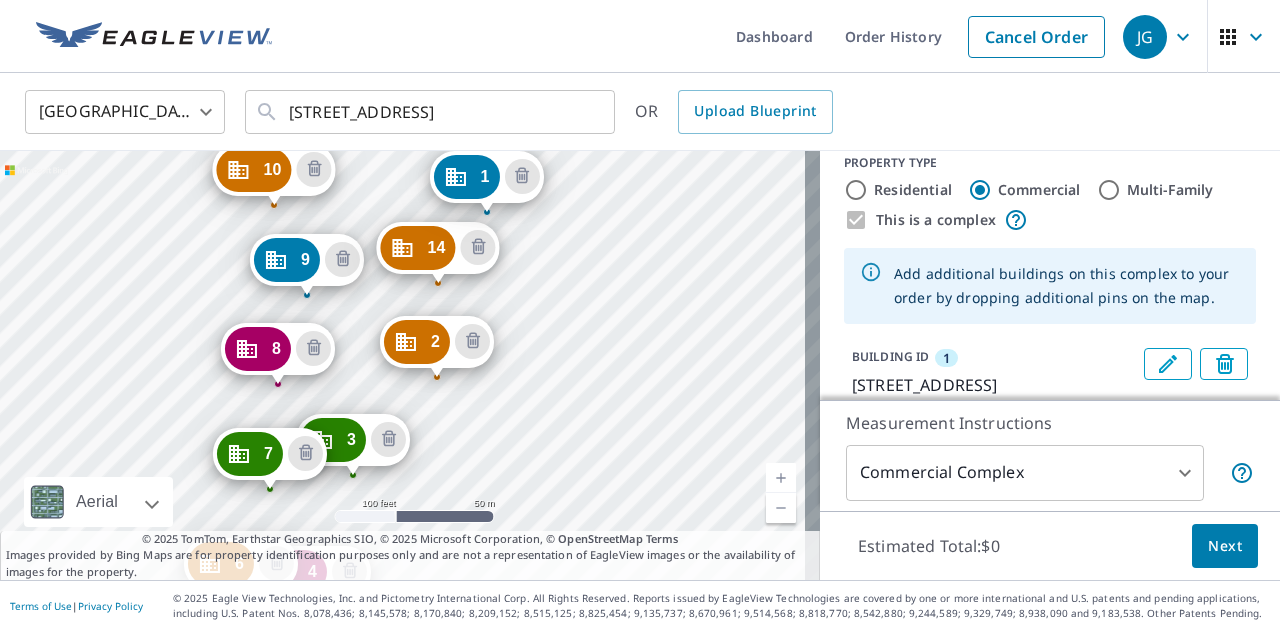click on "2 [STREET_ADDRESS] 3 [STREET_ADDRESS][GEOGRAPHIC_DATA][STREET_ADDRESS][STREET_ADDRESS][PERSON_NAME][PERSON_NAME][STREET_ADDRESS][STREET_ADDRESS][STREET_ADDRESS][STREET_ADDRESS] [GEOGRAPHIC_DATA][STREET_ADDRESS][STREET_ADDRESS][PERSON_NAME][PERSON_NAME] 12 [STREET_ADDRESS][PERSON_NAME][PERSON_NAME] 13 8515 [STREET_ADDRESS][GEOGRAPHIC_DATA][STREET_ADDRESS][STREET_ADDRESS]" at bounding box center [410, 365] 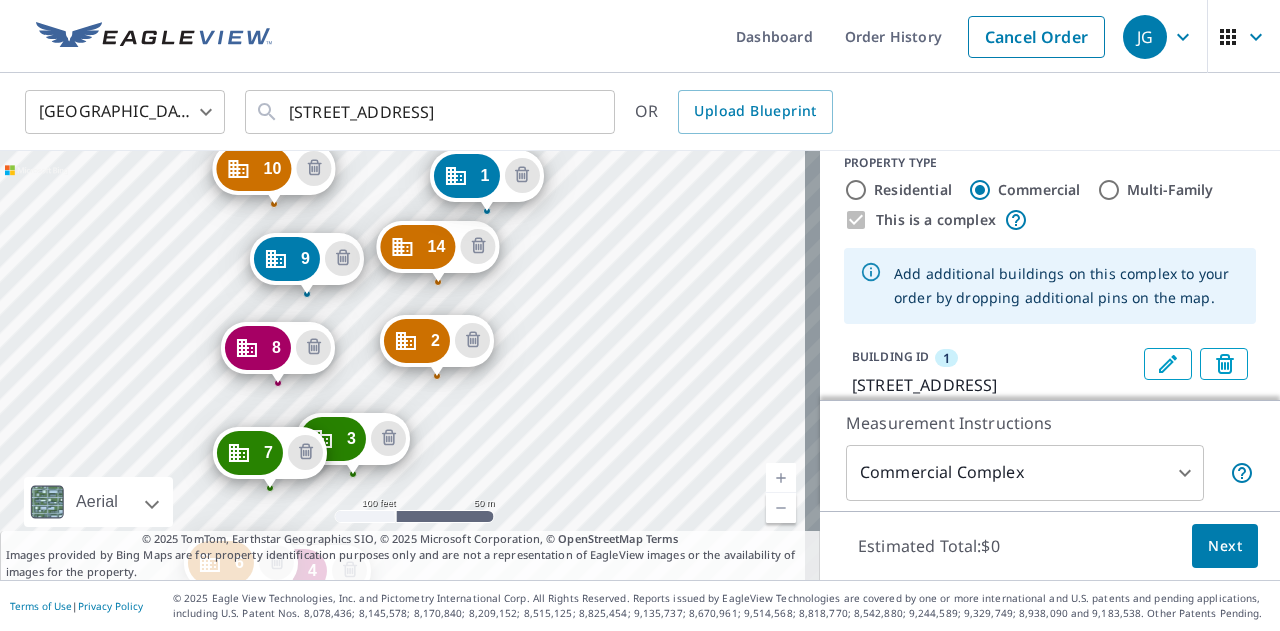 click on "2 [STREET_ADDRESS] 3 [STREET_ADDRESS][GEOGRAPHIC_DATA][STREET_ADDRESS][STREET_ADDRESS][PERSON_NAME][PERSON_NAME][STREET_ADDRESS][STREET_ADDRESS][STREET_ADDRESS][STREET_ADDRESS] [GEOGRAPHIC_DATA][STREET_ADDRESS][STREET_ADDRESS][PERSON_NAME][PERSON_NAME] 12 [STREET_ADDRESS][PERSON_NAME][PERSON_NAME] 13 8515 [STREET_ADDRESS][GEOGRAPHIC_DATA][STREET_ADDRESS][STREET_ADDRESS]" at bounding box center (410, 365) 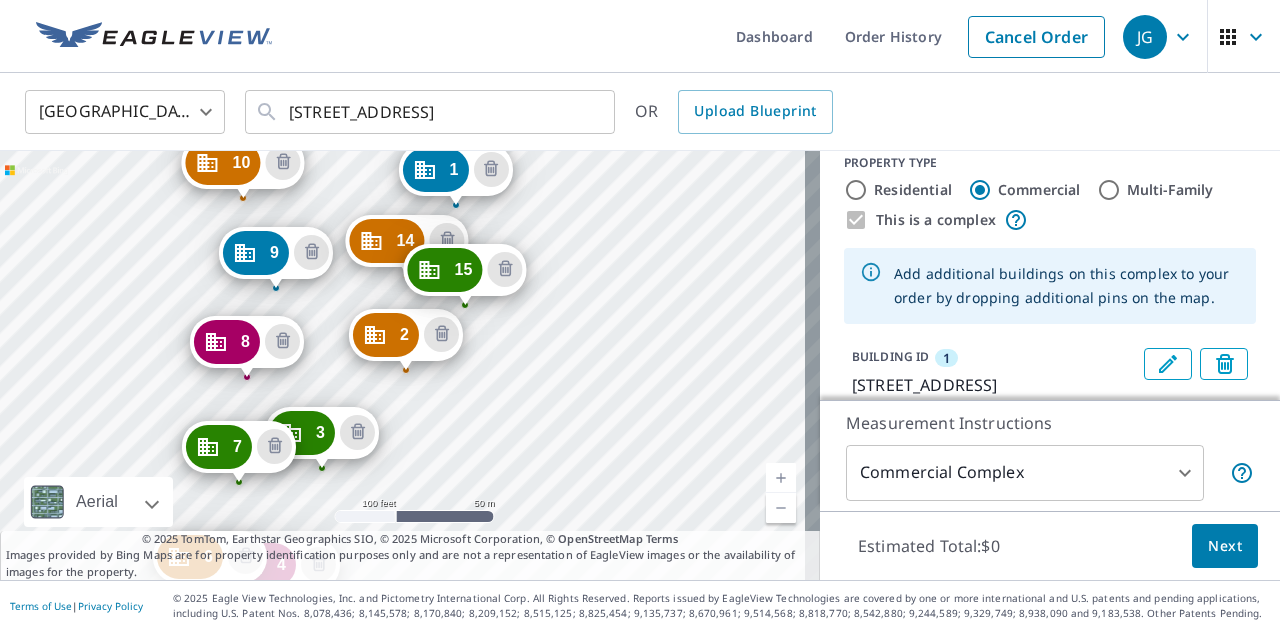 click on "2 [STREET_ADDRESS] 3 [STREET_ADDRESS][GEOGRAPHIC_DATA][STREET_ADDRESS][STREET_ADDRESS][PERSON_NAME][PERSON_NAME][STREET_ADDRESS][STREET_ADDRESS][STREET_ADDRESS][STREET_ADDRESS] [GEOGRAPHIC_DATA][STREET_ADDRESS][STREET_ADDRESS][PERSON_NAME][PERSON_NAME] 12 [STREET_ADDRESS][PERSON_NAME][PERSON_NAME] 13 8515 [STREET_ADDRESS][GEOGRAPHIC_DATA][STREET_ADDRESS][STREET_ADDRESS][STREET_ADDRESS]" at bounding box center [410, 365] 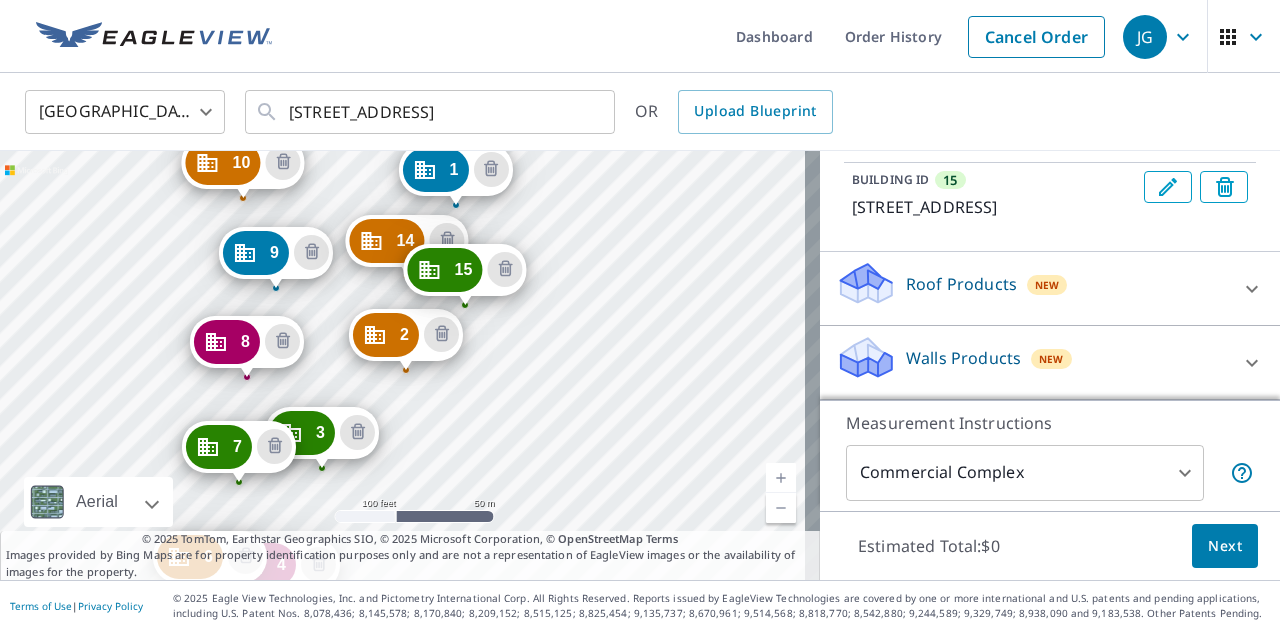scroll, scrollTop: 1321, scrollLeft: 0, axis: vertical 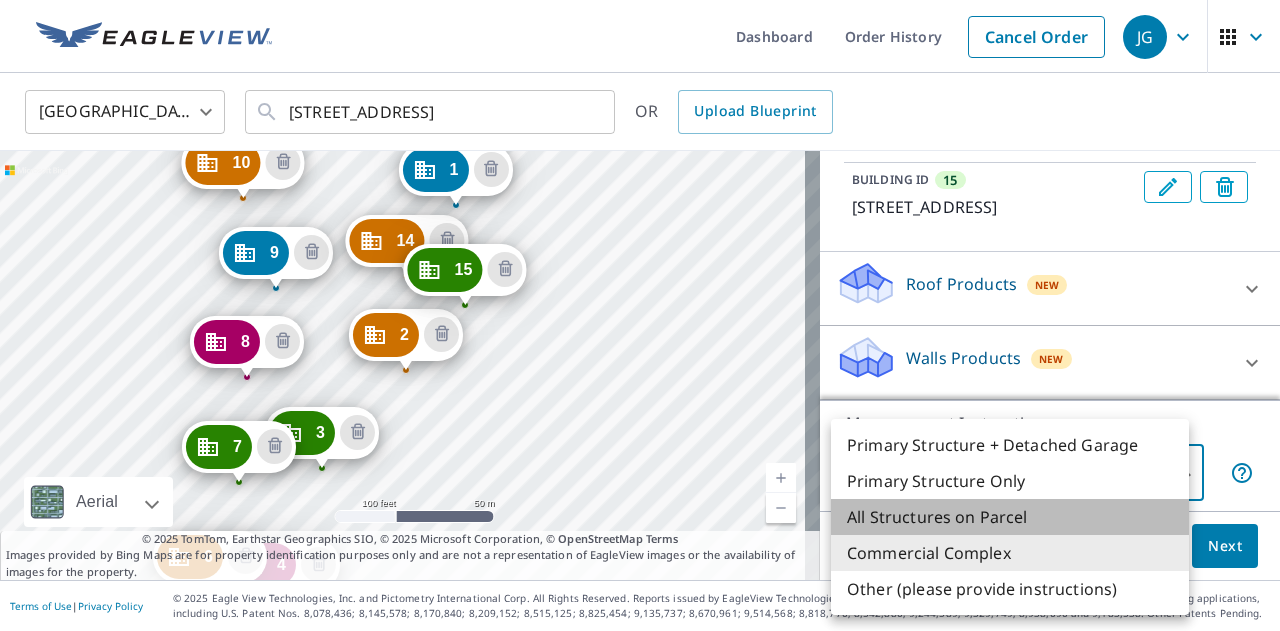 click on "All Structures on Parcel" at bounding box center [1010, 517] 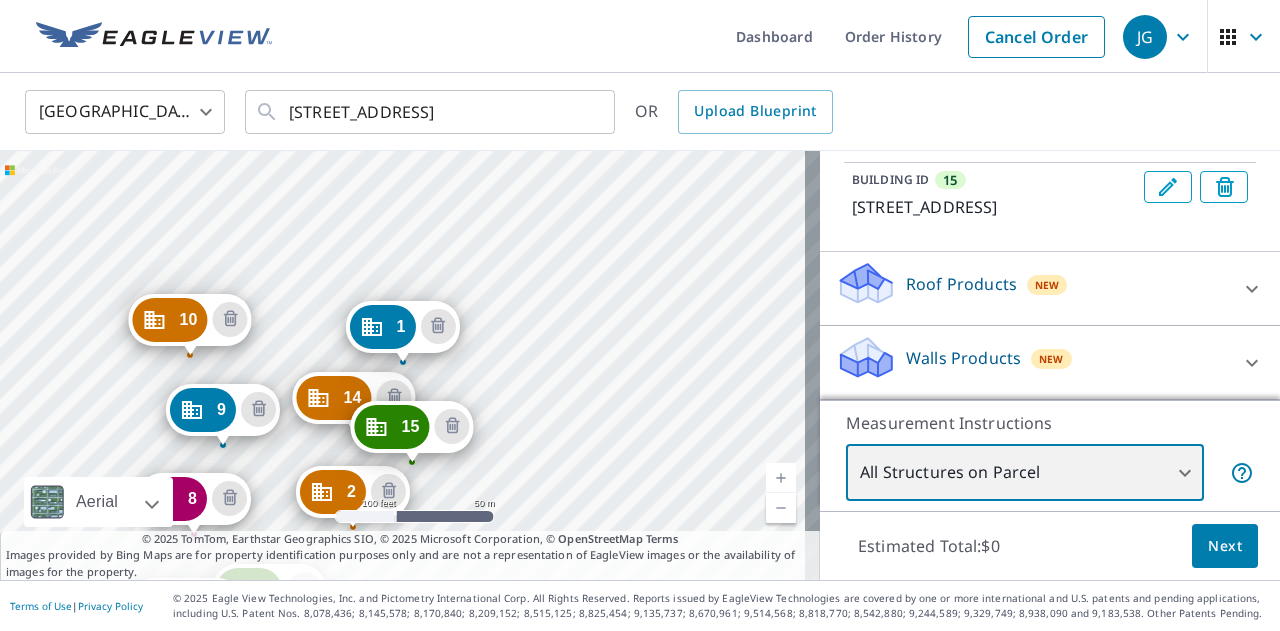 scroll, scrollTop: 1405, scrollLeft: 0, axis: vertical 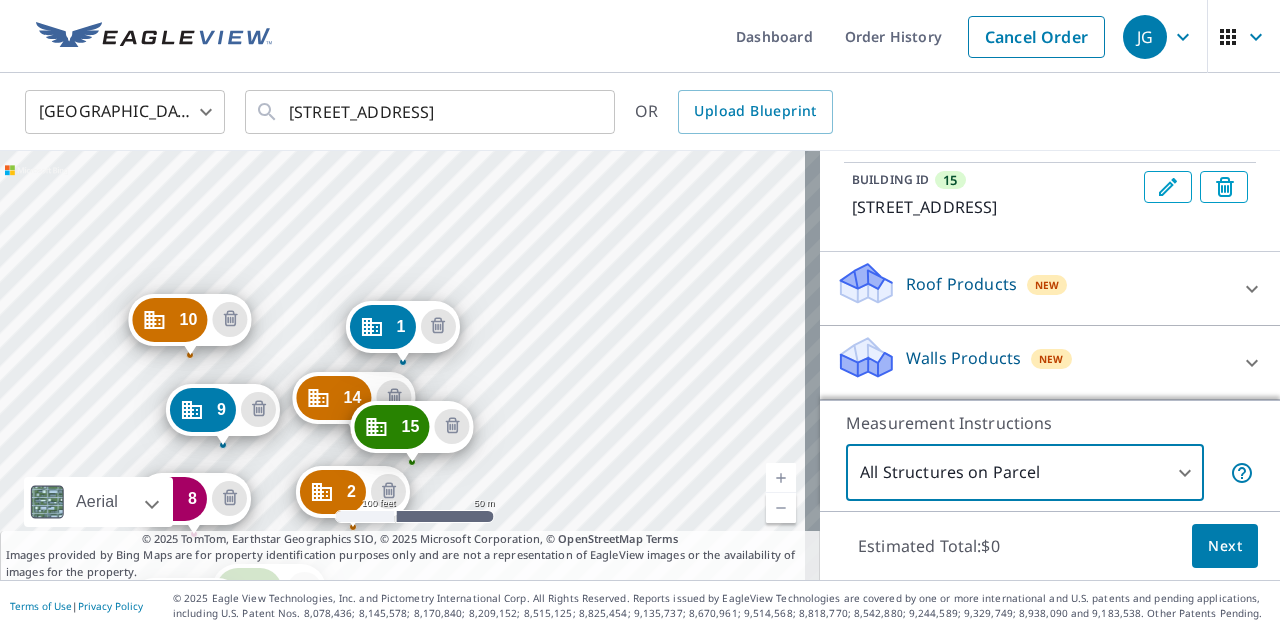 click on "Roof Products New" at bounding box center [1032, 288] 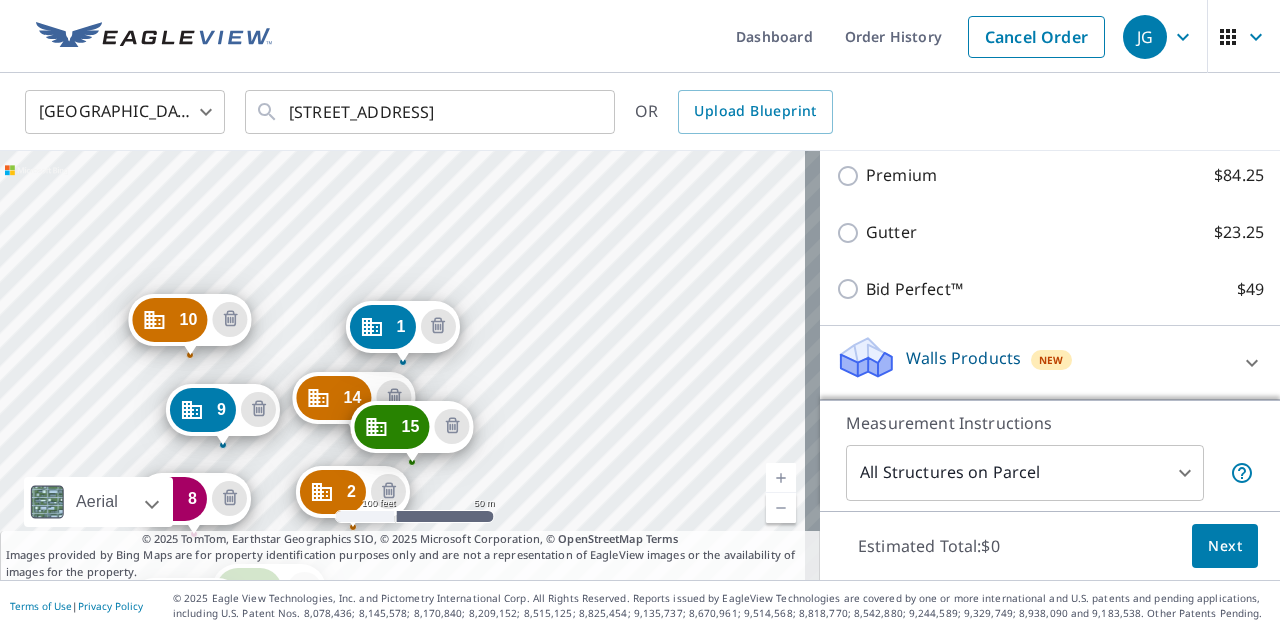 scroll, scrollTop: 1576, scrollLeft: 0, axis: vertical 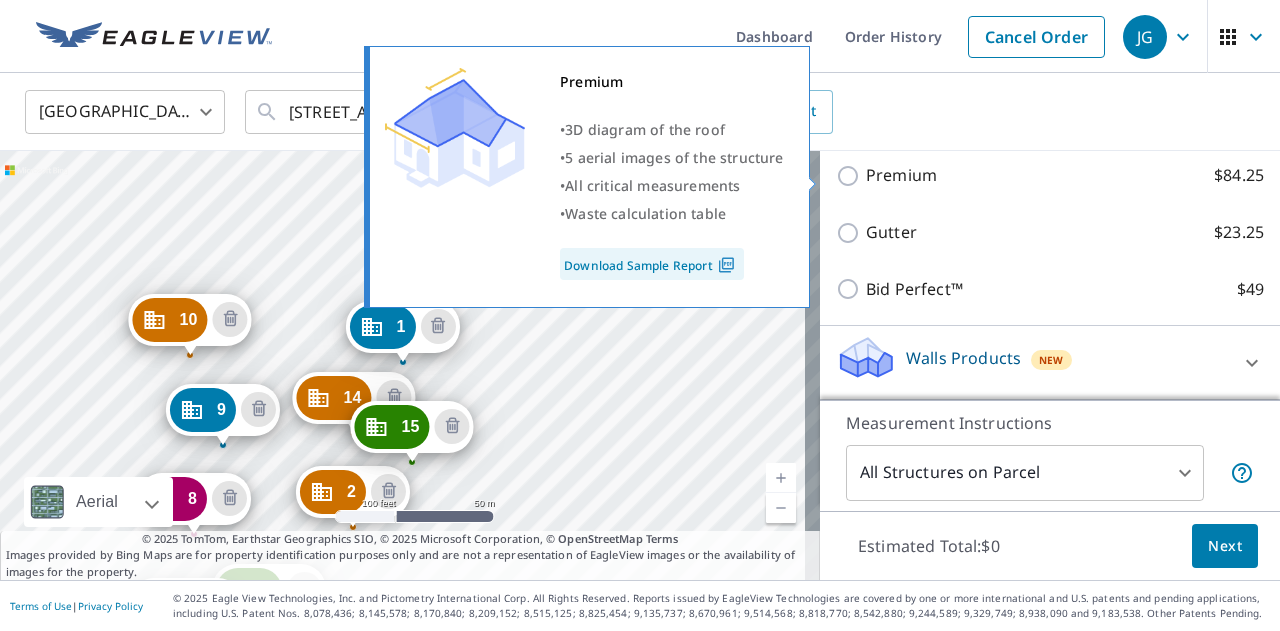 click on "Premium $84.25" at bounding box center [851, 176] 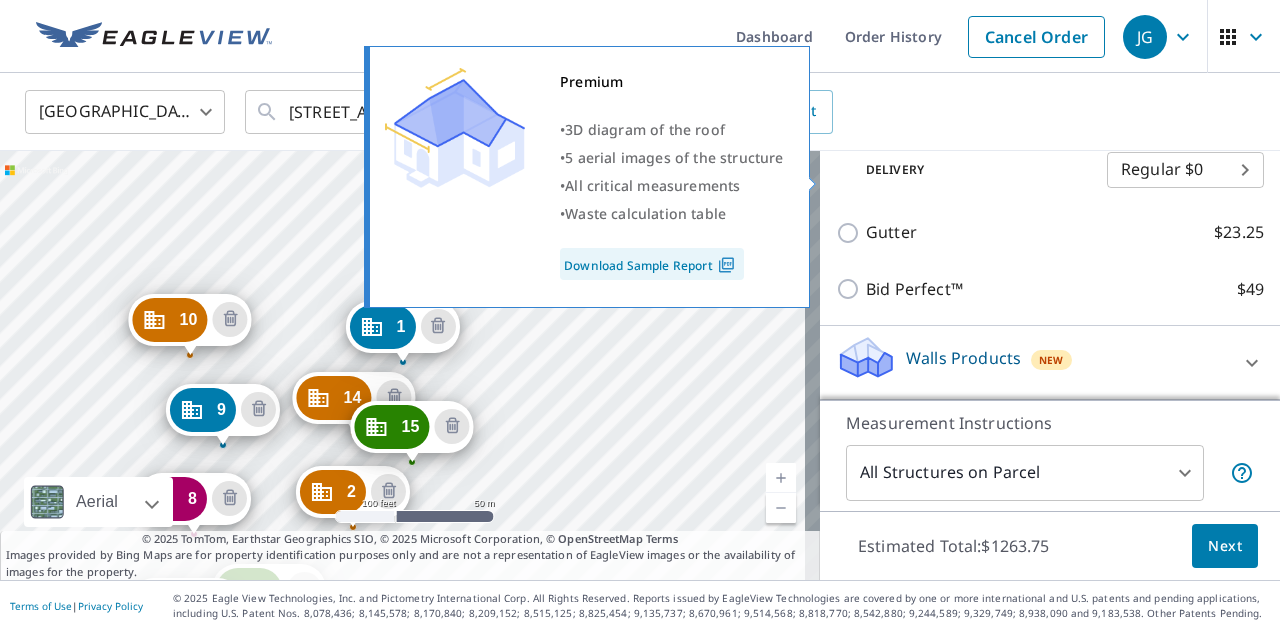 scroll, scrollTop: 1597, scrollLeft: 0, axis: vertical 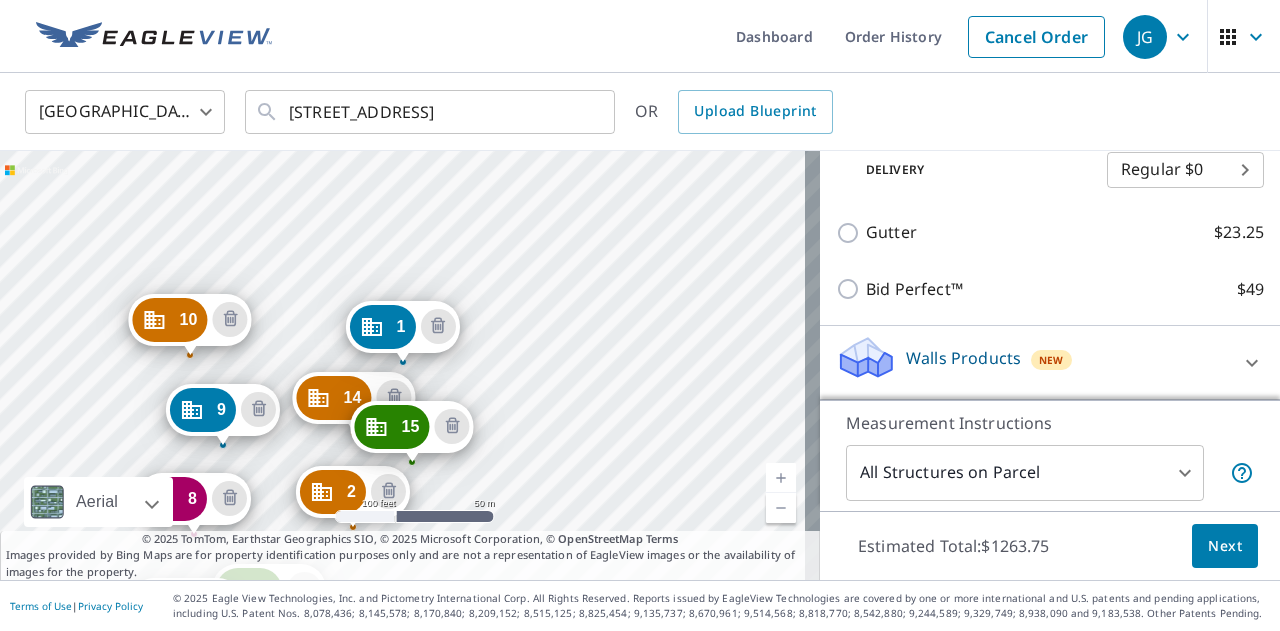 click on "Next" at bounding box center [1225, 546] 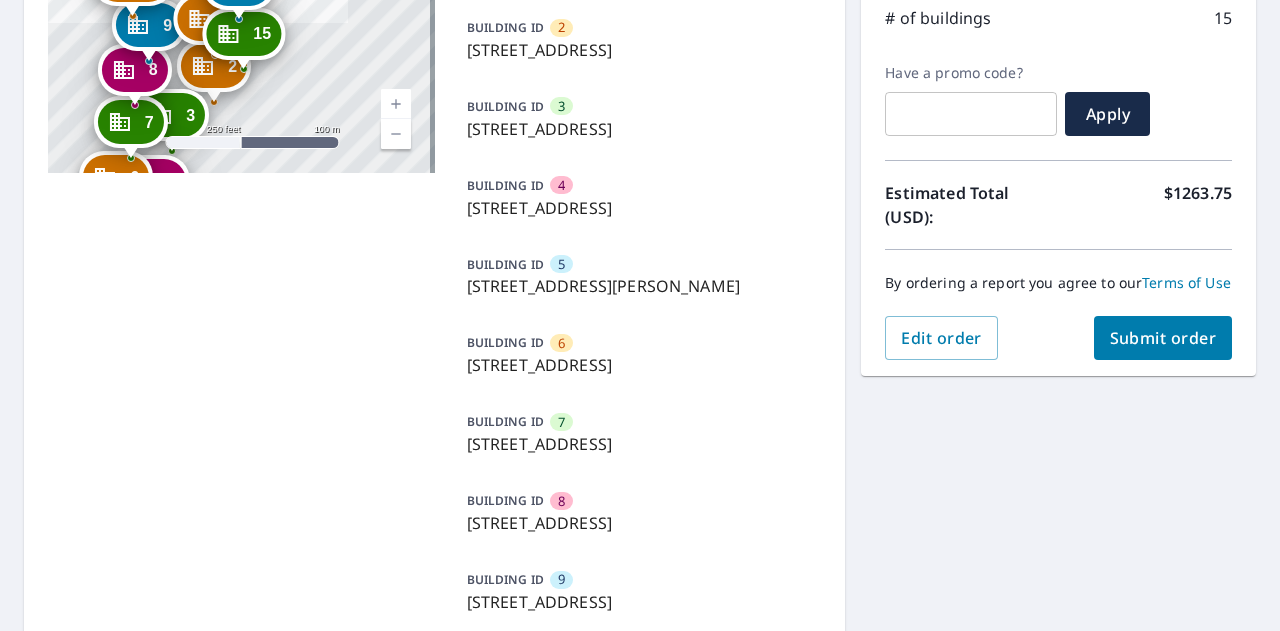scroll, scrollTop: 300, scrollLeft: 0, axis: vertical 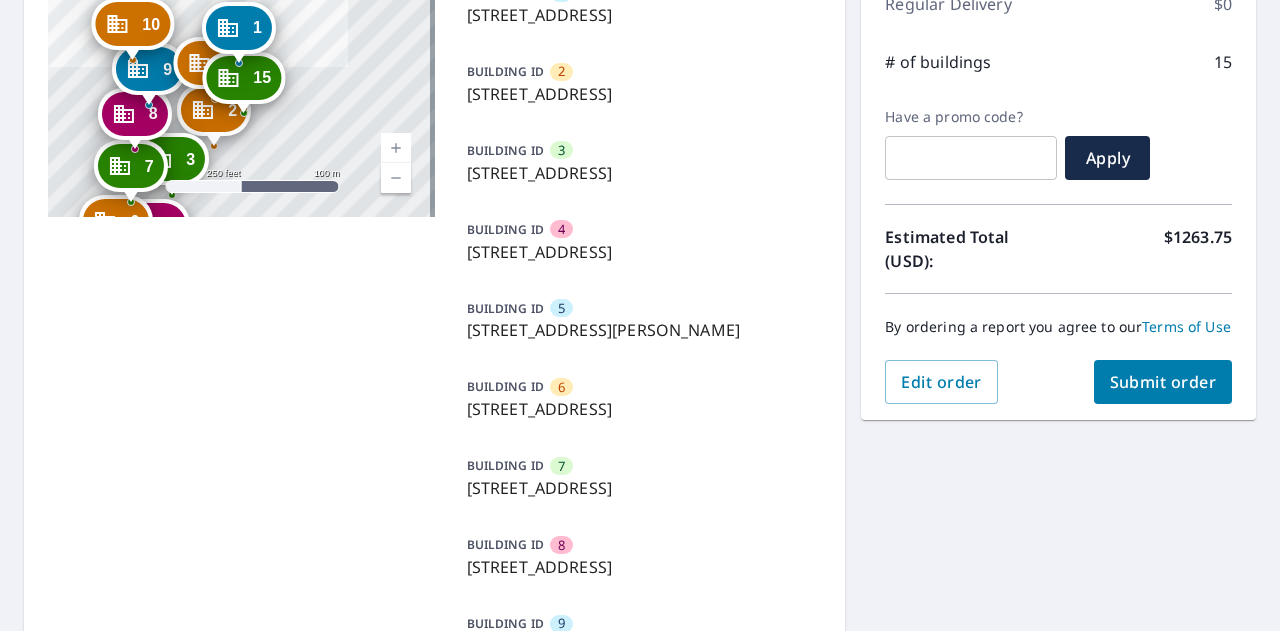 click on "Submit order" at bounding box center (1163, 382) 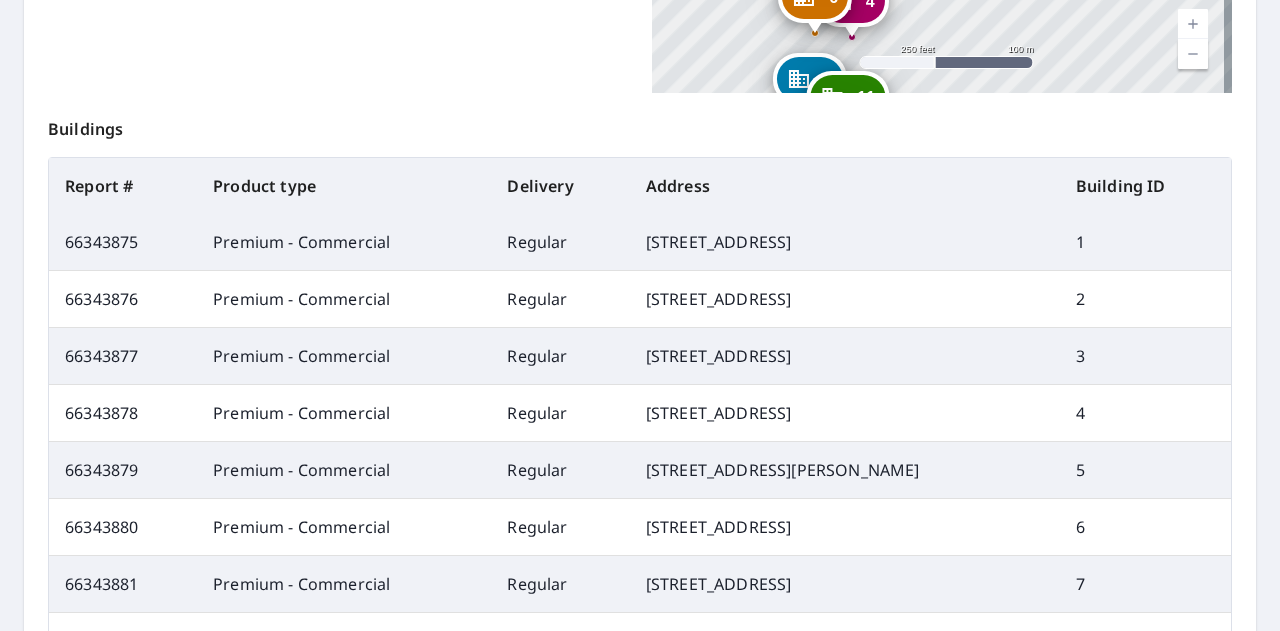 scroll, scrollTop: 637, scrollLeft: 0, axis: vertical 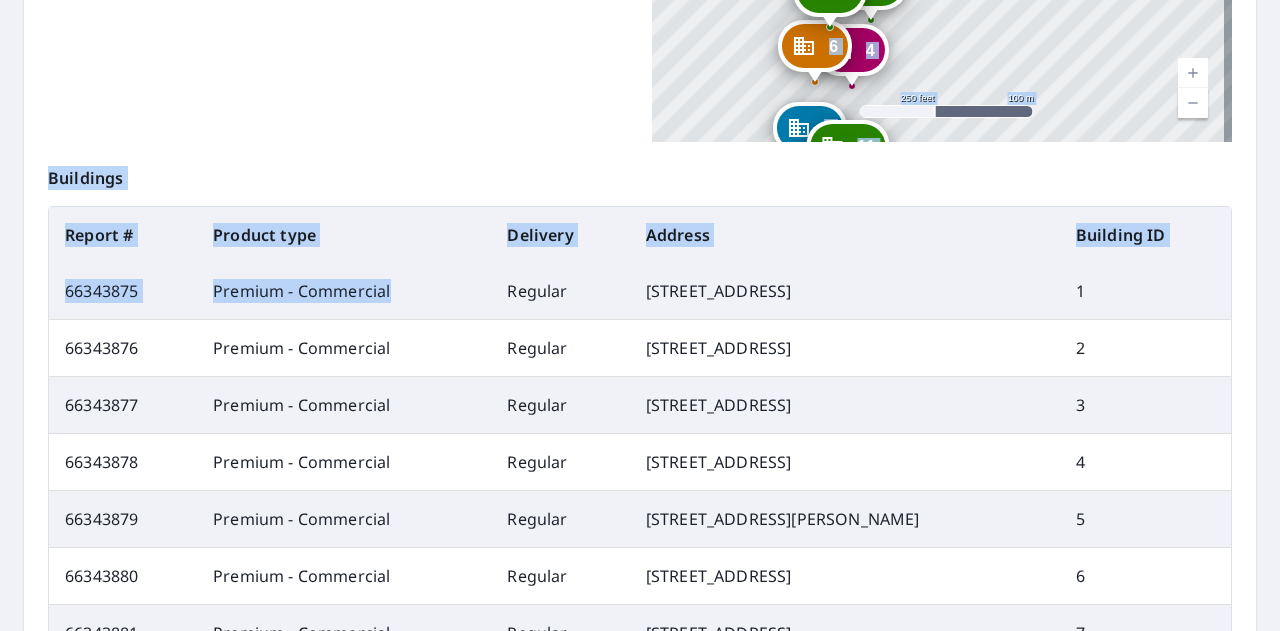 drag, startPoint x: 561, startPoint y: 89, endPoint x: 392, endPoint y: 263, distance: 242.5634 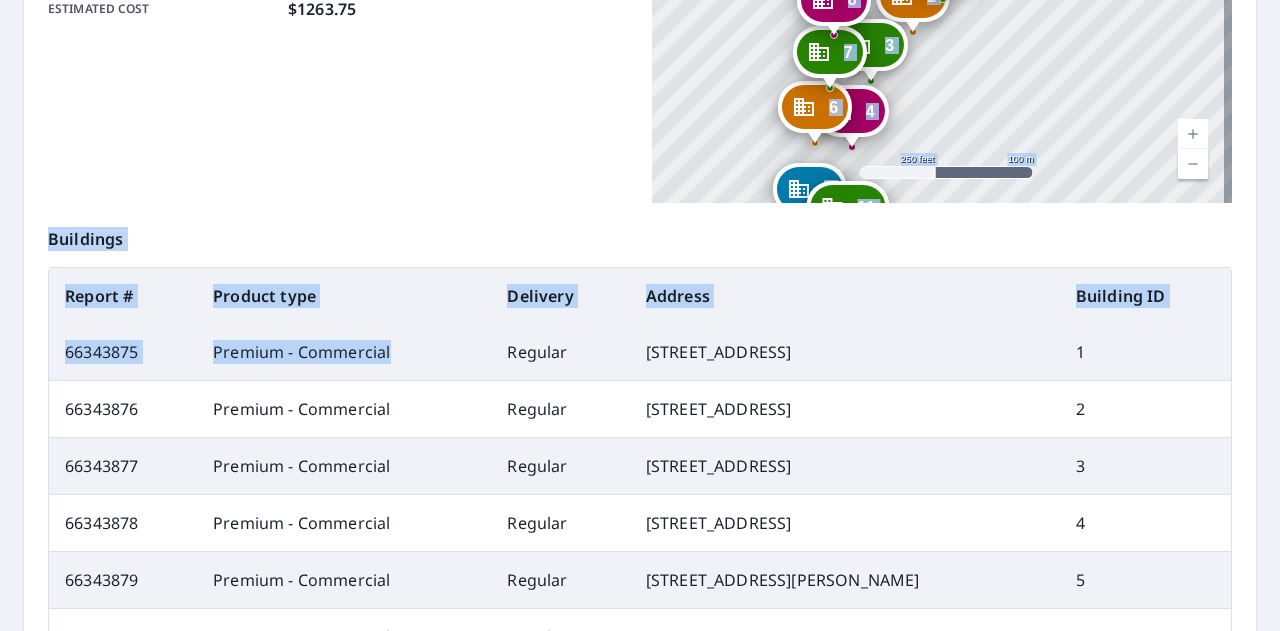 scroll, scrollTop: 337, scrollLeft: 0, axis: vertical 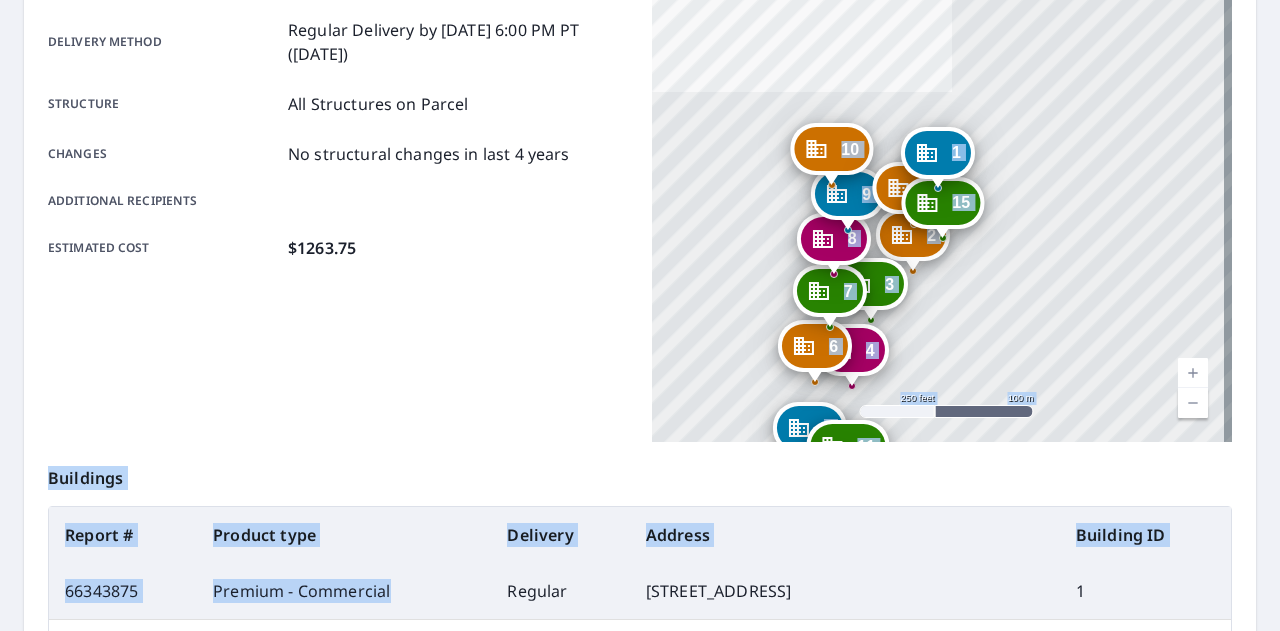 click on "2 [STREET_ADDRESS] 3 [STREET_ADDRESS][GEOGRAPHIC_DATA][STREET_ADDRESS][STREET_ADDRESS][PERSON_NAME][PERSON_NAME][STREET_ADDRESS][STREET_ADDRESS][STREET_ADDRESS][STREET_ADDRESS] [GEOGRAPHIC_DATA][STREET_ADDRESS][STREET_ADDRESS][PERSON_NAME][PERSON_NAME] 12 [STREET_ADDRESS][PERSON_NAME][PERSON_NAME] 13 8515 [STREET_ADDRESS][GEOGRAPHIC_DATA][STREET_ADDRESS][STREET_ADDRESS][STREET_ADDRESS]" at bounding box center [942, 192] 